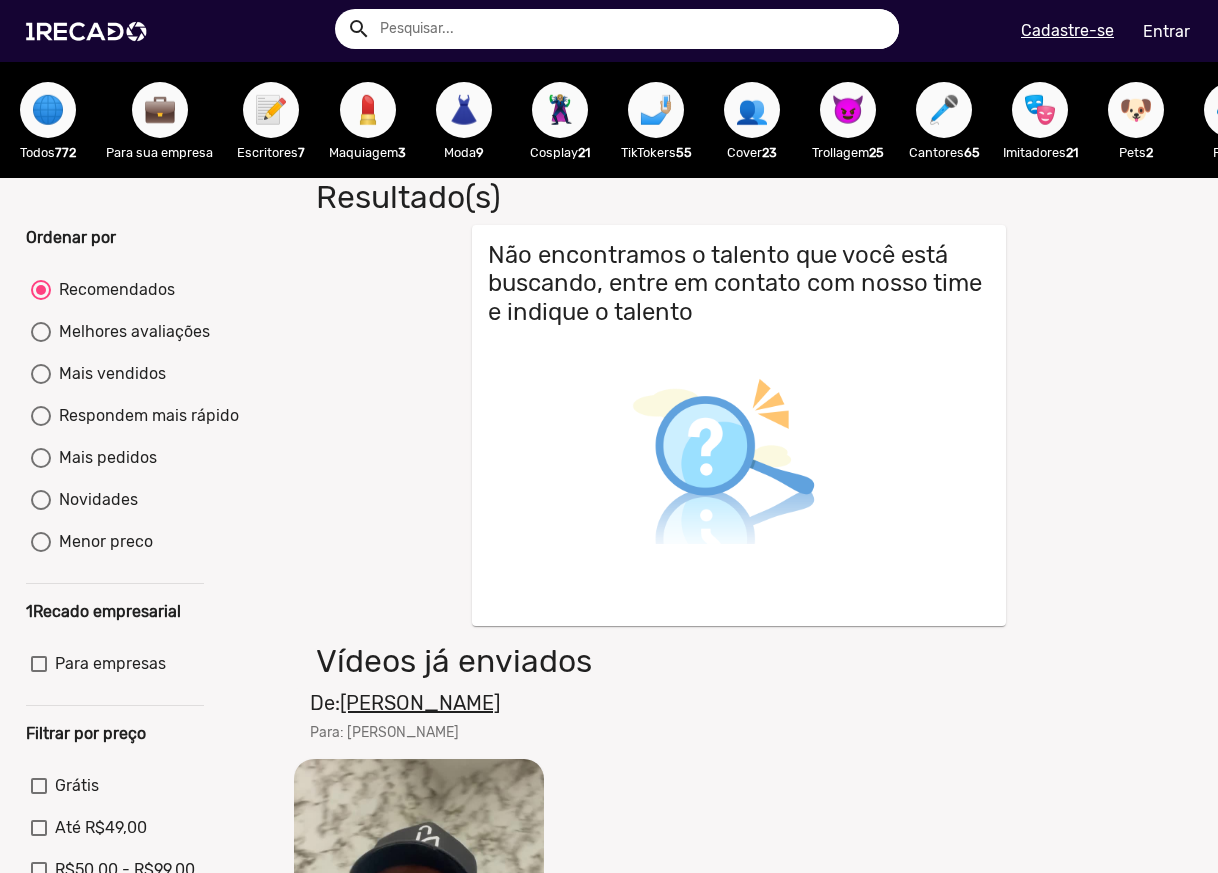 scroll, scrollTop: 0, scrollLeft: 0, axis: both 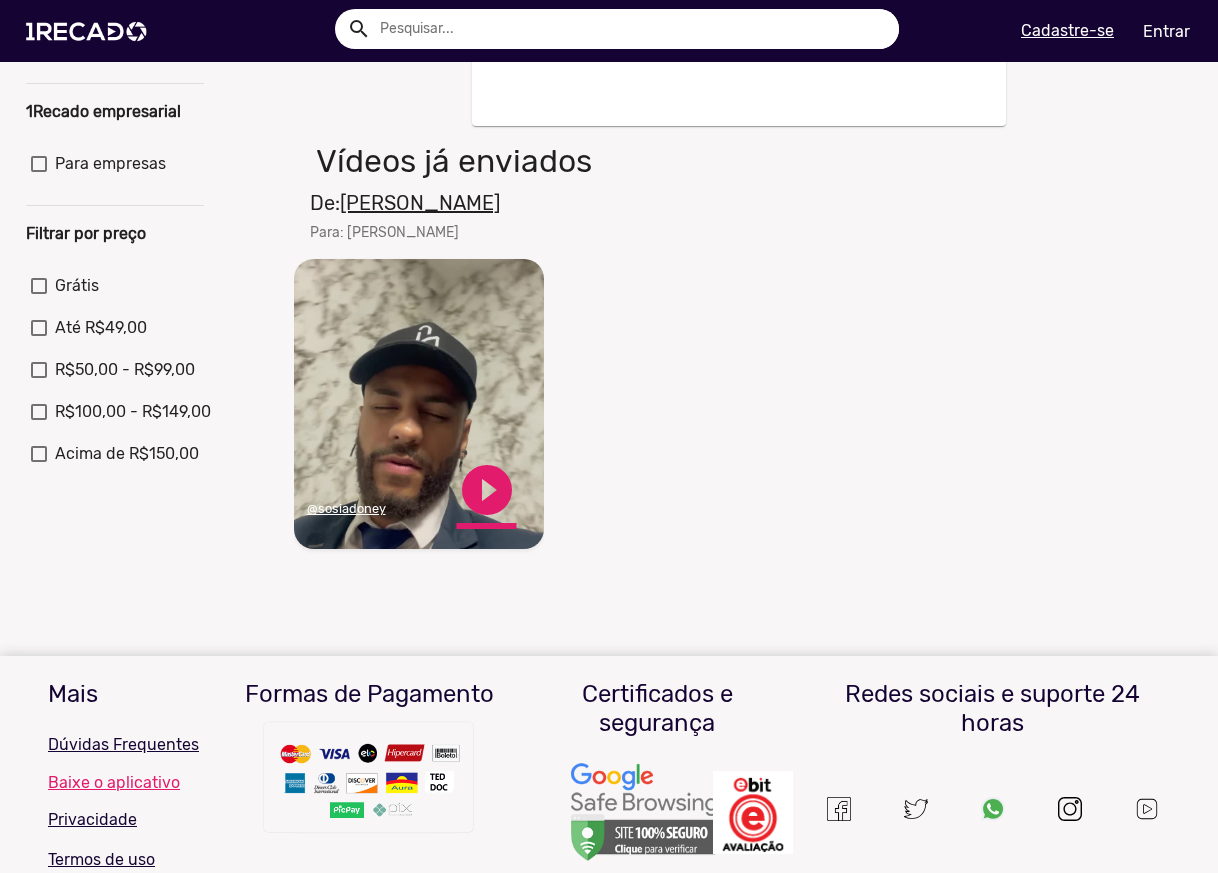 click on "play_circle_filled" 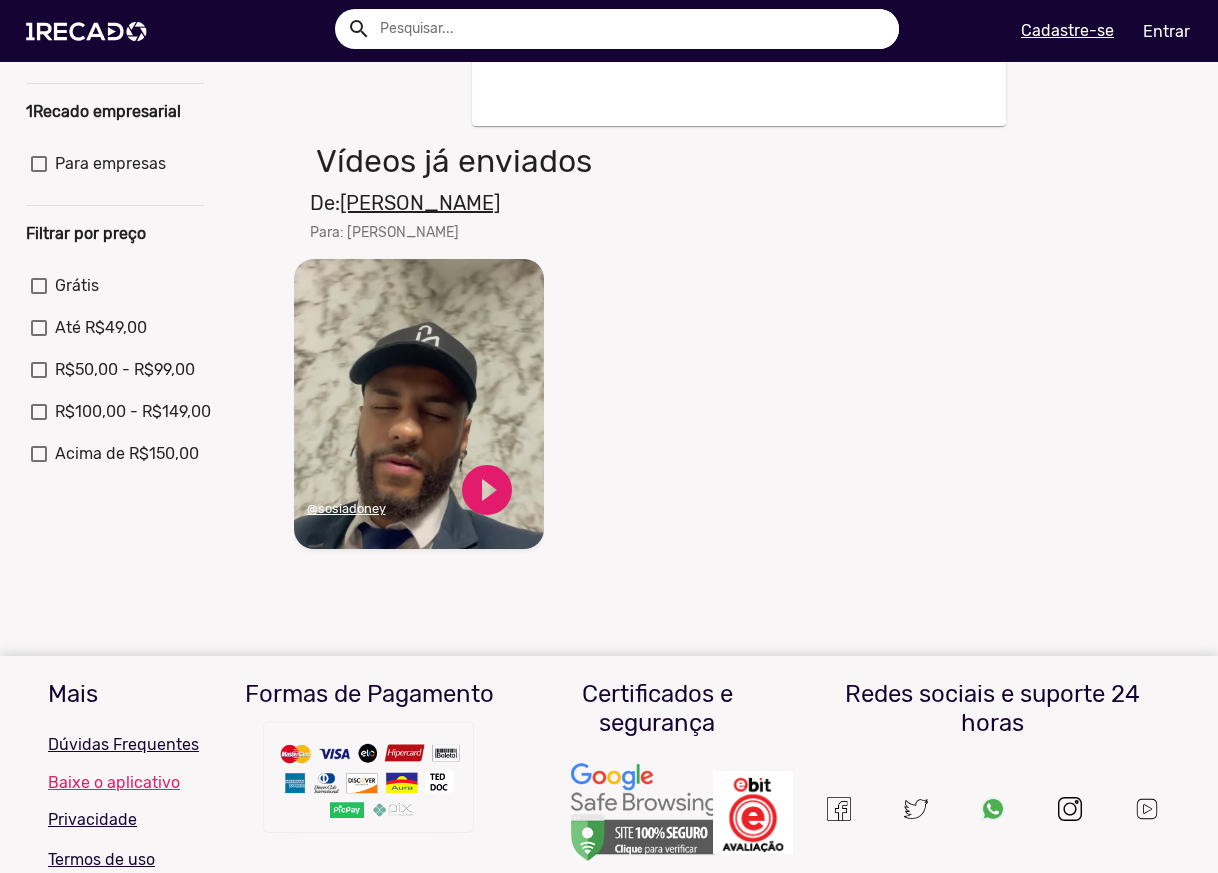 click on "Grátis" at bounding box center [77, 286] 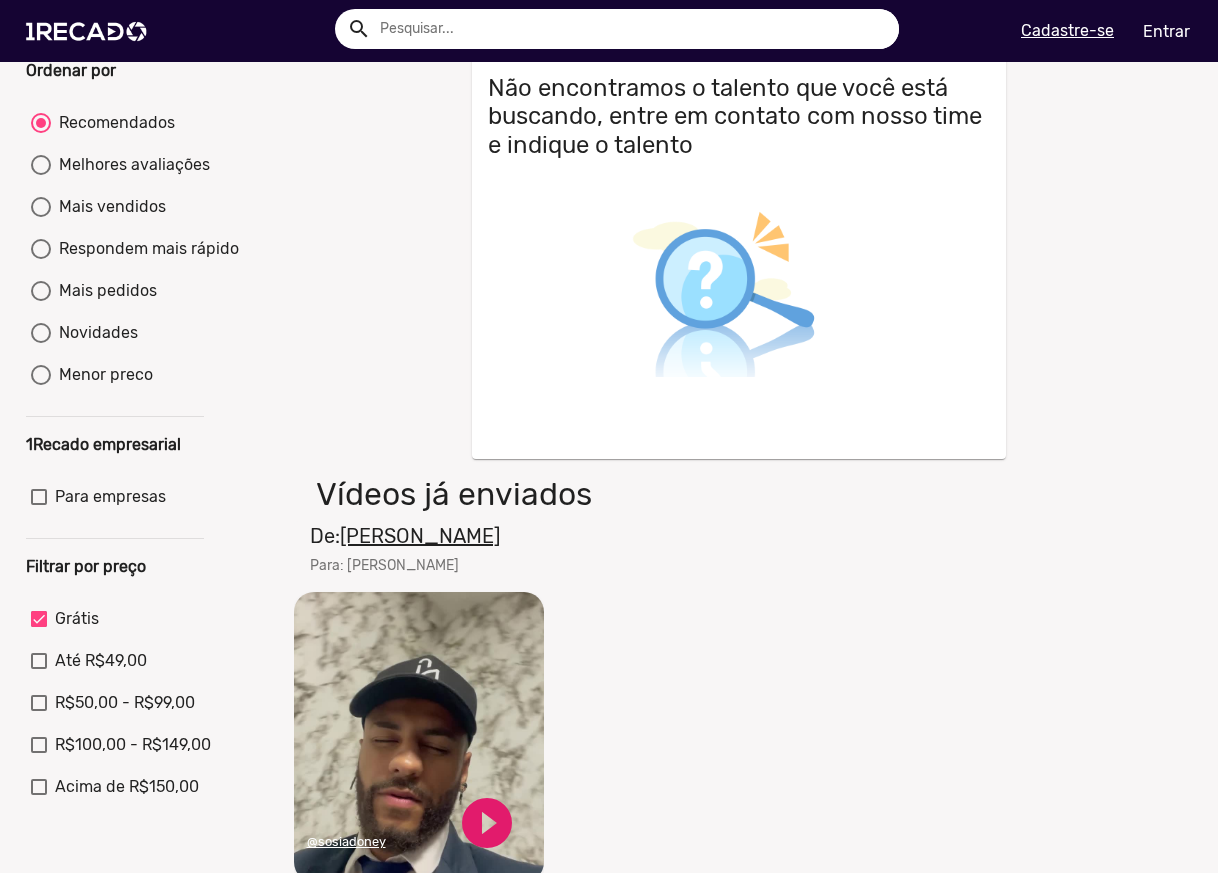 scroll, scrollTop: 0, scrollLeft: 0, axis: both 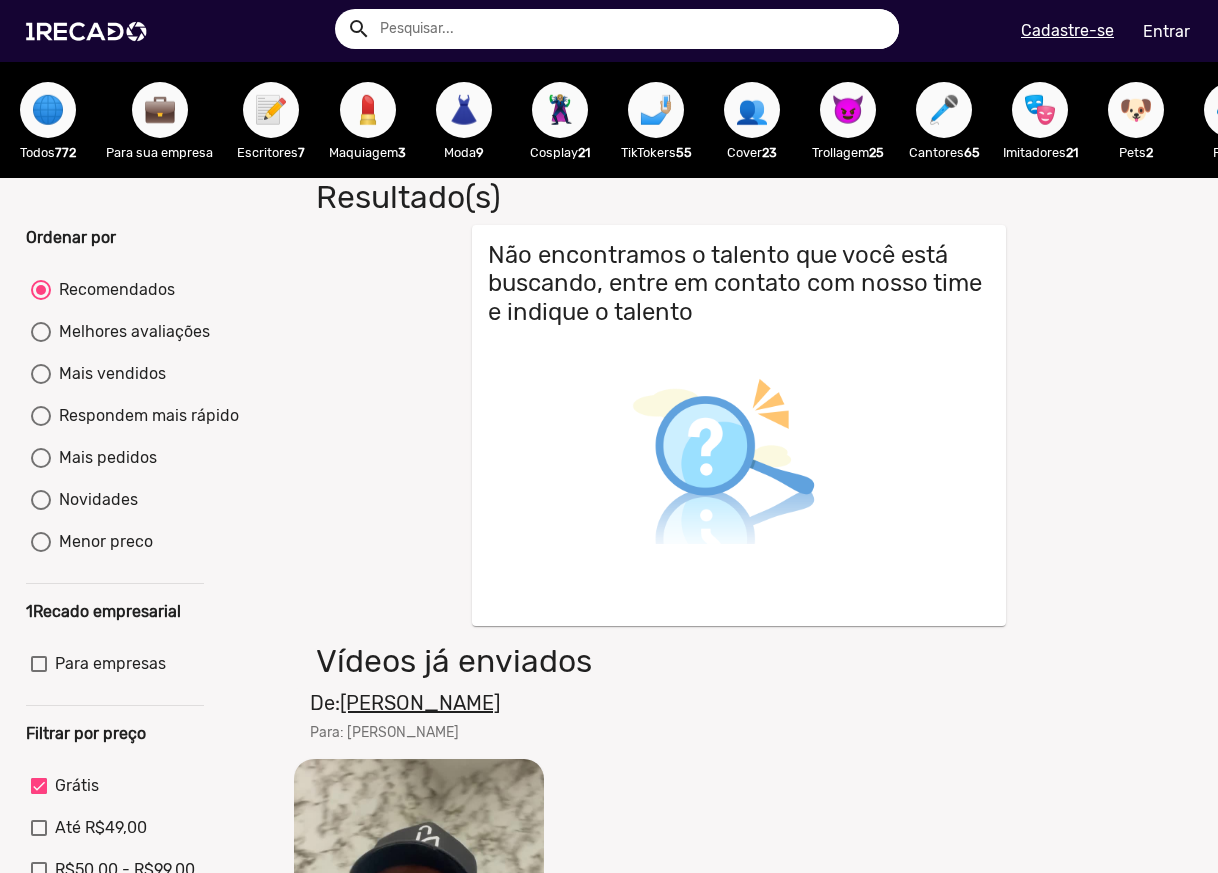 click on "💼" at bounding box center [160, 110] 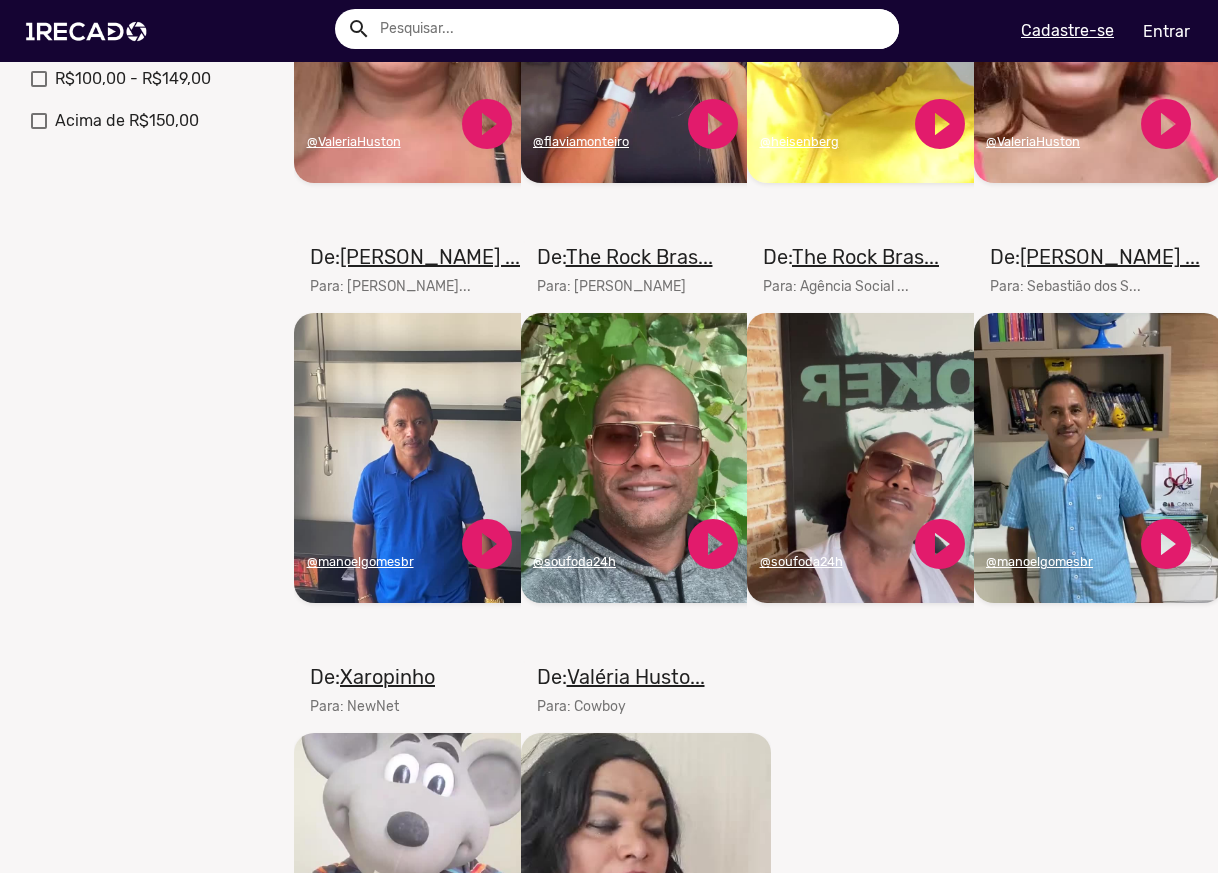 scroll, scrollTop: 1167, scrollLeft: 0, axis: vertical 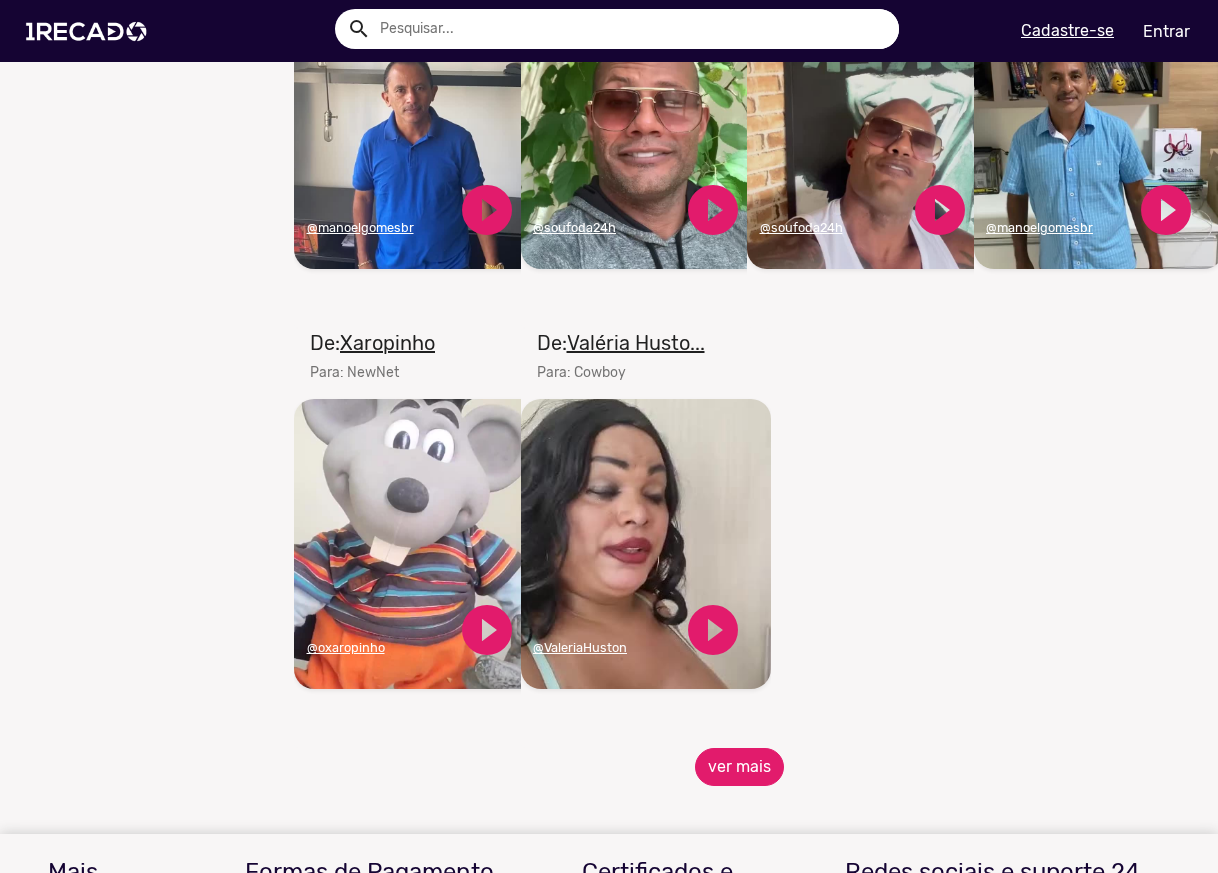 click on "ver mais" 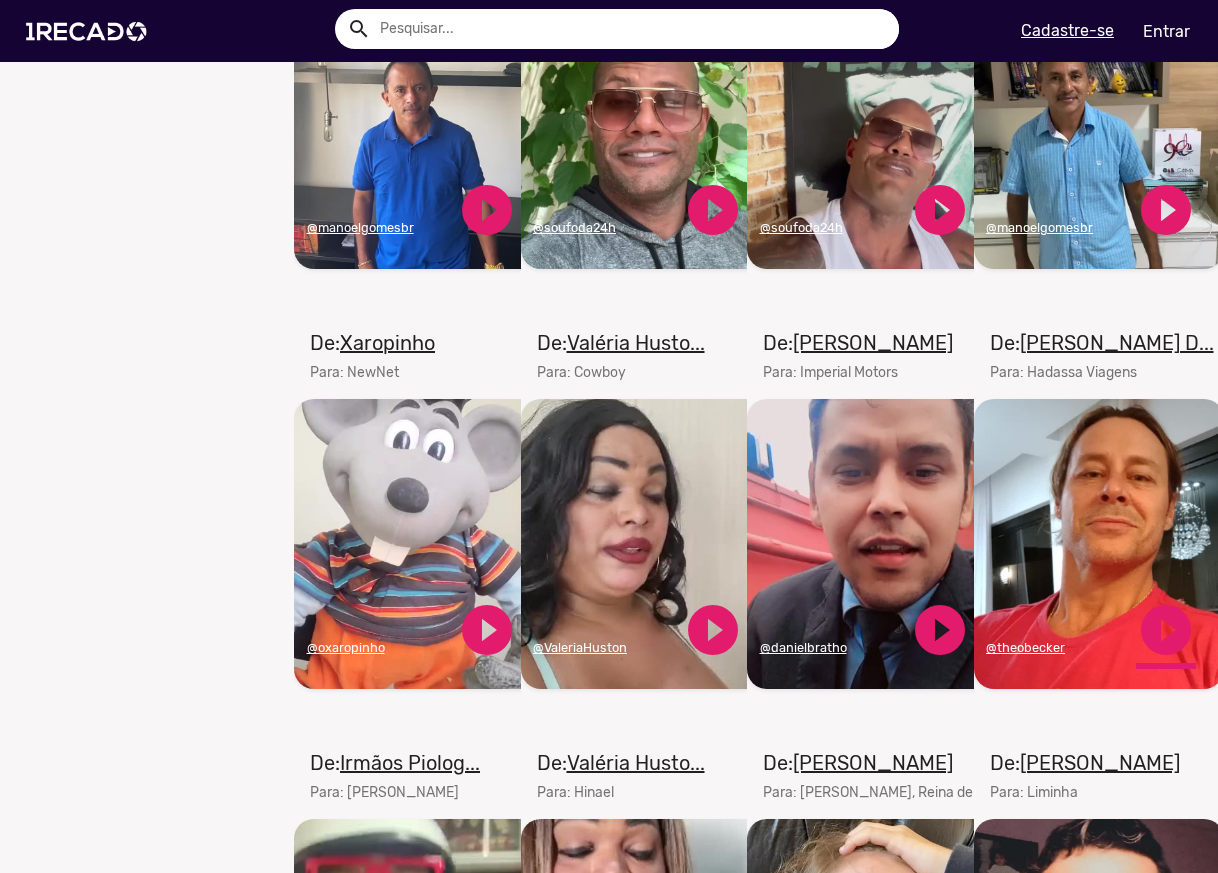 click on "play_circle_filled" 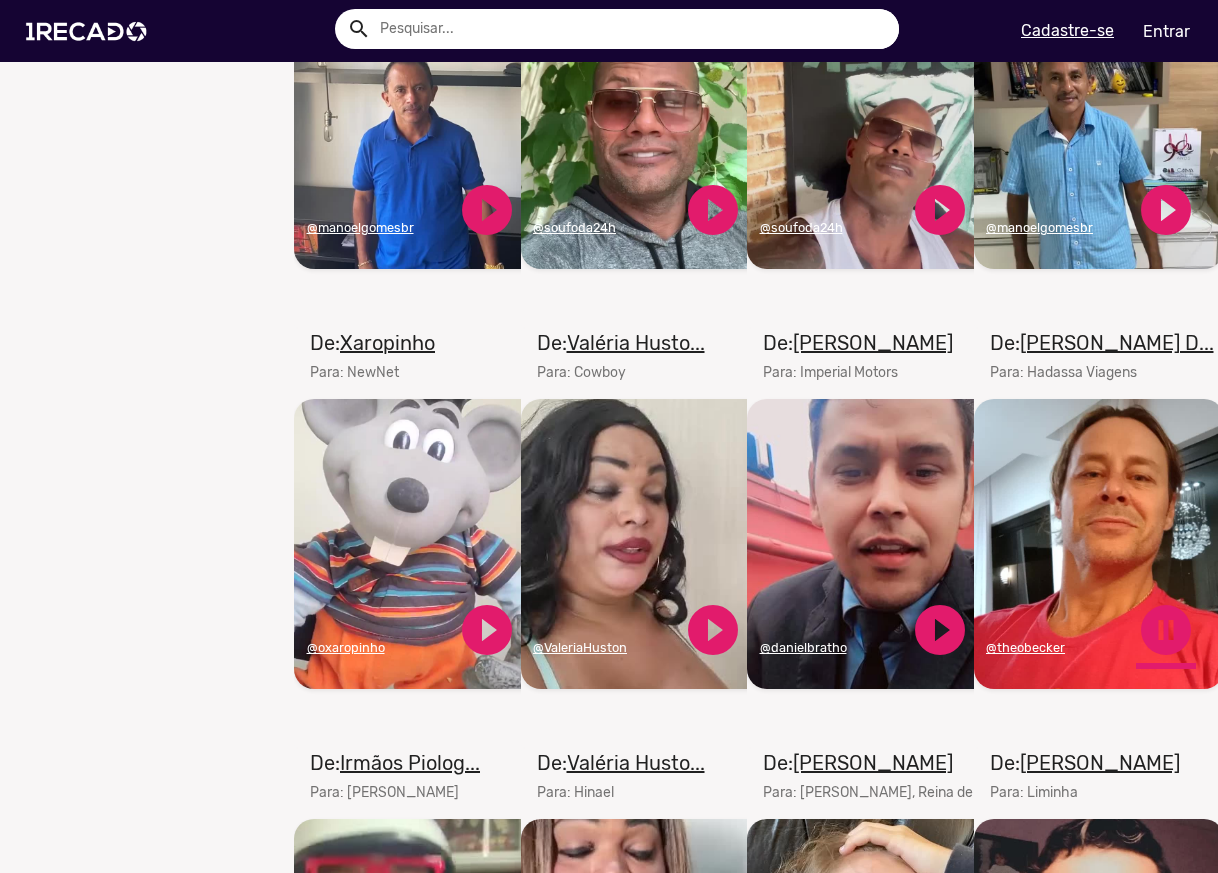 click on "pause_circle" 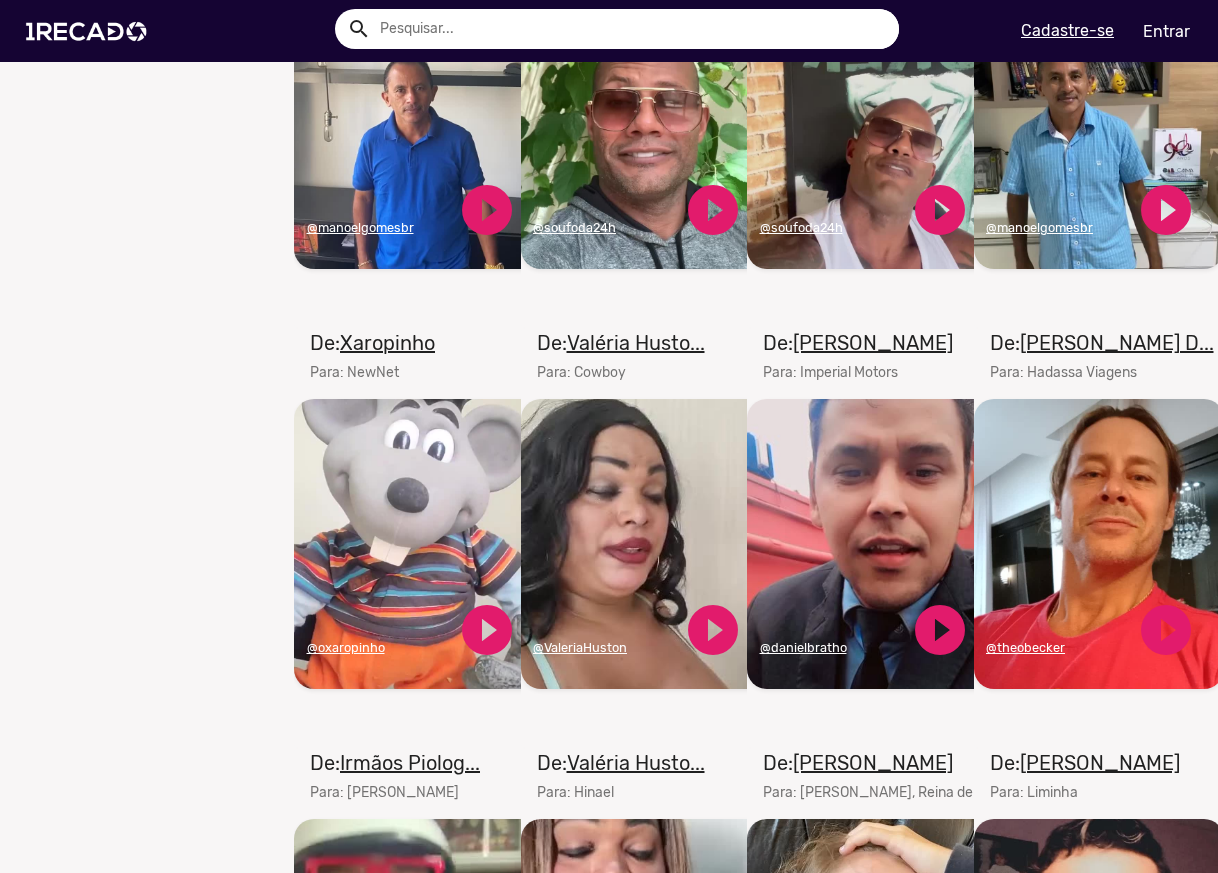scroll, scrollTop: 1333, scrollLeft: 0, axis: vertical 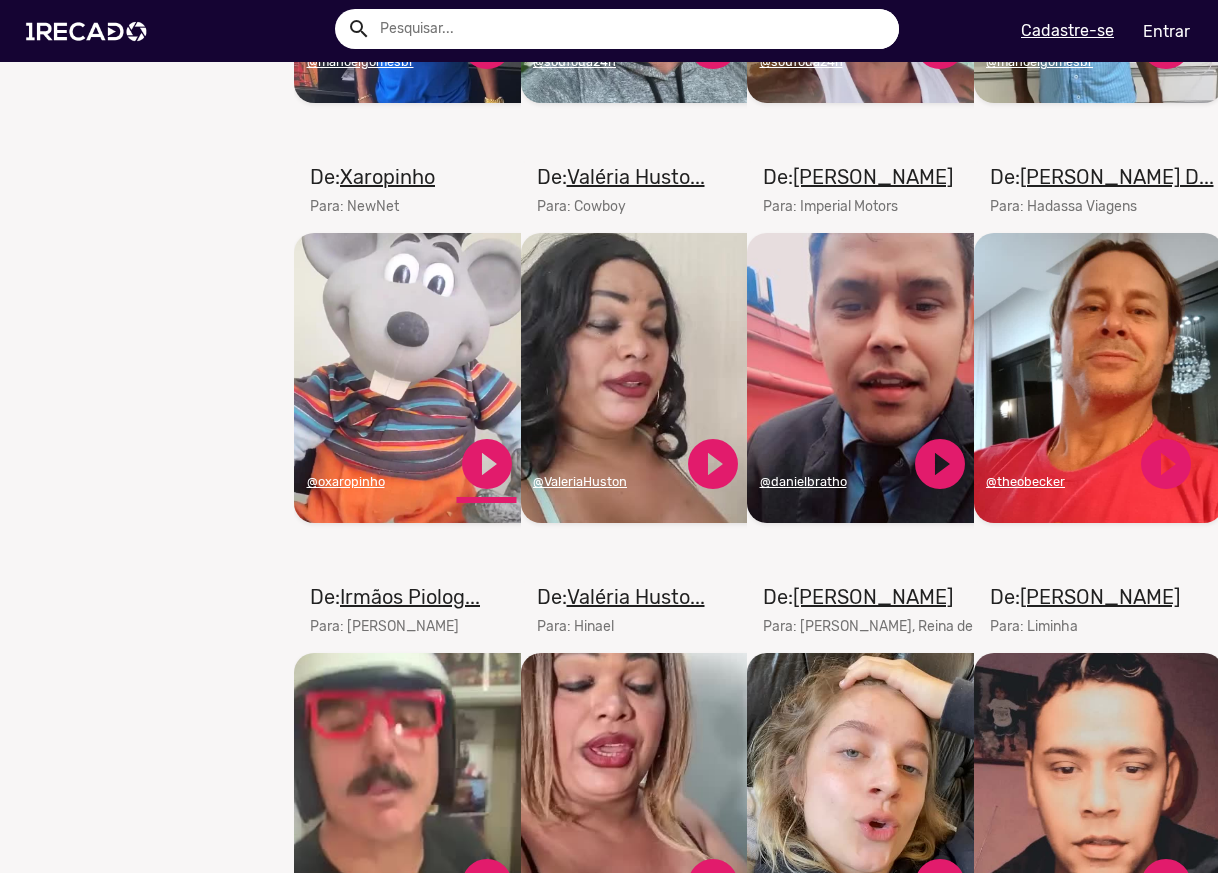 click on "play_circle_filled" 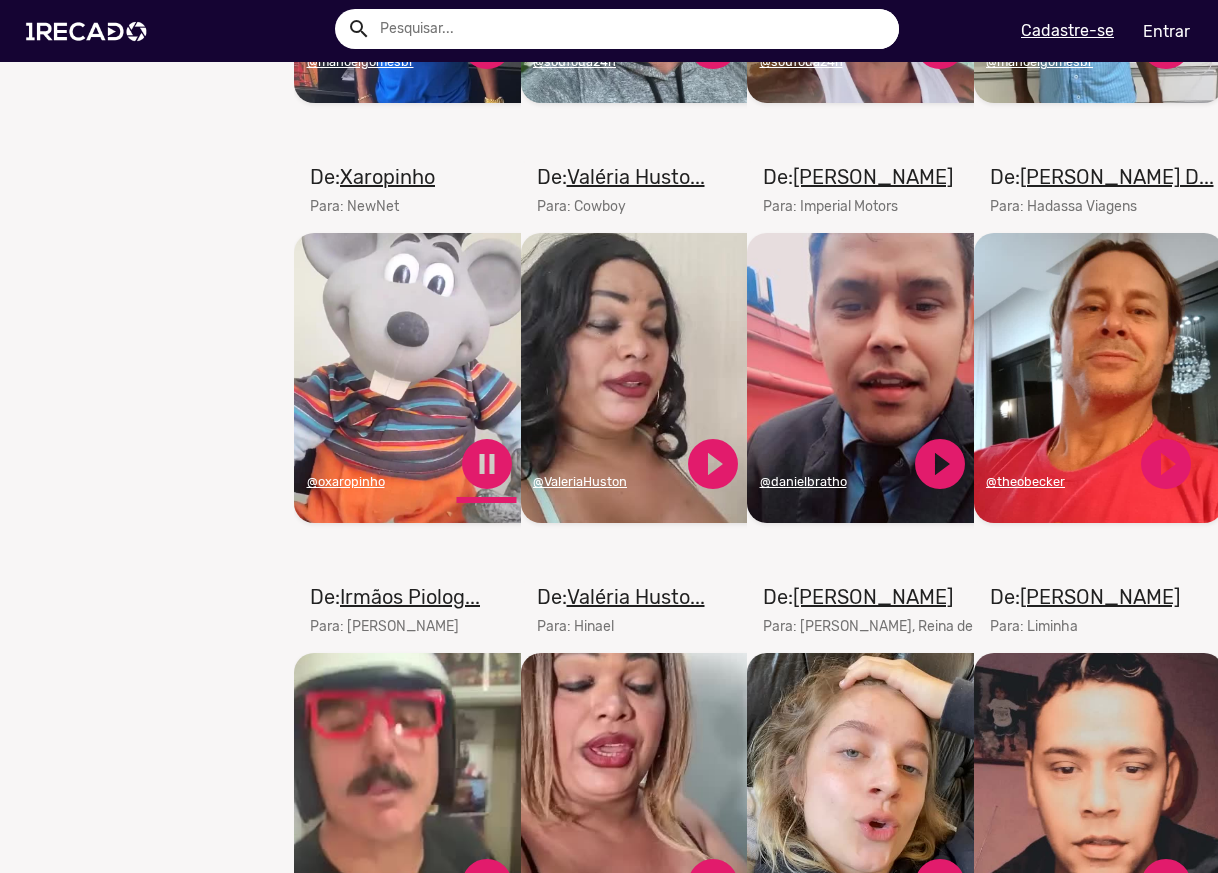 click on "pause_circle" 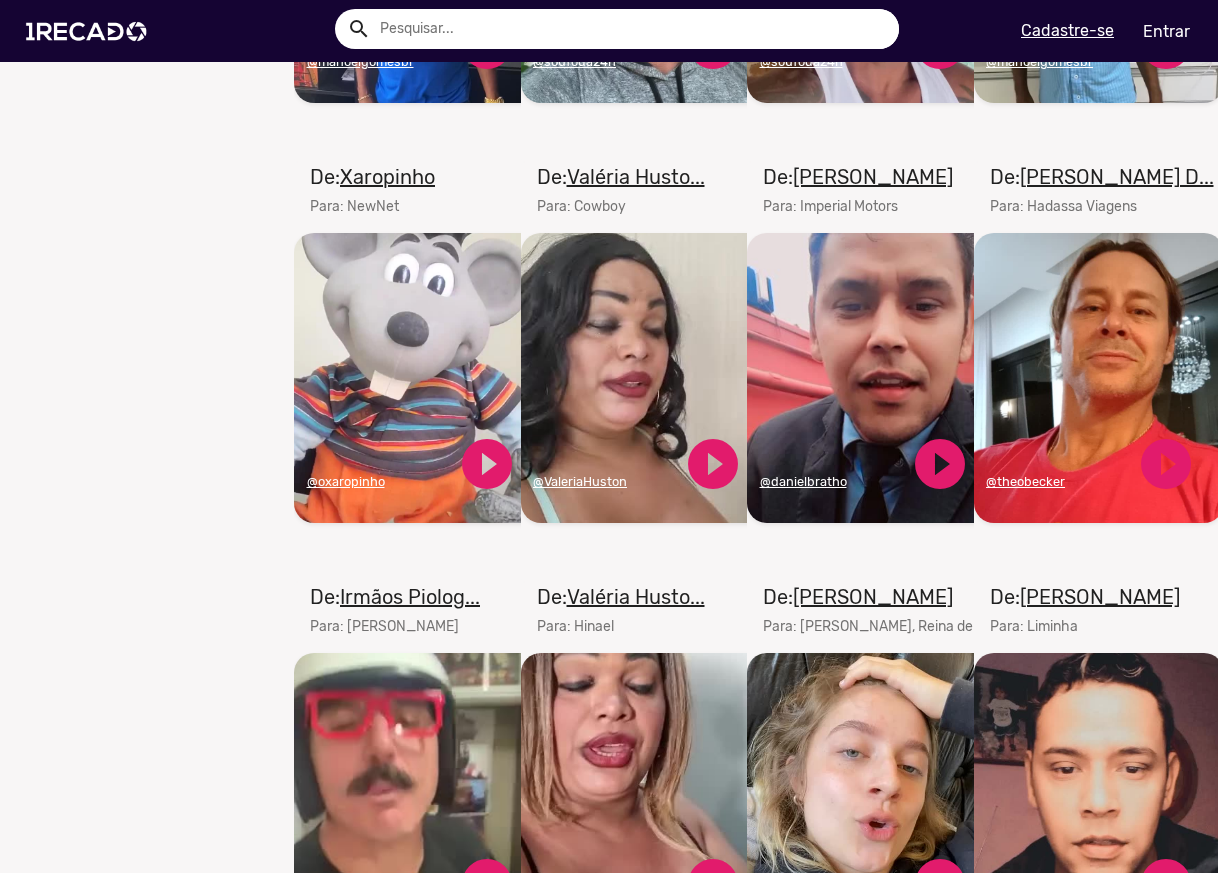 scroll, scrollTop: 1667, scrollLeft: 0, axis: vertical 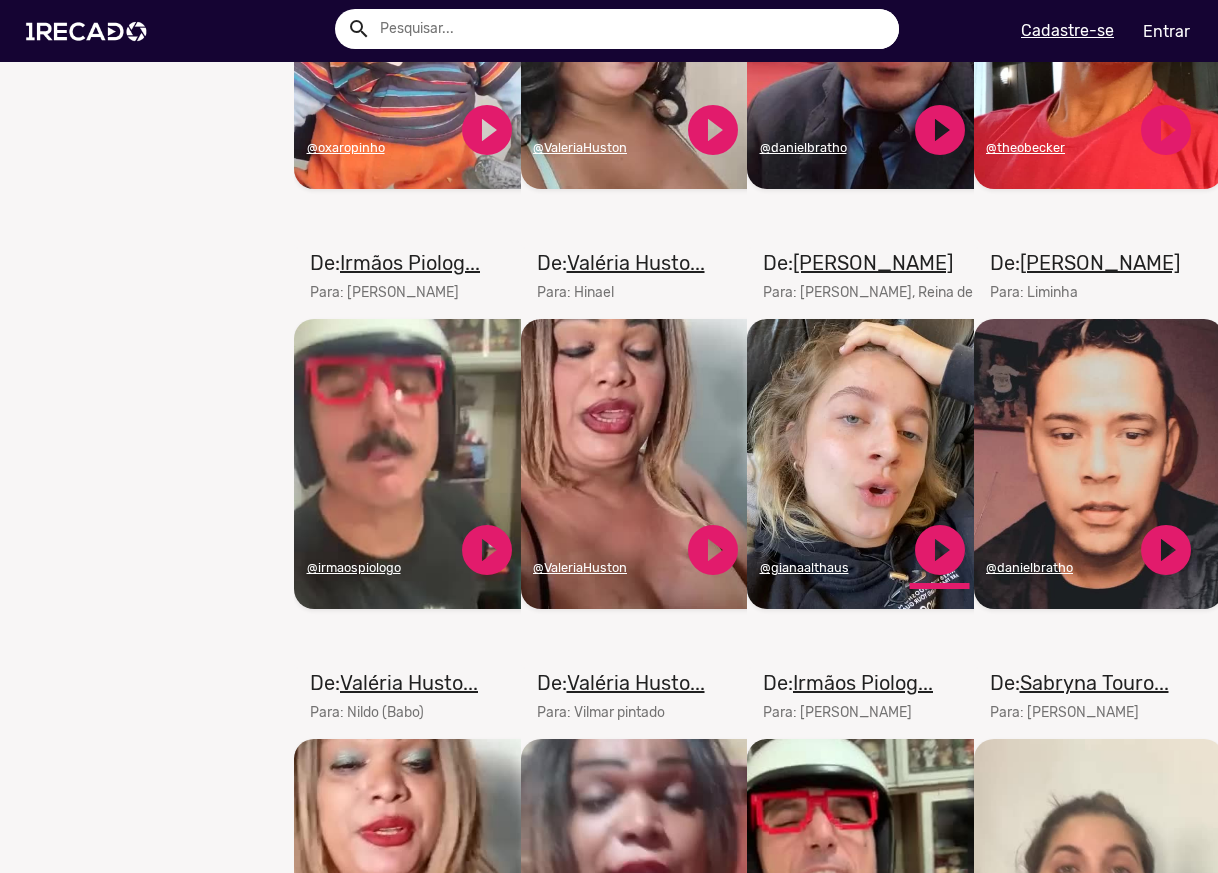 click on "play_circle_filled" 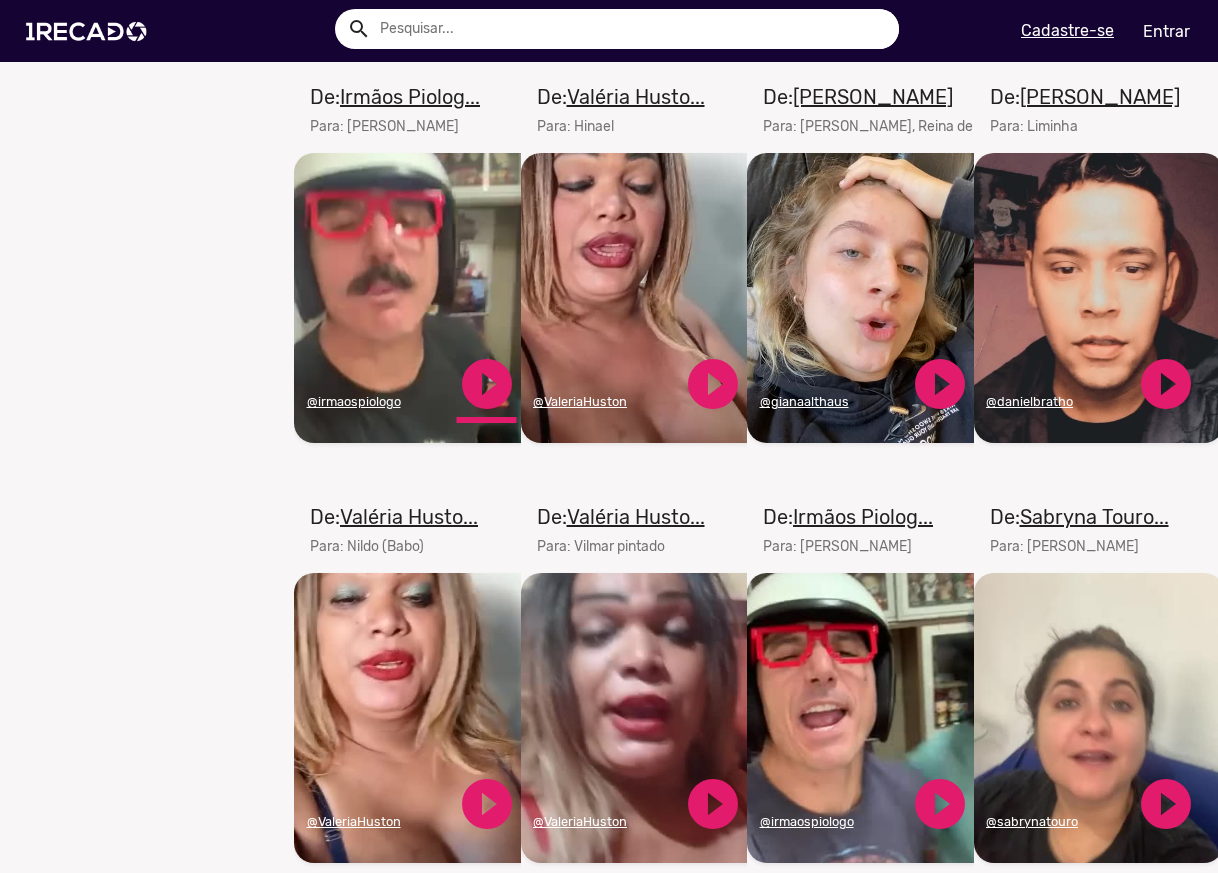 scroll, scrollTop: 2167, scrollLeft: 0, axis: vertical 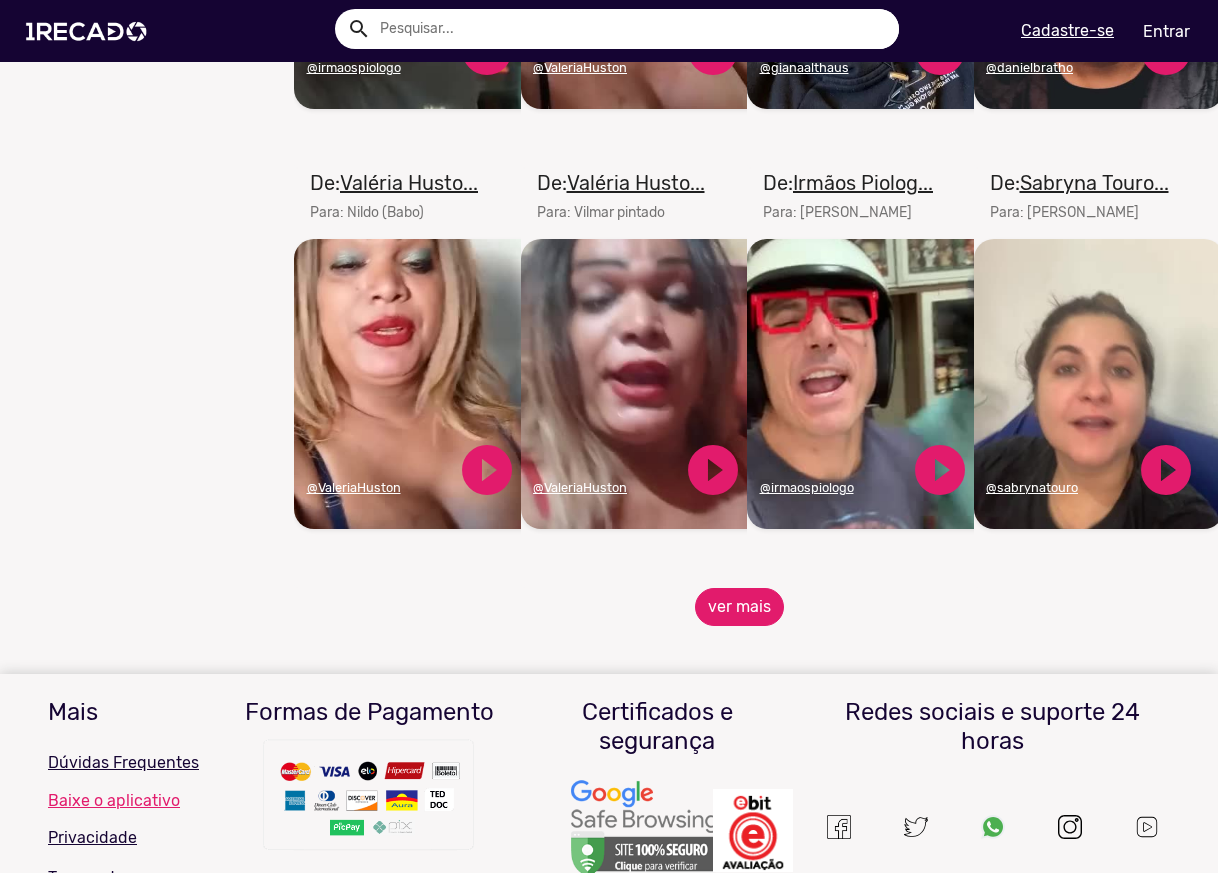 click on "ver mais" 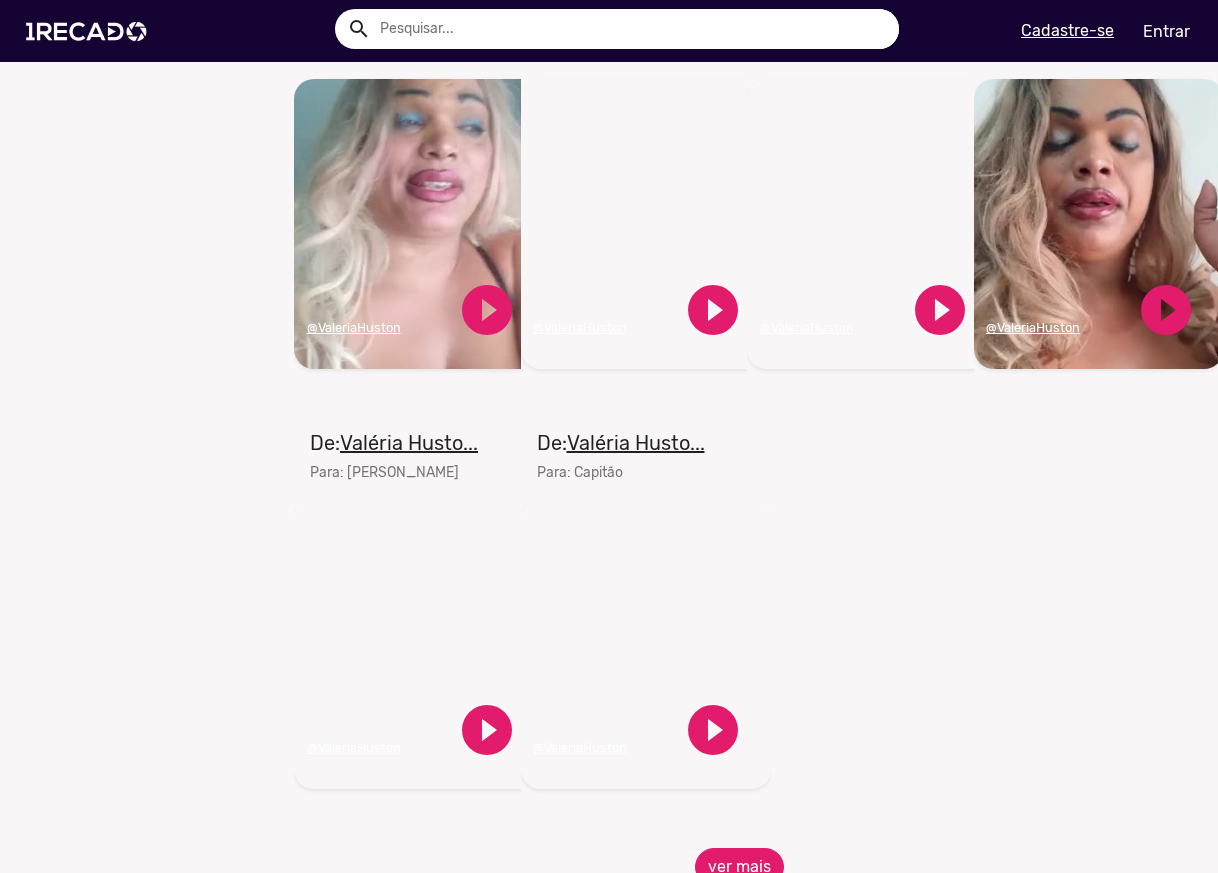 scroll, scrollTop: 3500, scrollLeft: 0, axis: vertical 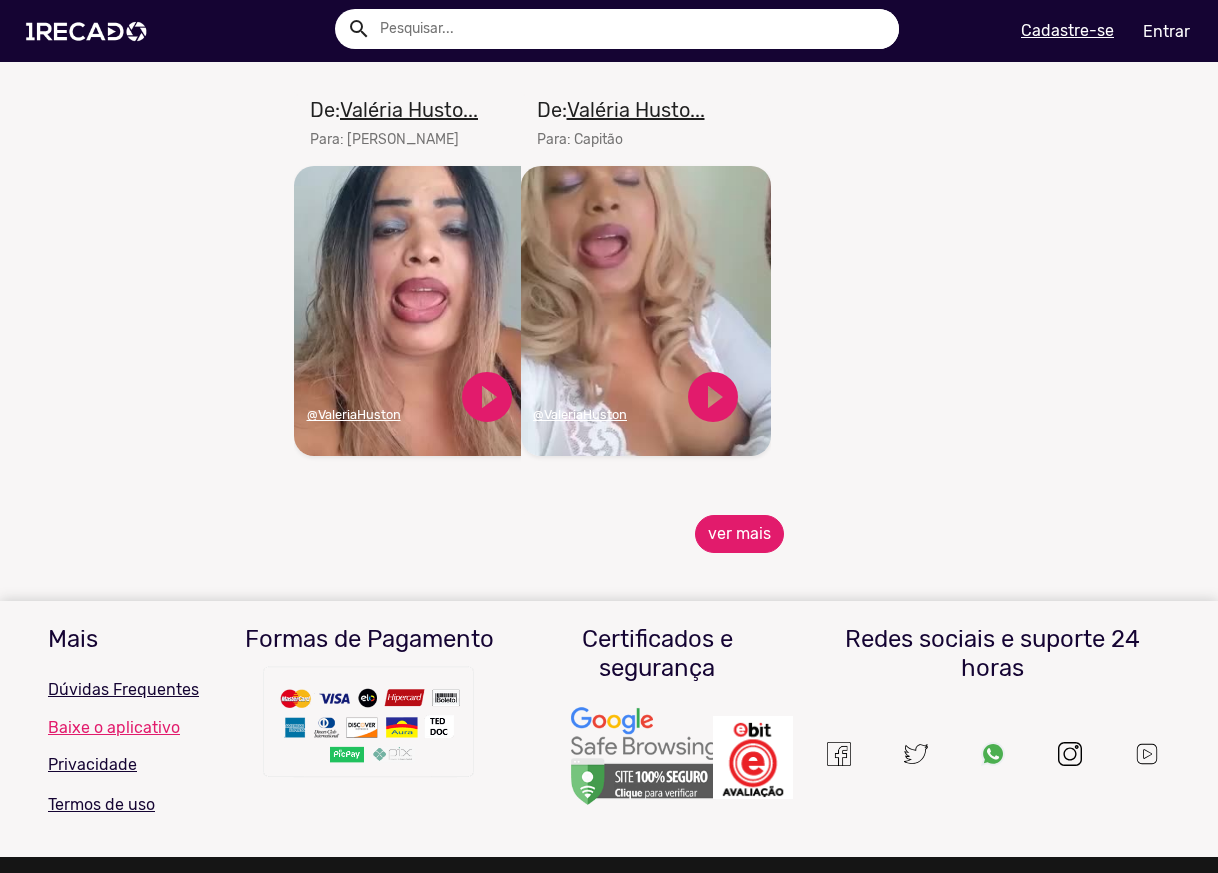 click on "ver mais" 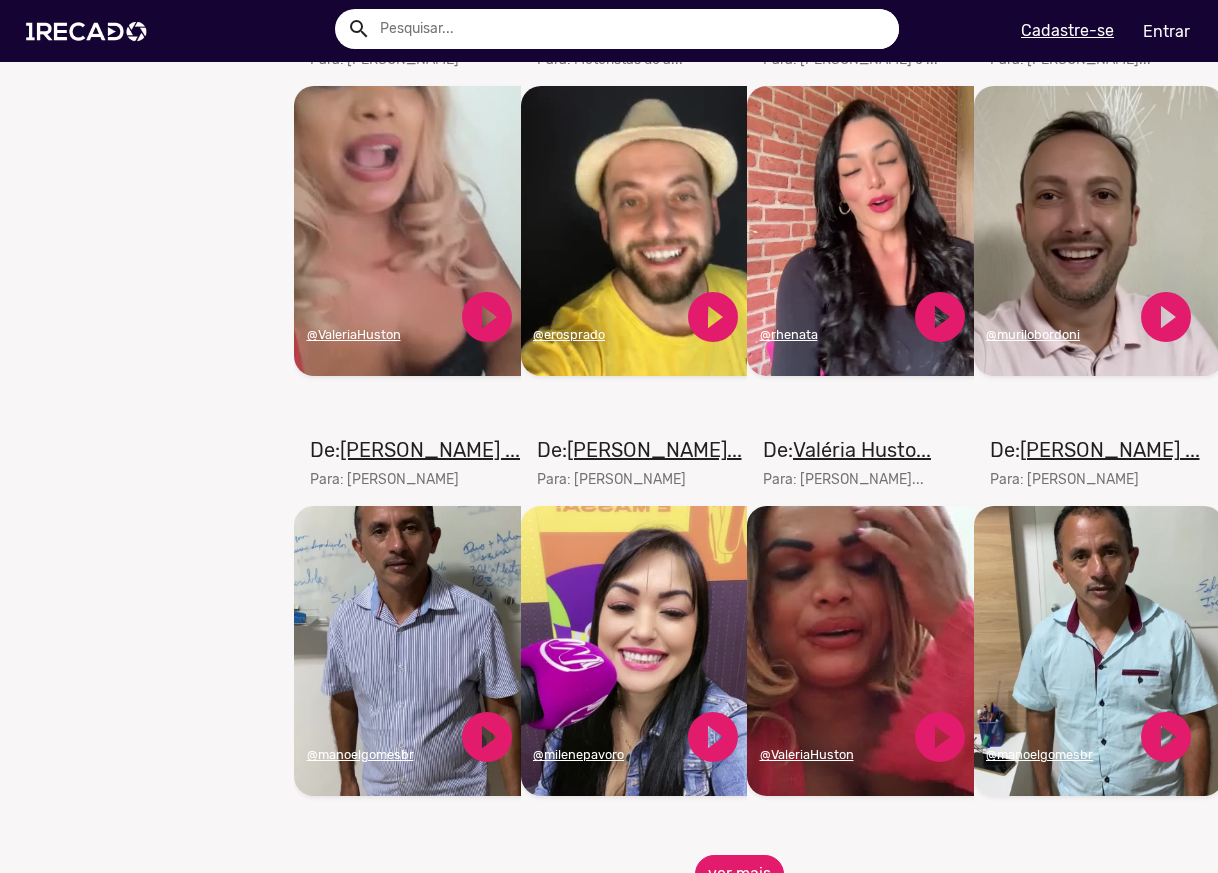 scroll, scrollTop: 4167, scrollLeft: 0, axis: vertical 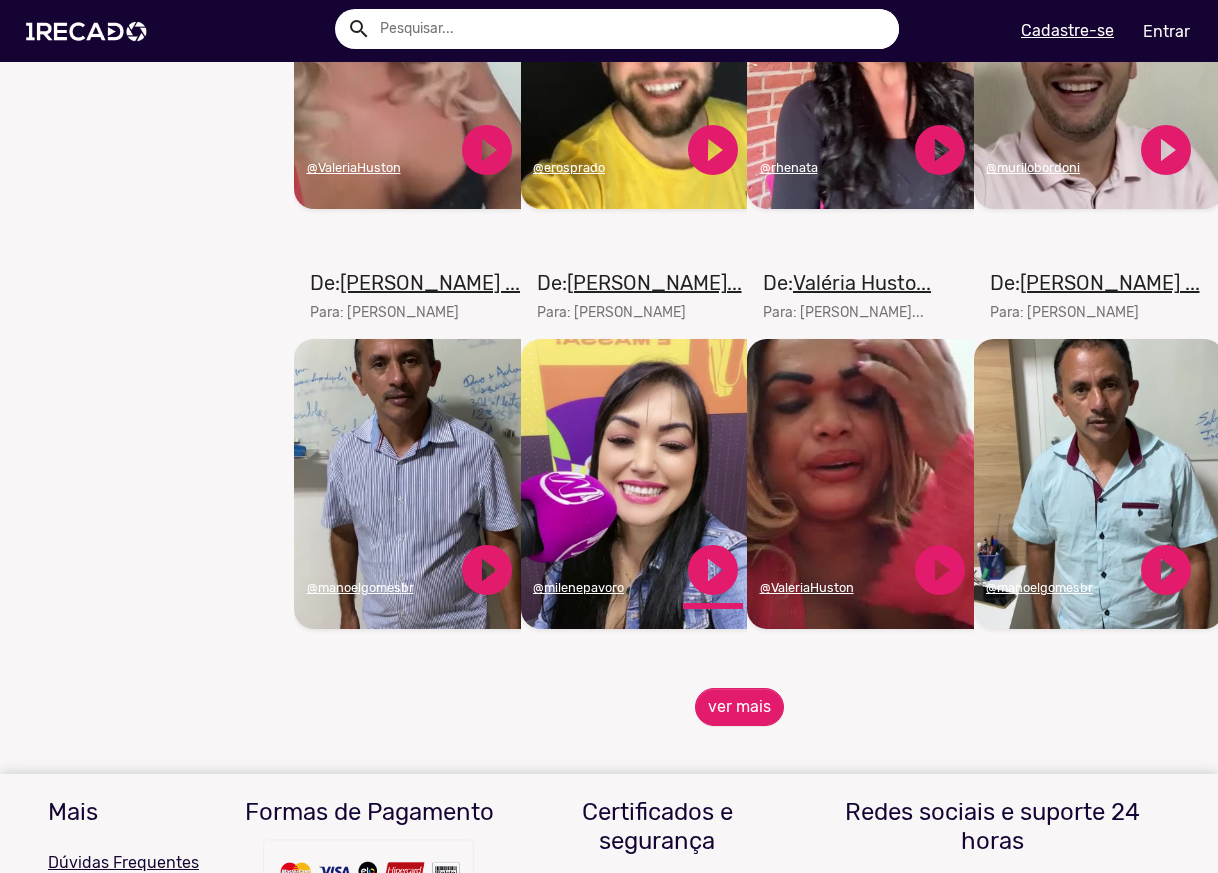 click on "play_circle_filled" 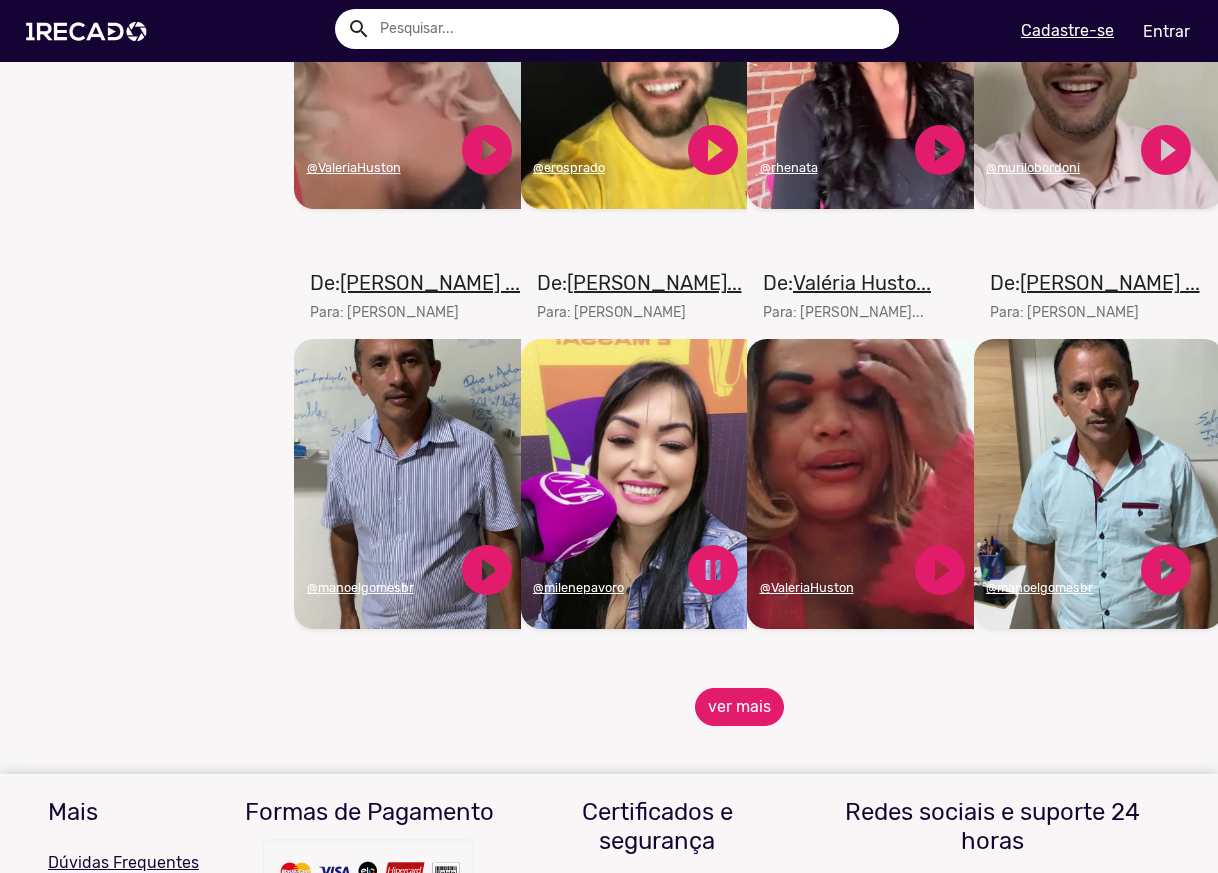 click on "ver mais" 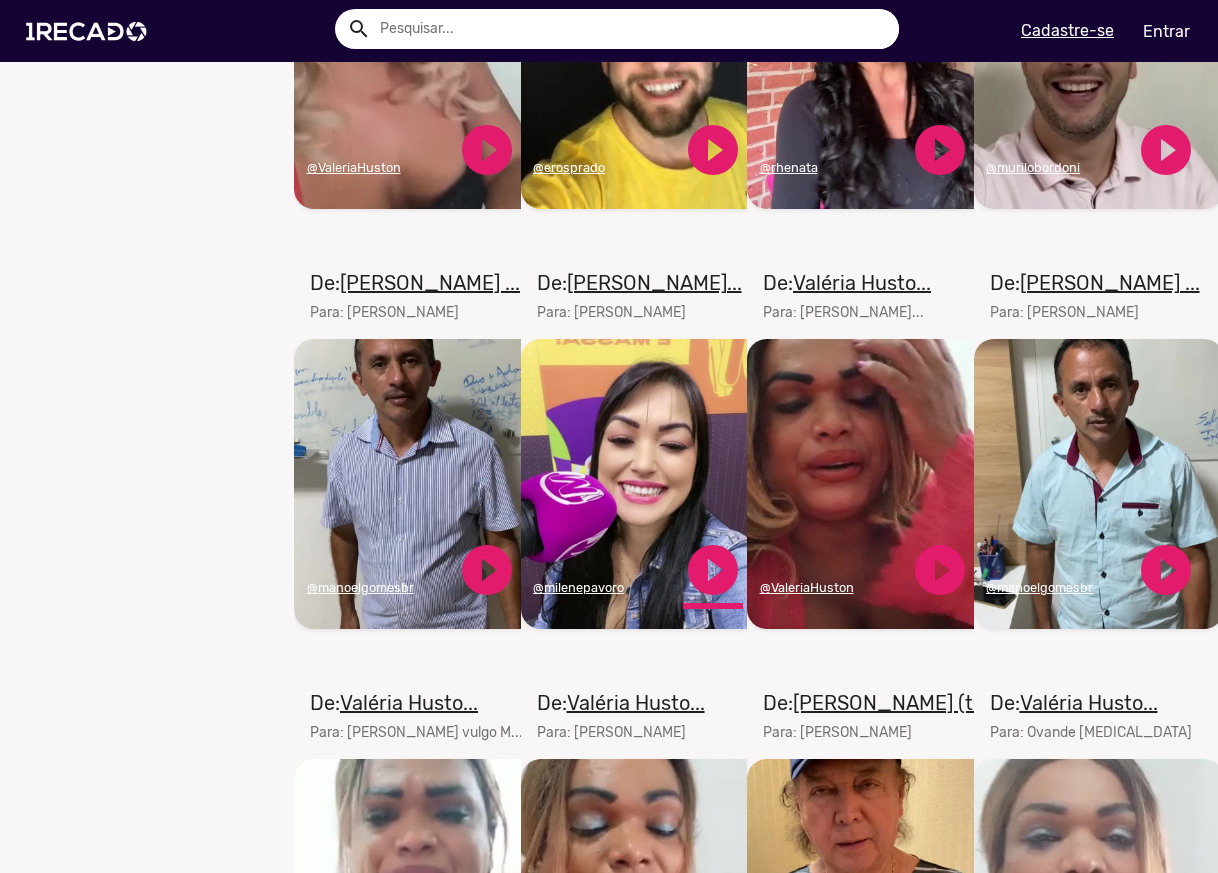 click on "play_circle_filled" 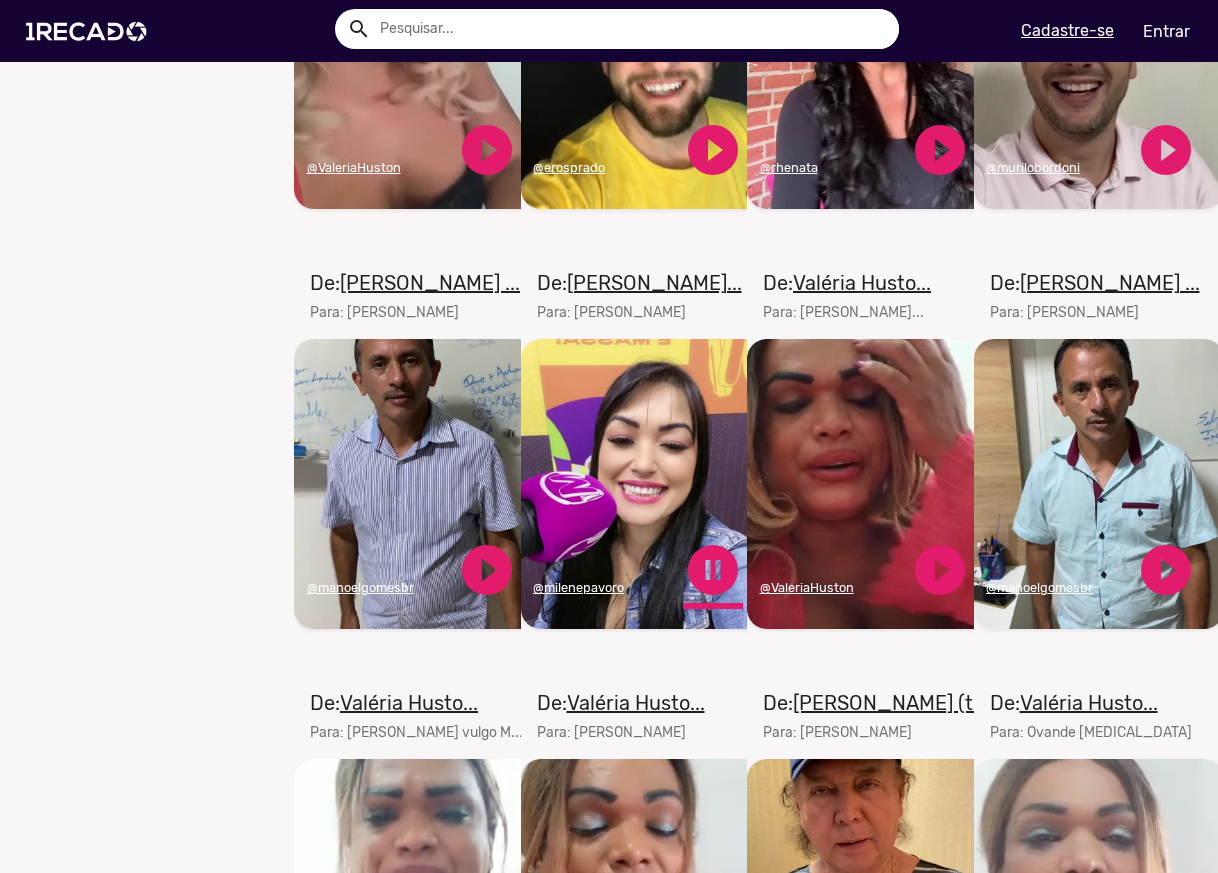 click on "pause_circle" 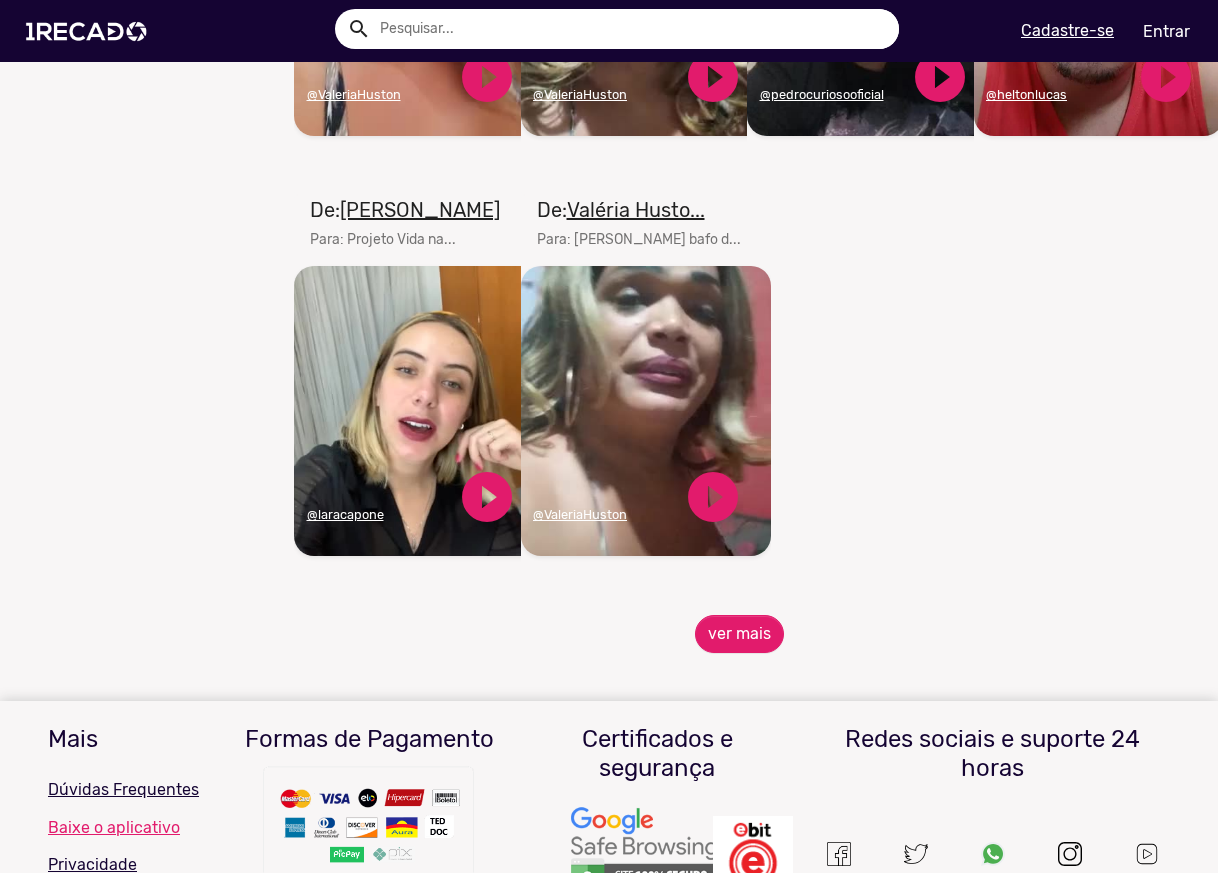 scroll, scrollTop: 5667, scrollLeft: 0, axis: vertical 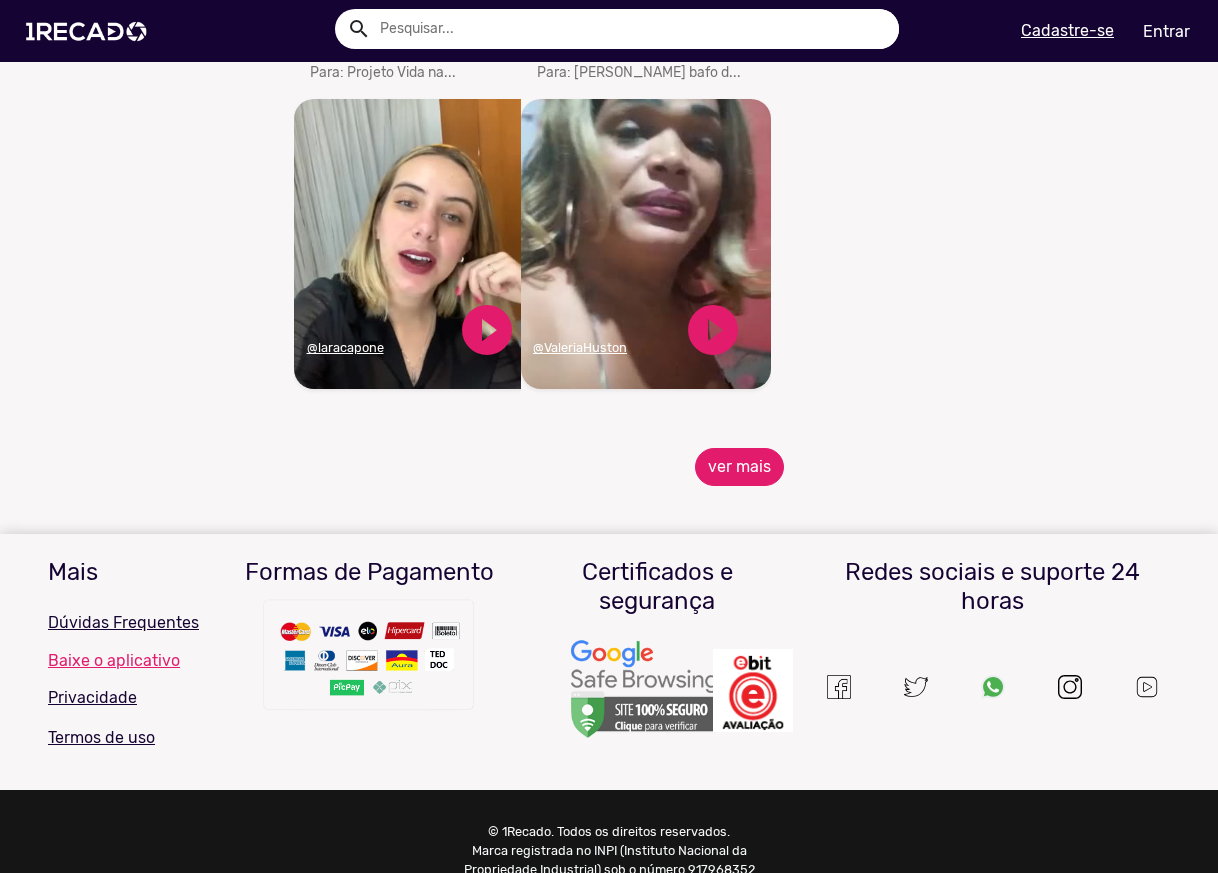 click on "ver mais" 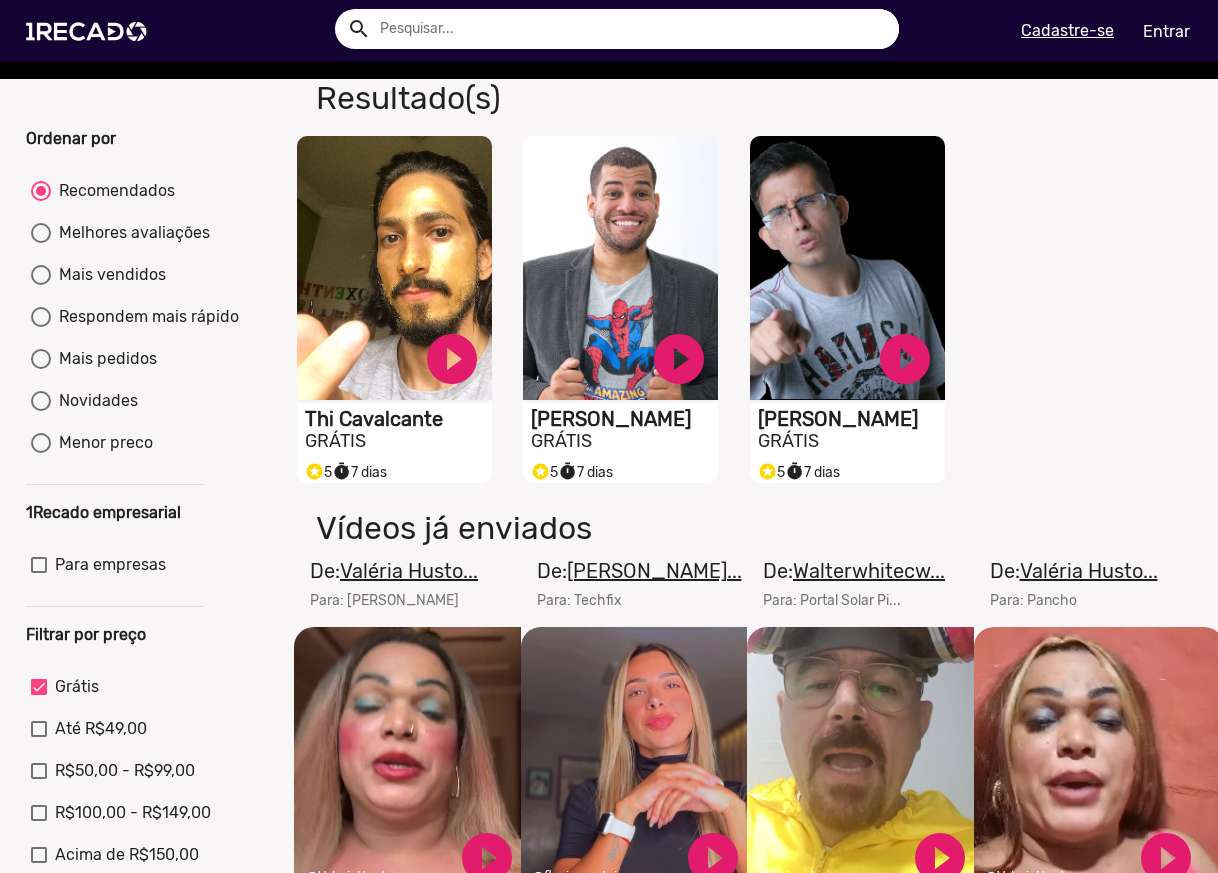 scroll, scrollTop: 0, scrollLeft: 0, axis: both 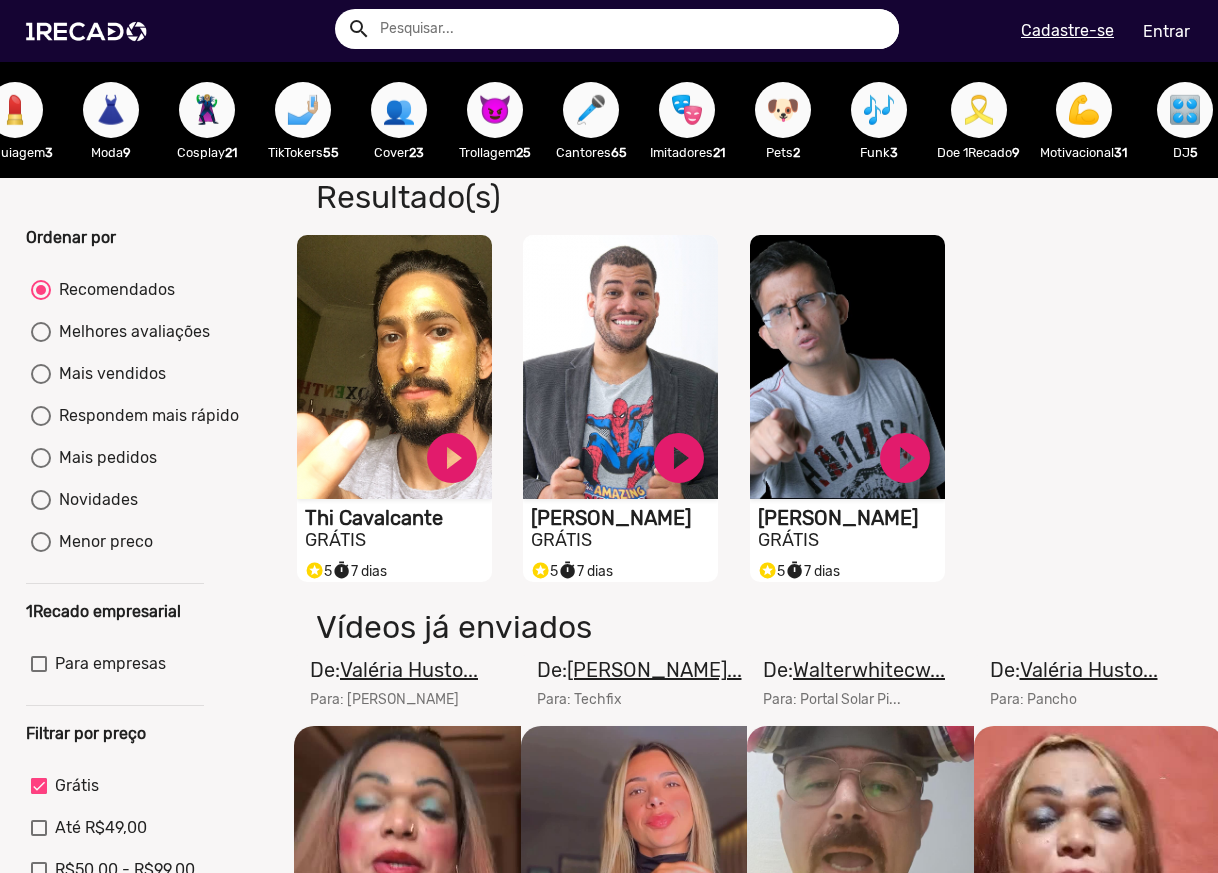 click on "🤳🏼" at bounding box center [303, 110] 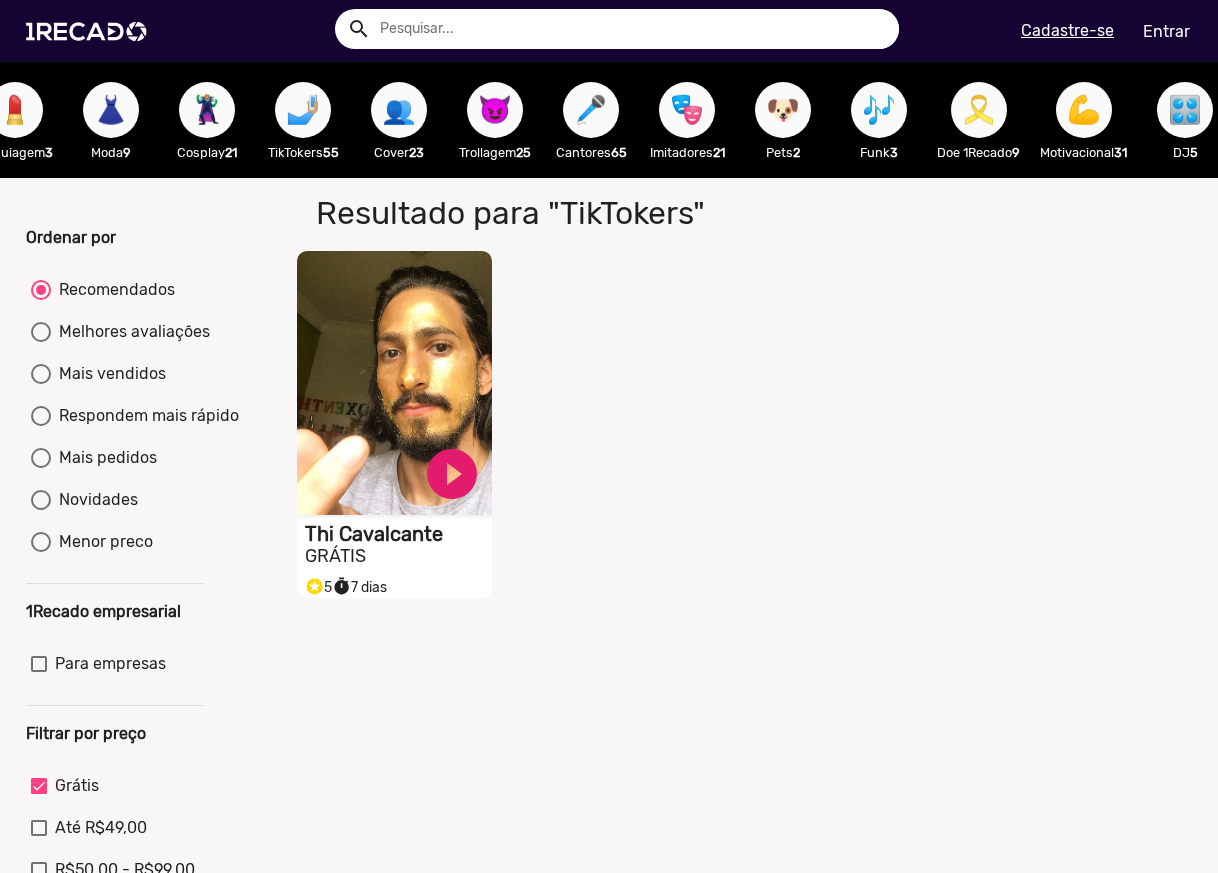 click at bounding box center (632, 29) 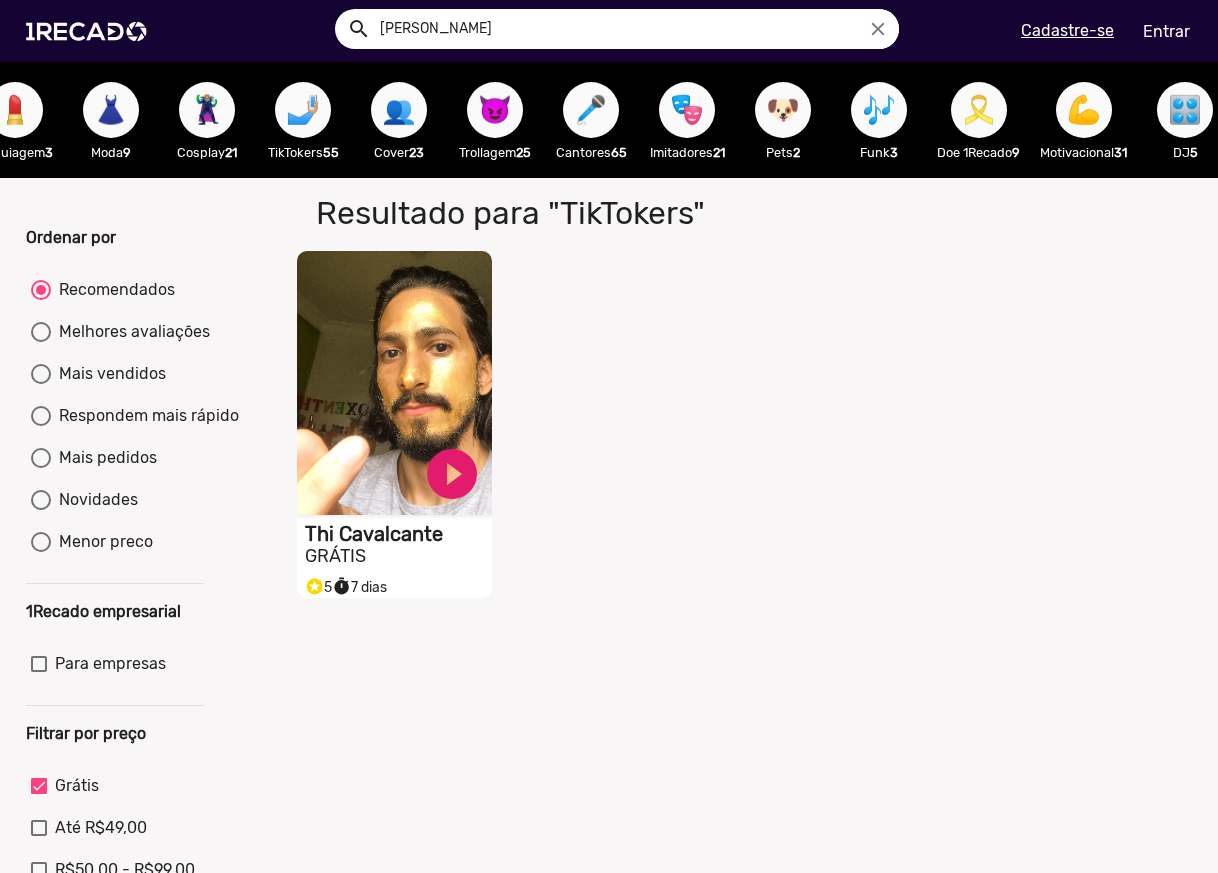 click on "search" at bounding box center [357, 27] 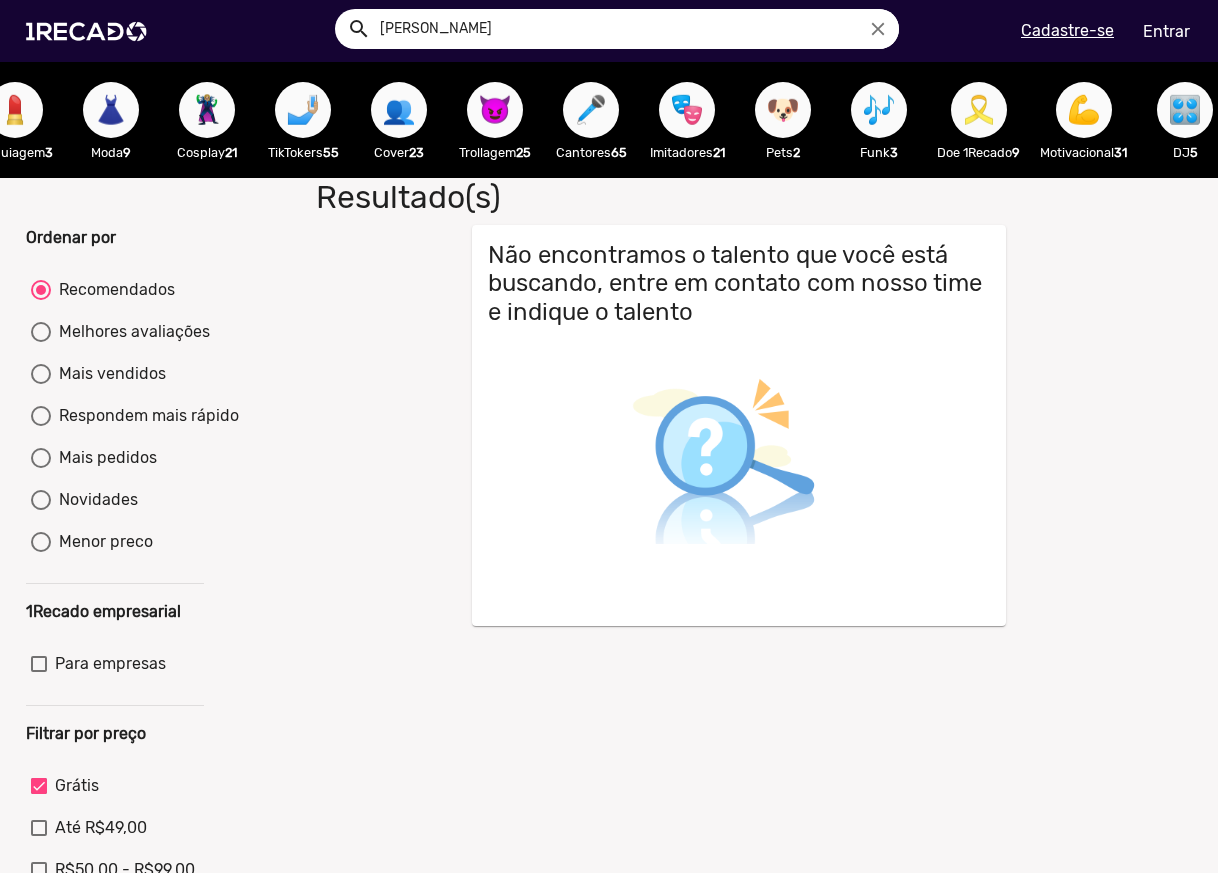scroll, scrollTop: 0, scrollLeft: 0, axis: both 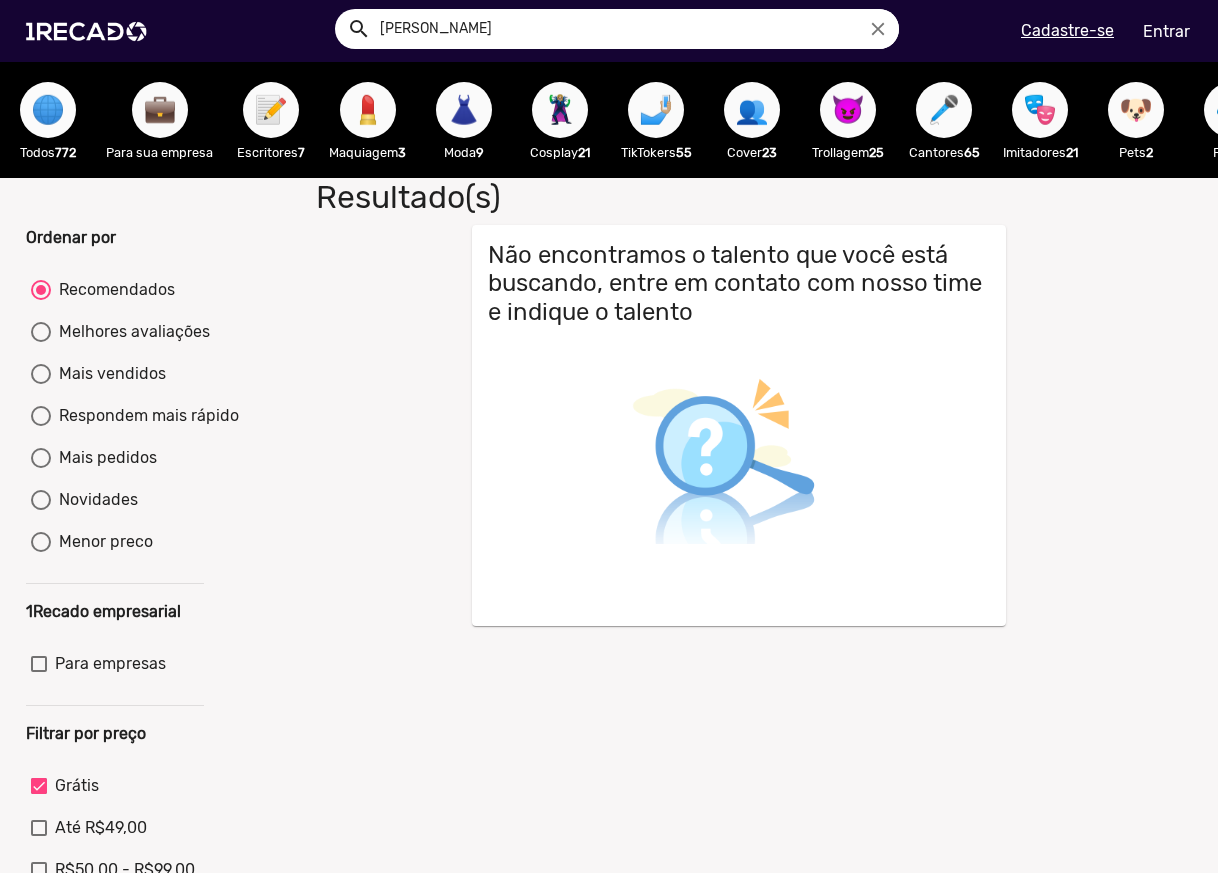 click on "🌐" at bounding box center [48, 110] 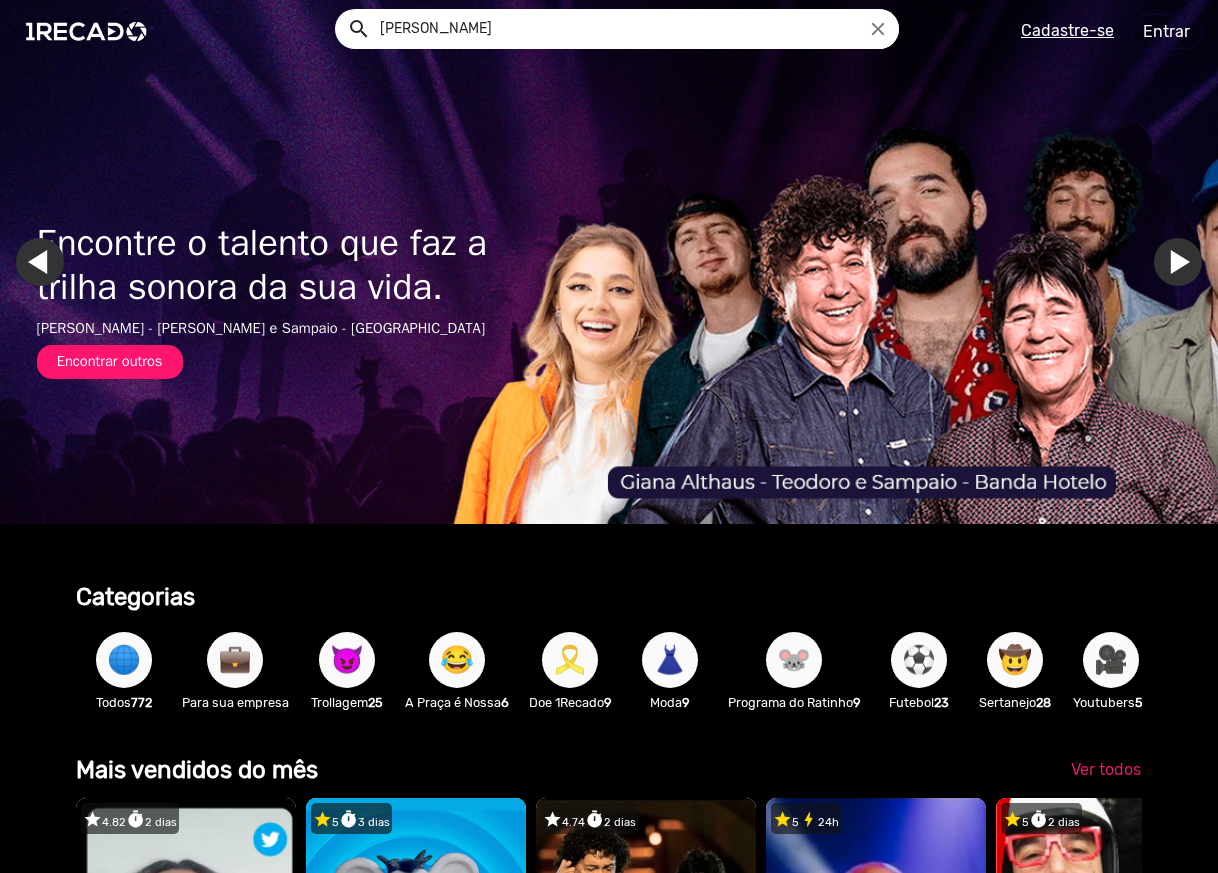 click on "[PERSON_NAME]" at bounding box center (632, 29) 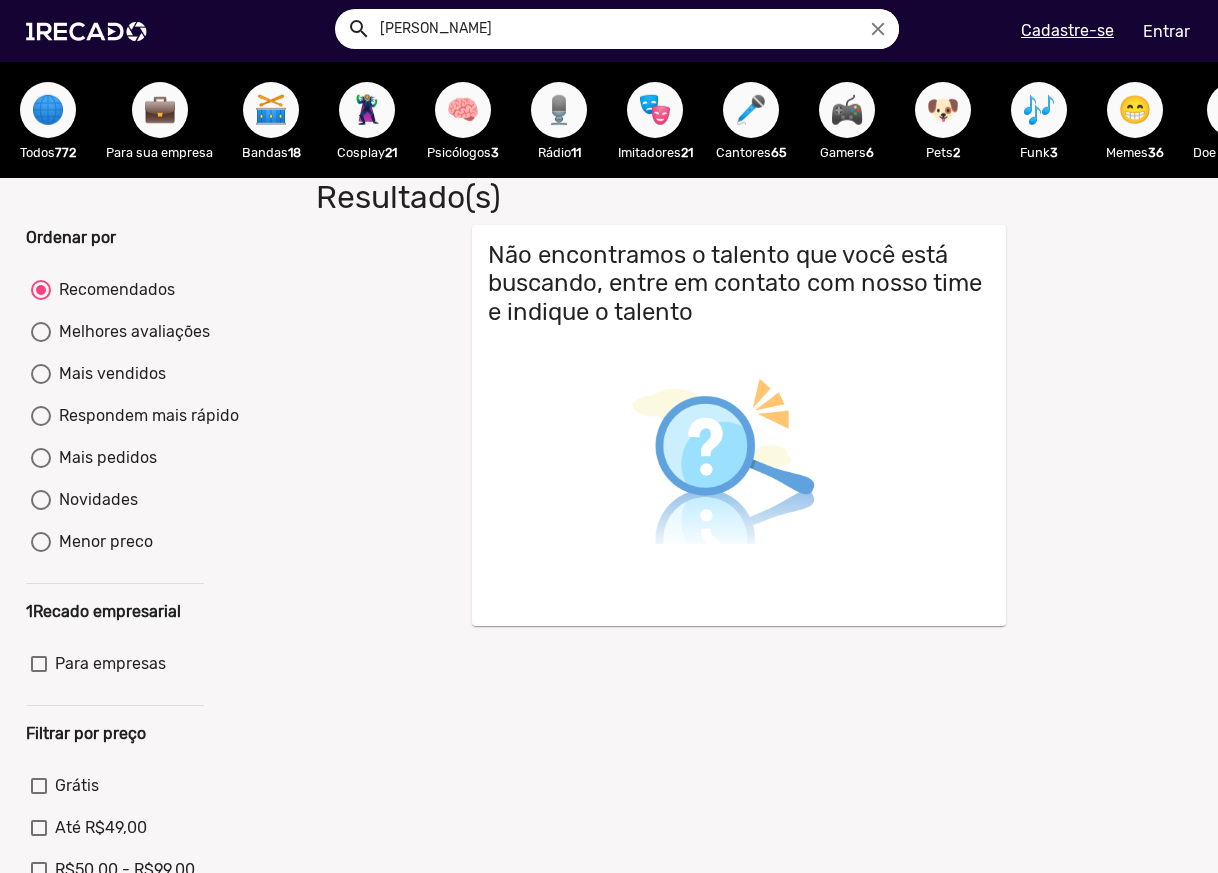 drag, startPoint x: 482, startPoint y: 28, endPoint x: 441, endPoint y: 22, distance: 41.4367 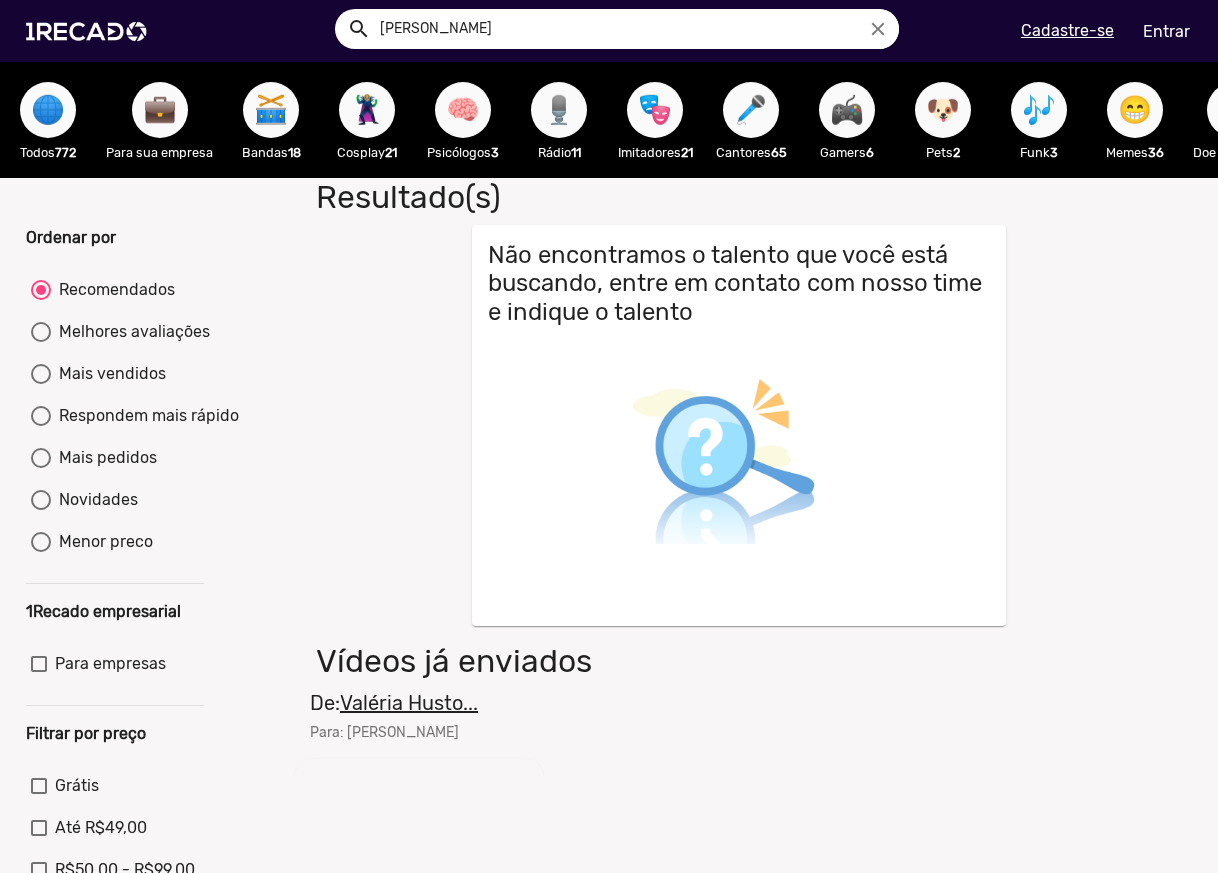 scroll, scrollTop: 333, scrollLeft: 0, axis: vertical 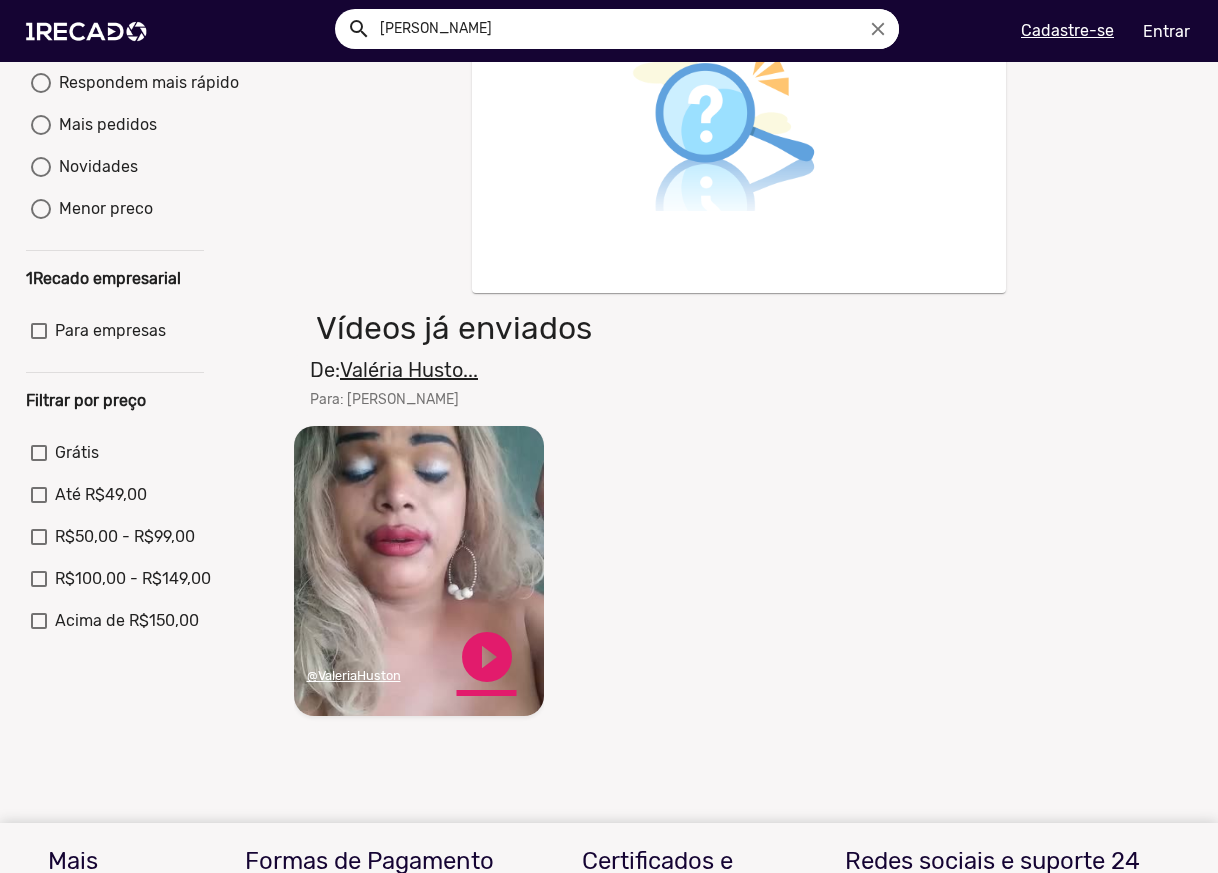 click on "play_circle_filled" 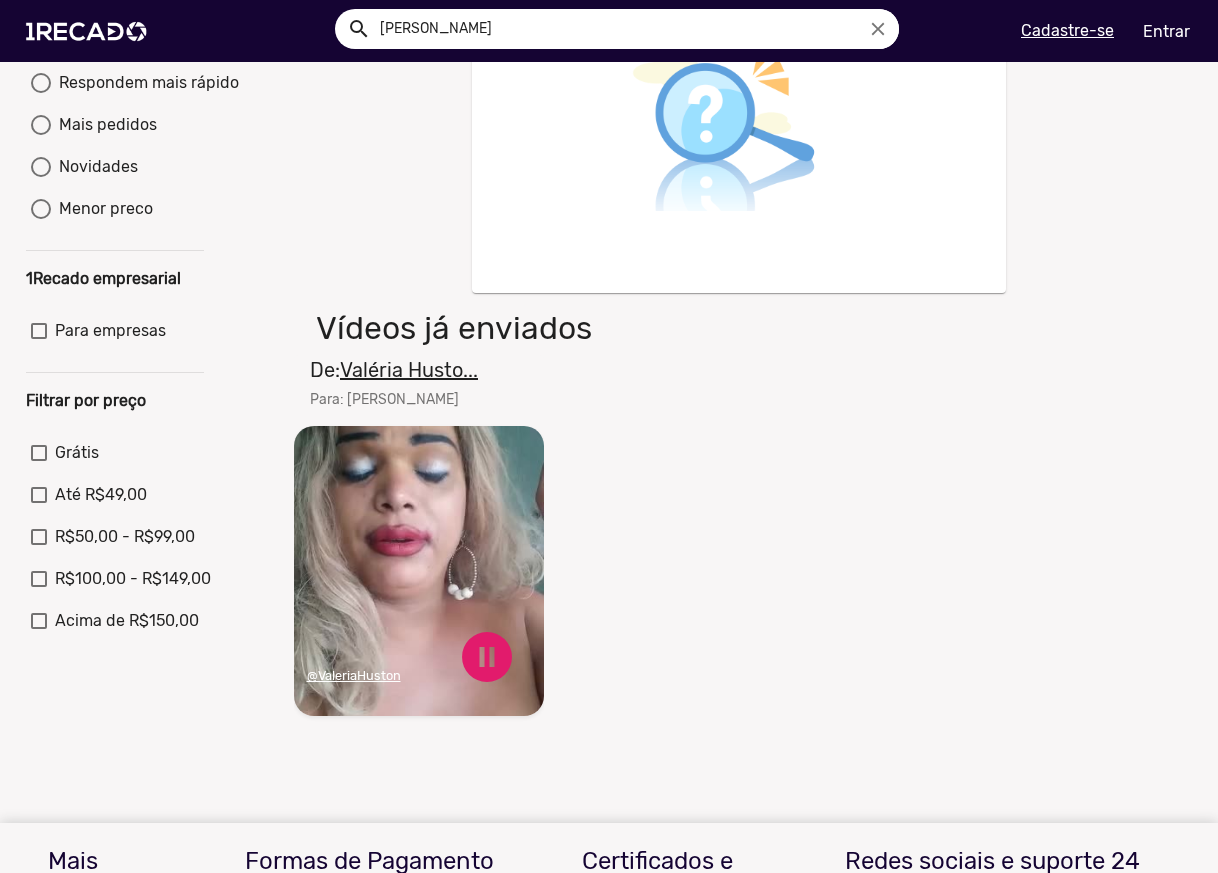drag, startPoint x: 485, startPoint y: 675, endPoint x: 309, endPoint y: 493, distance: 253.17978 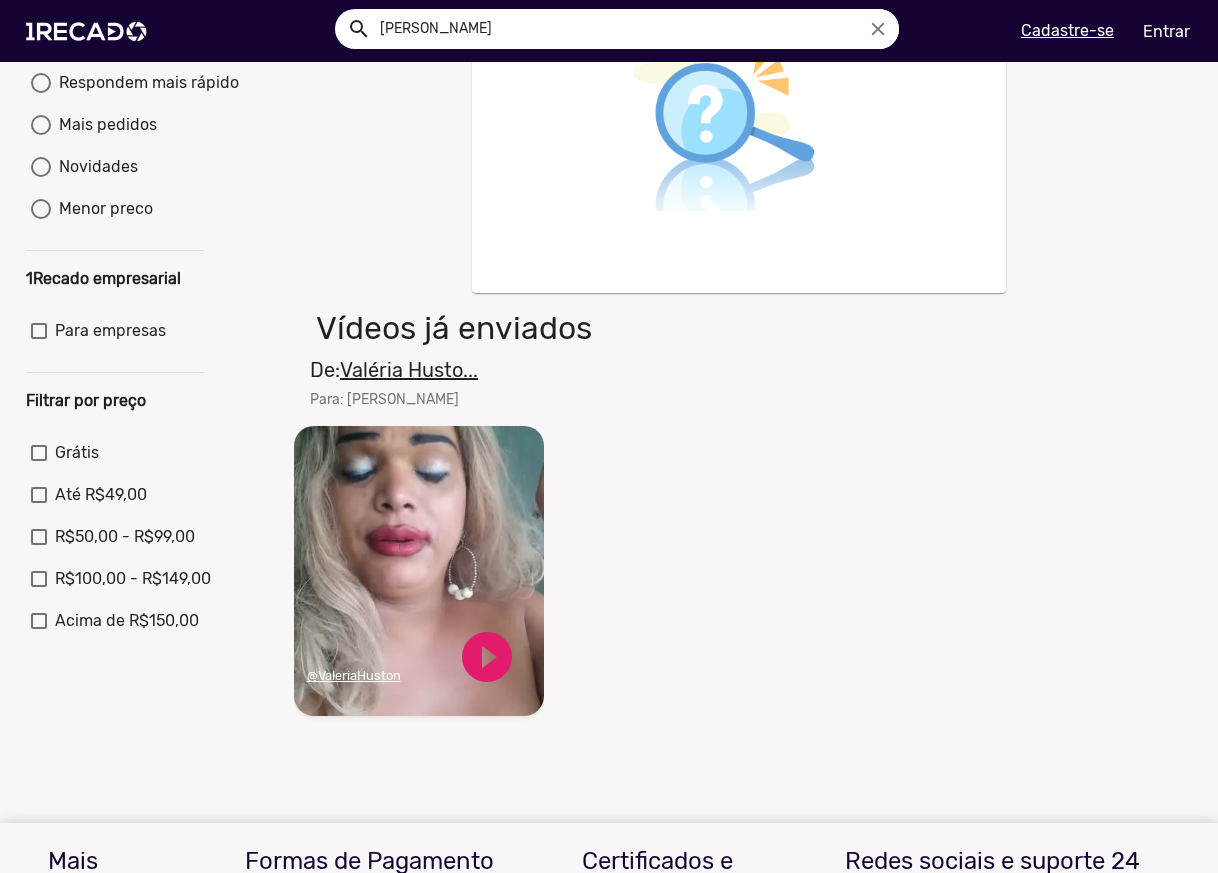 scroll, scrollTop: 0, scrollLeft: 0, axis: both 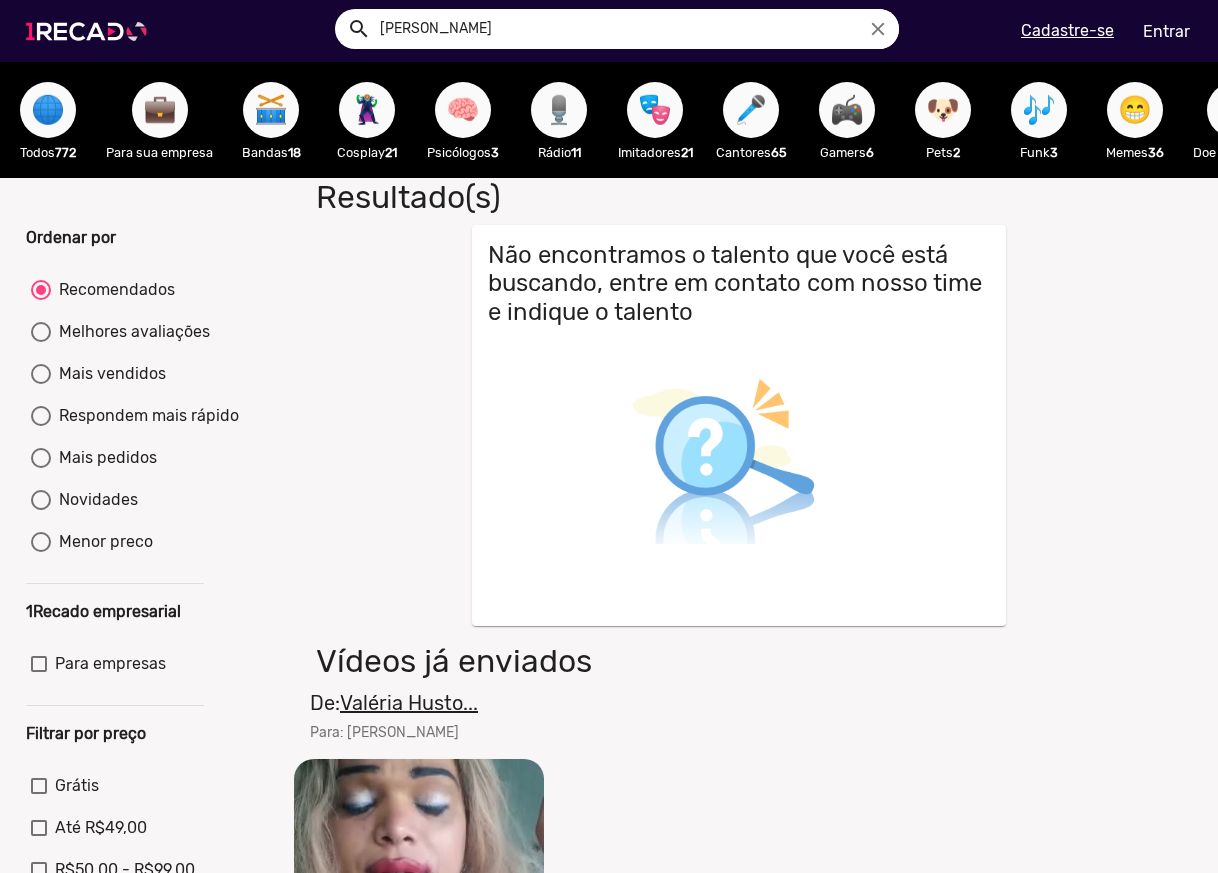 click at bounding box center (90, 31) 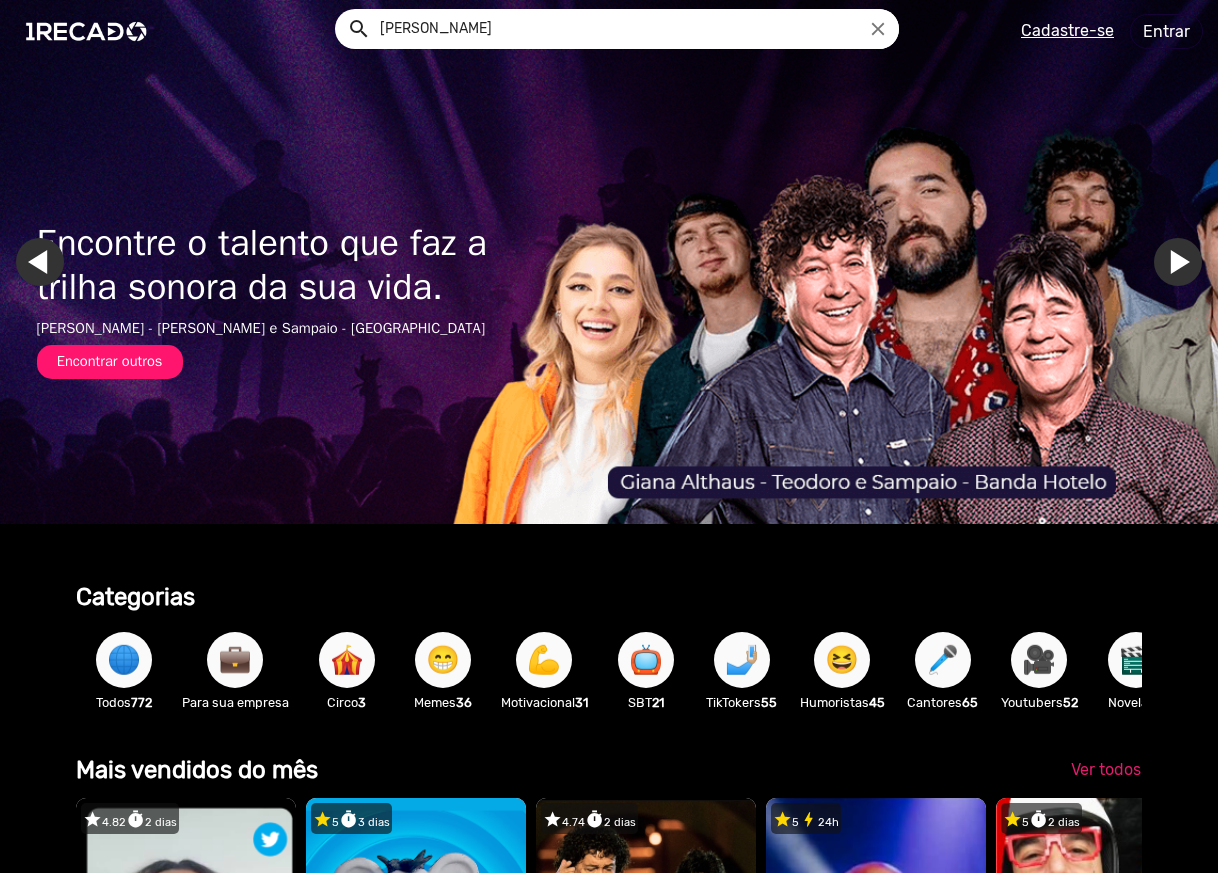 click on "Ir para o próximo slide" at bounding box center (1178, 262) 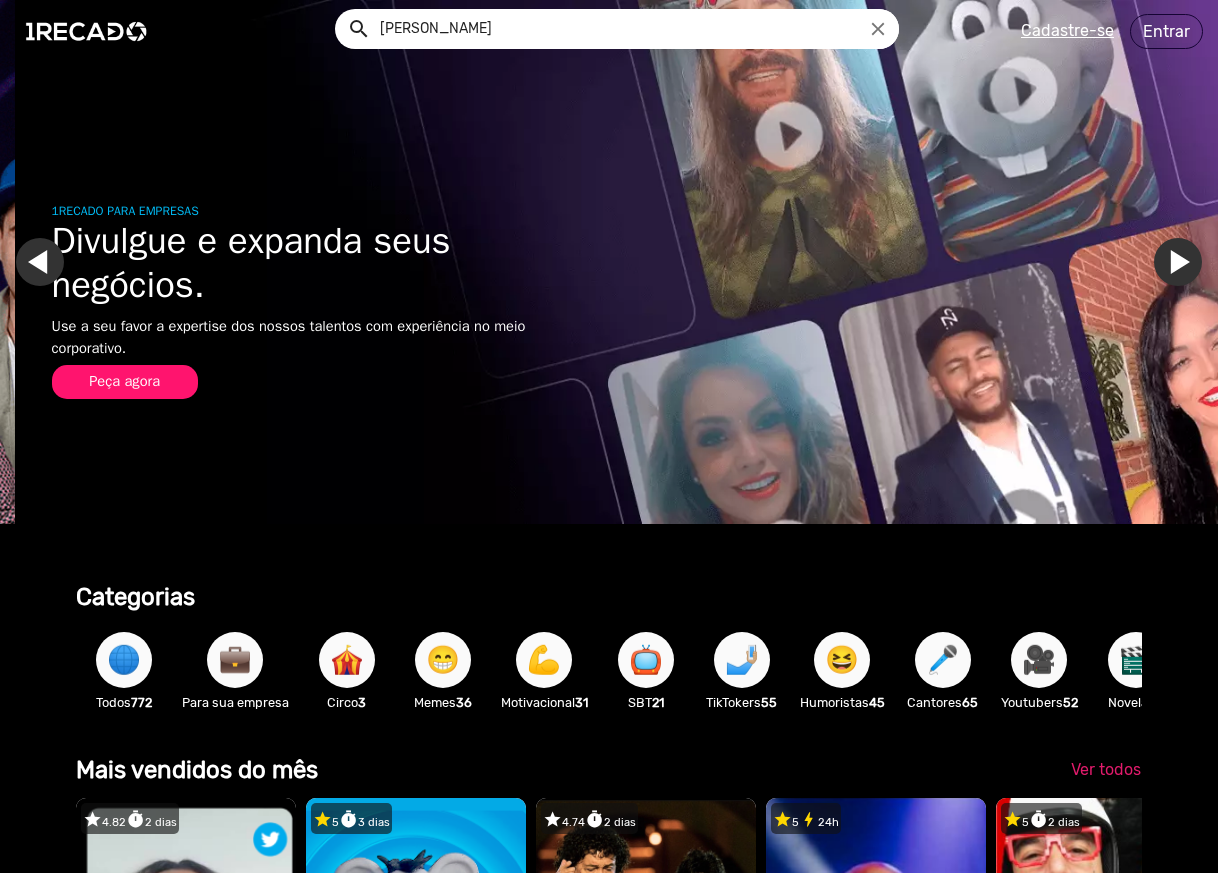 click on "Ir para o próximo slide" at bounding box center (1193, 262) 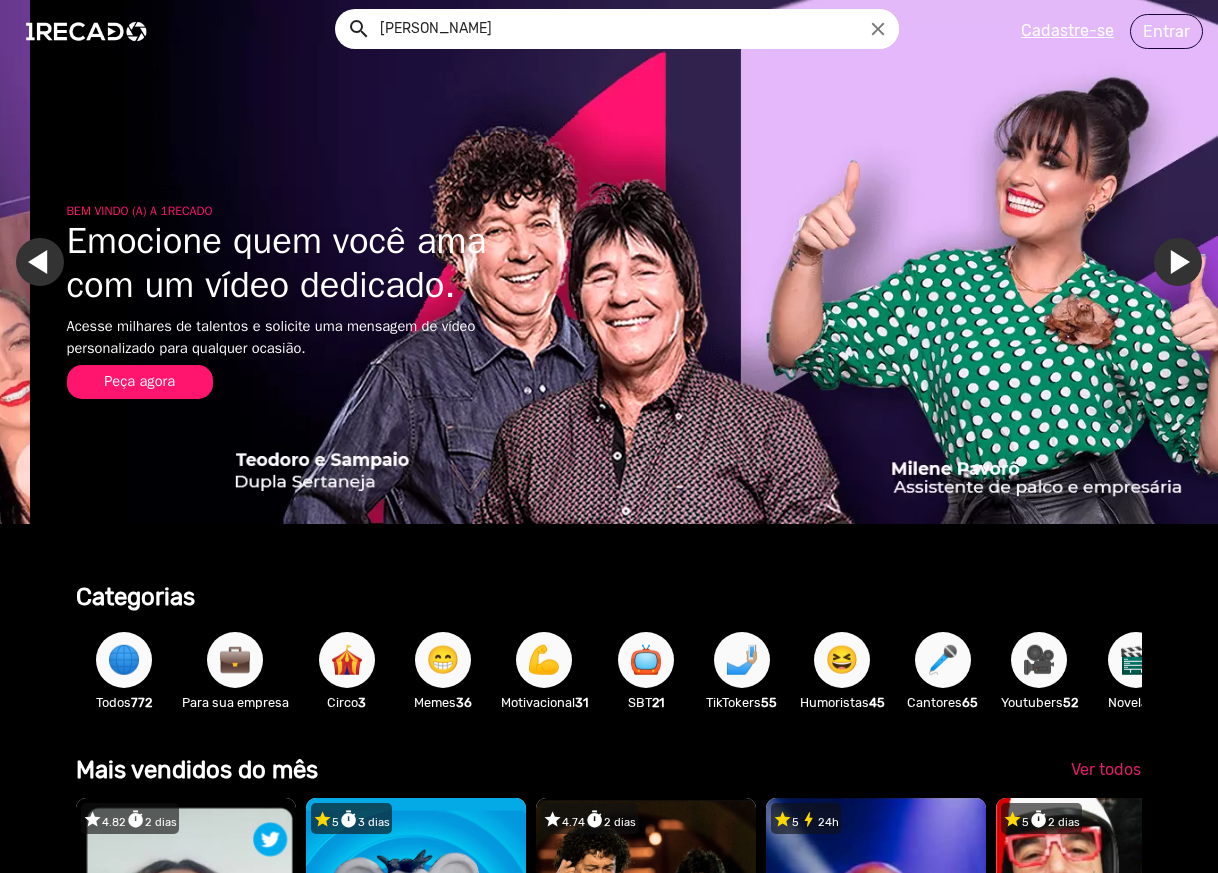 click on "Ir para o próximo slide" at bounding box center [1208, 262] 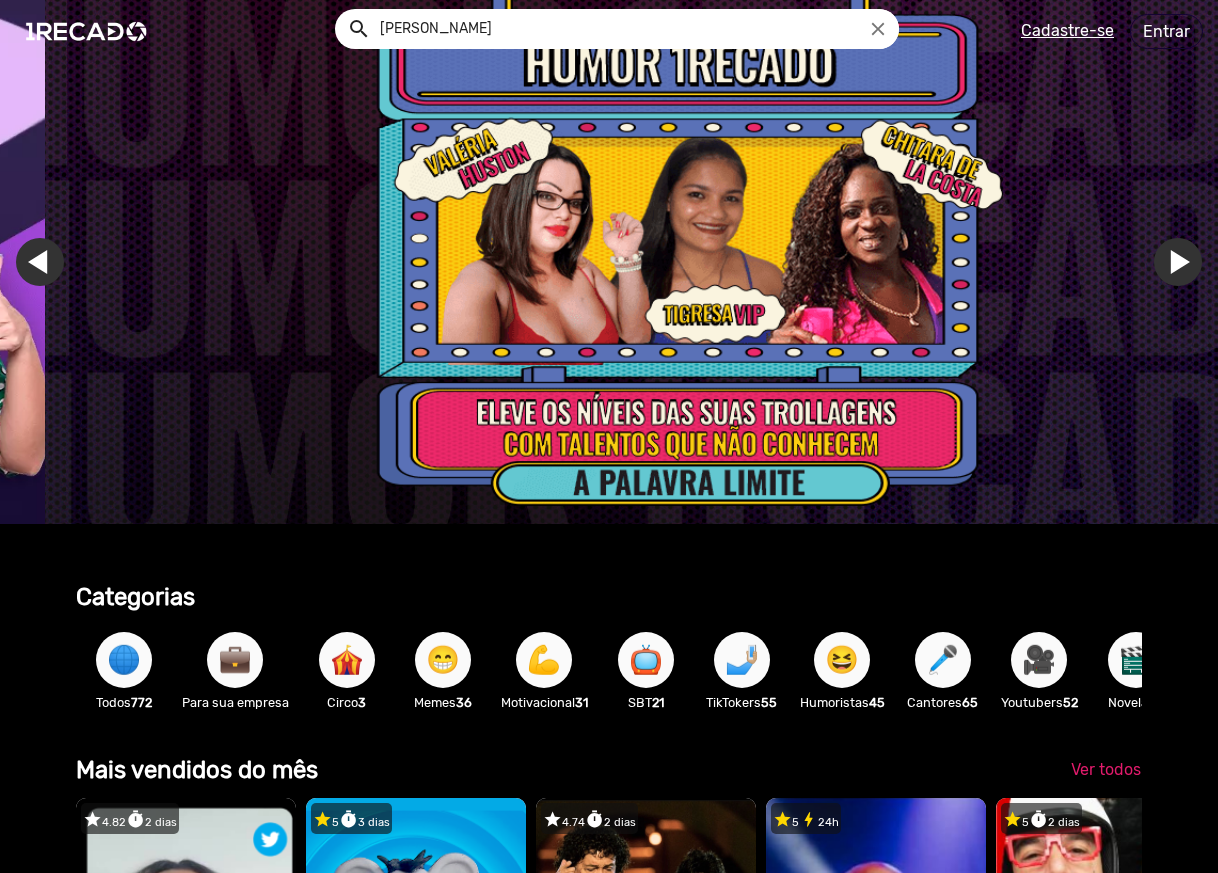click on "Ir para o primeiro slide" at bounding box center (1223, 262) 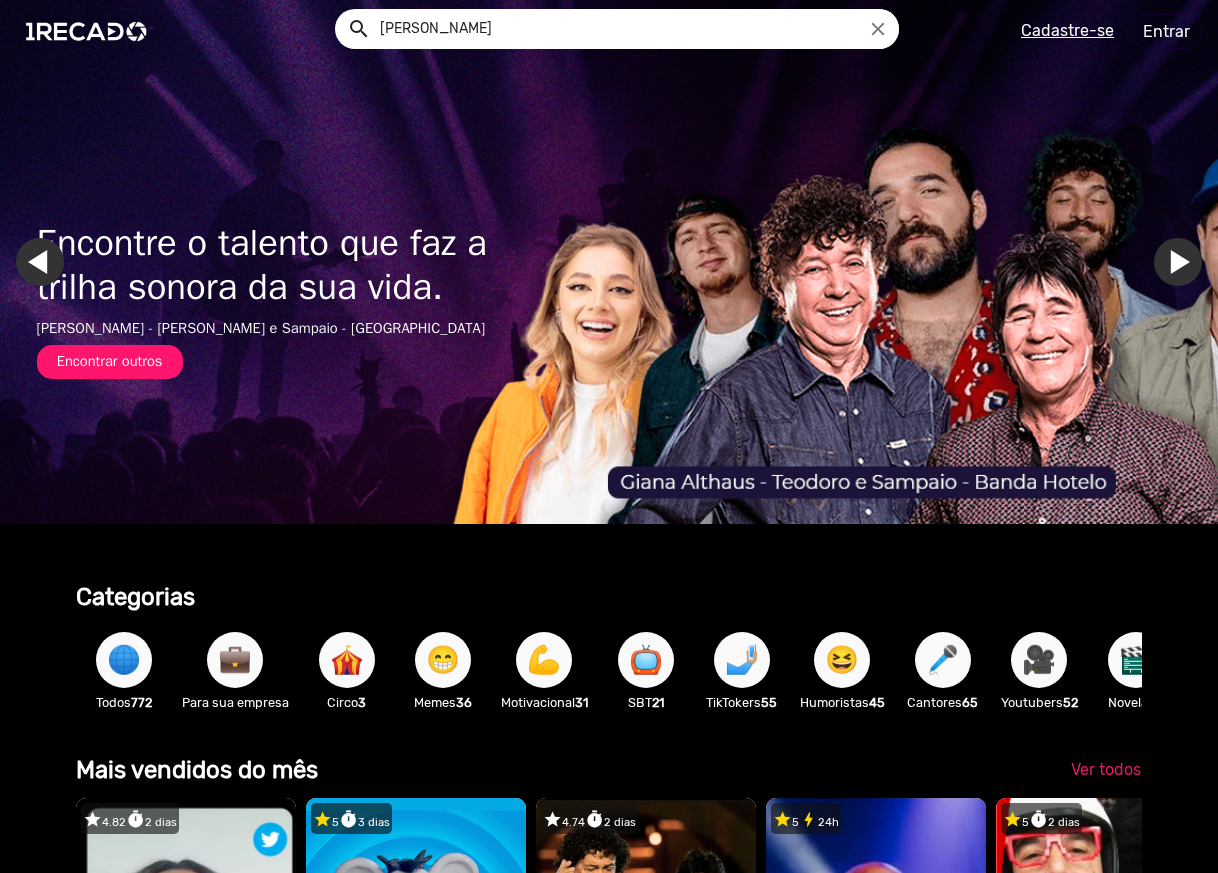 scroll, scrollTop: 333, scrollLeft: 0, axis: vertical 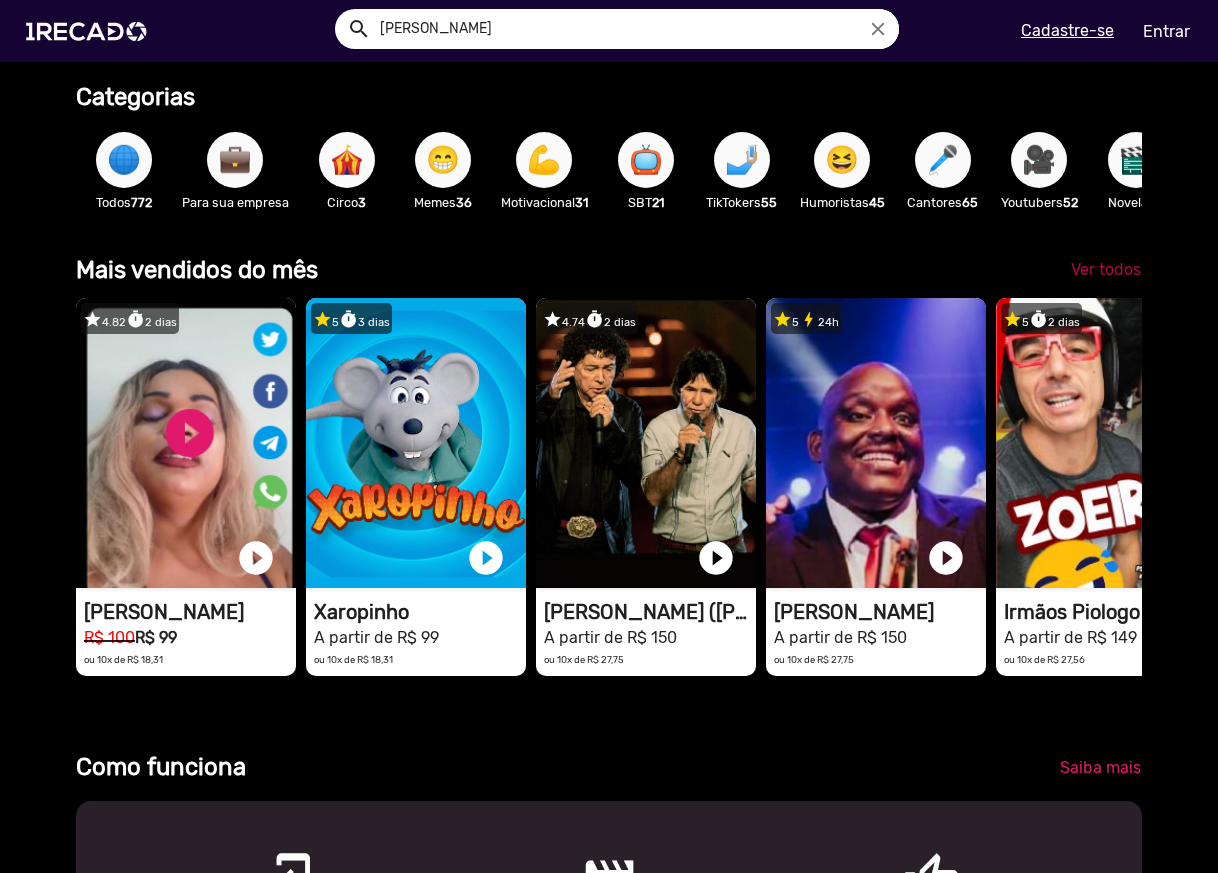click on "Ver todos" 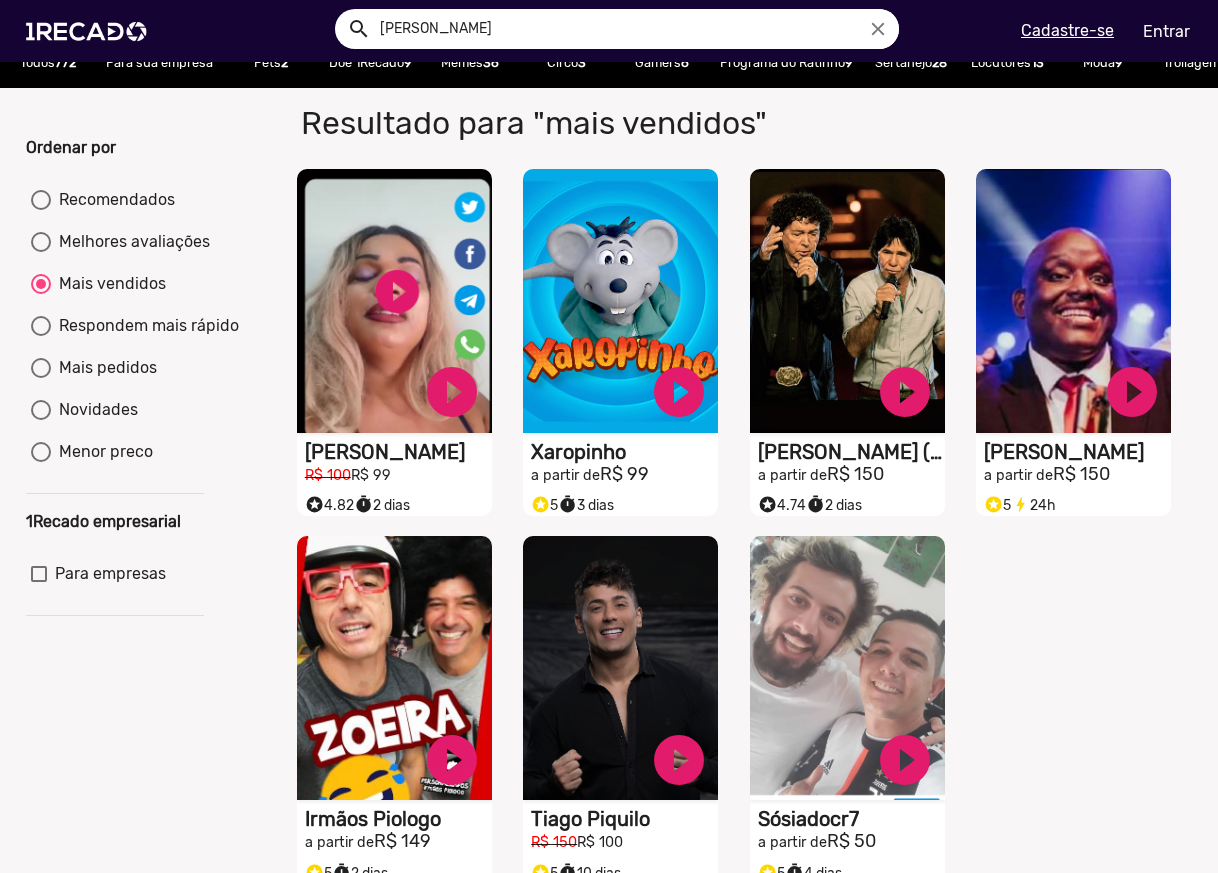 scroll, scrollTop: 0, scrollLeft: 0, axis: both 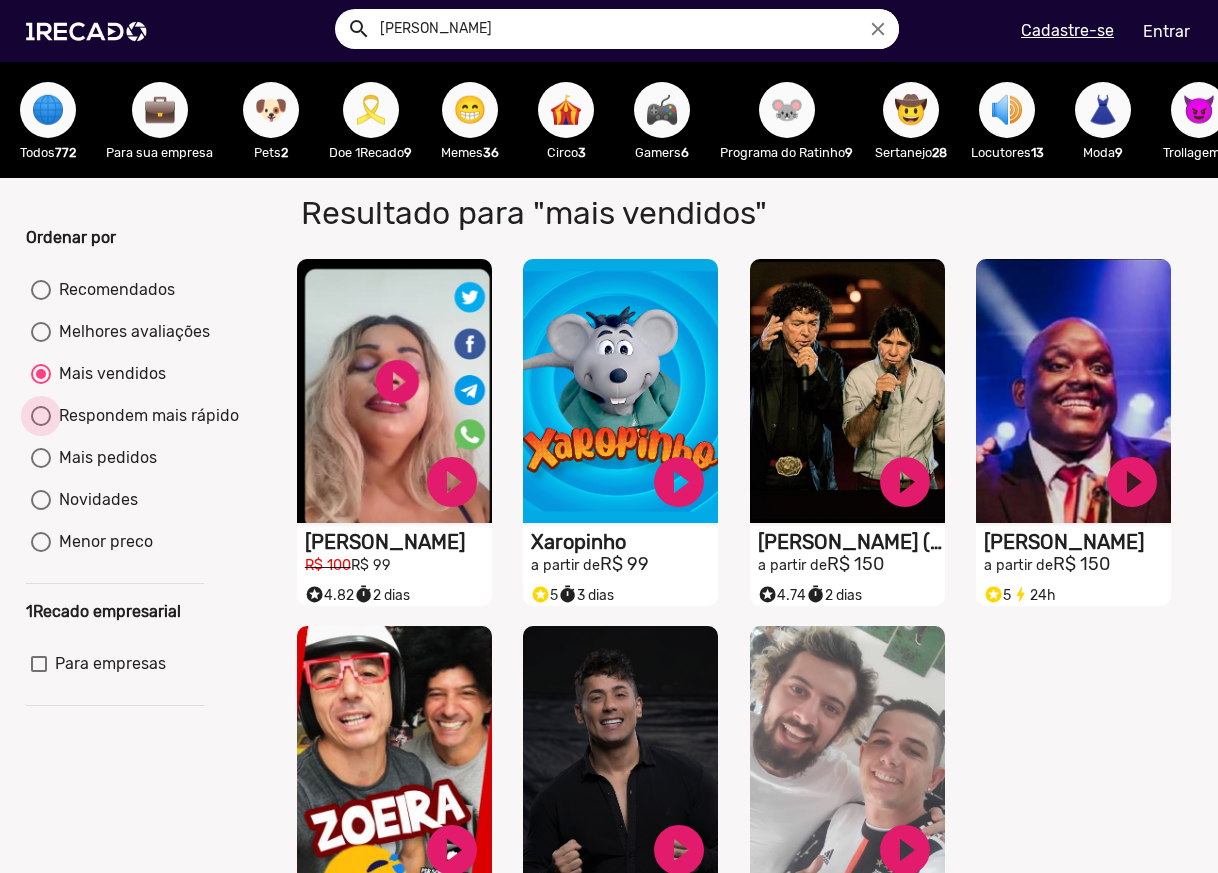 click on "Respondem mais rápido" at bounding box center [145, 416] 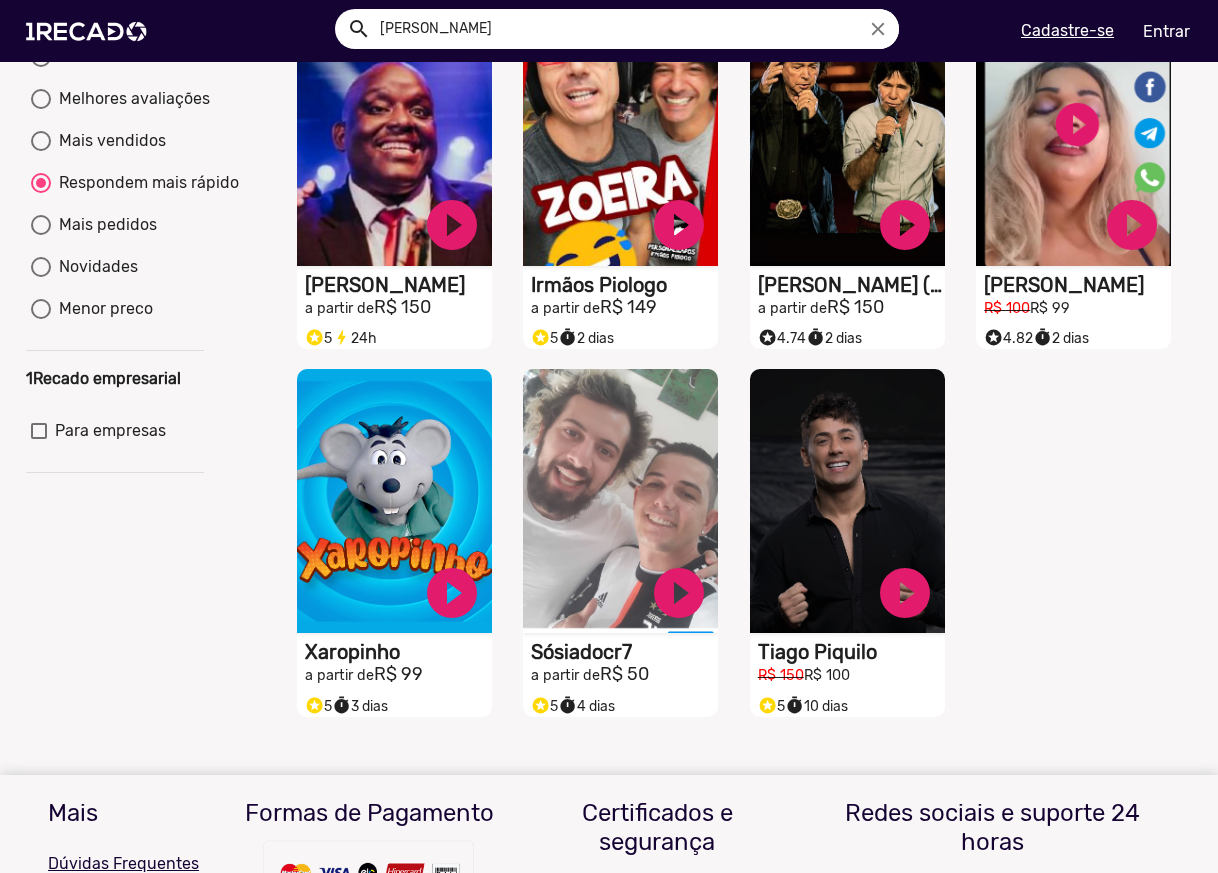 scroll, scrollTop: 66, scrollLeft: 0, axis: vertical 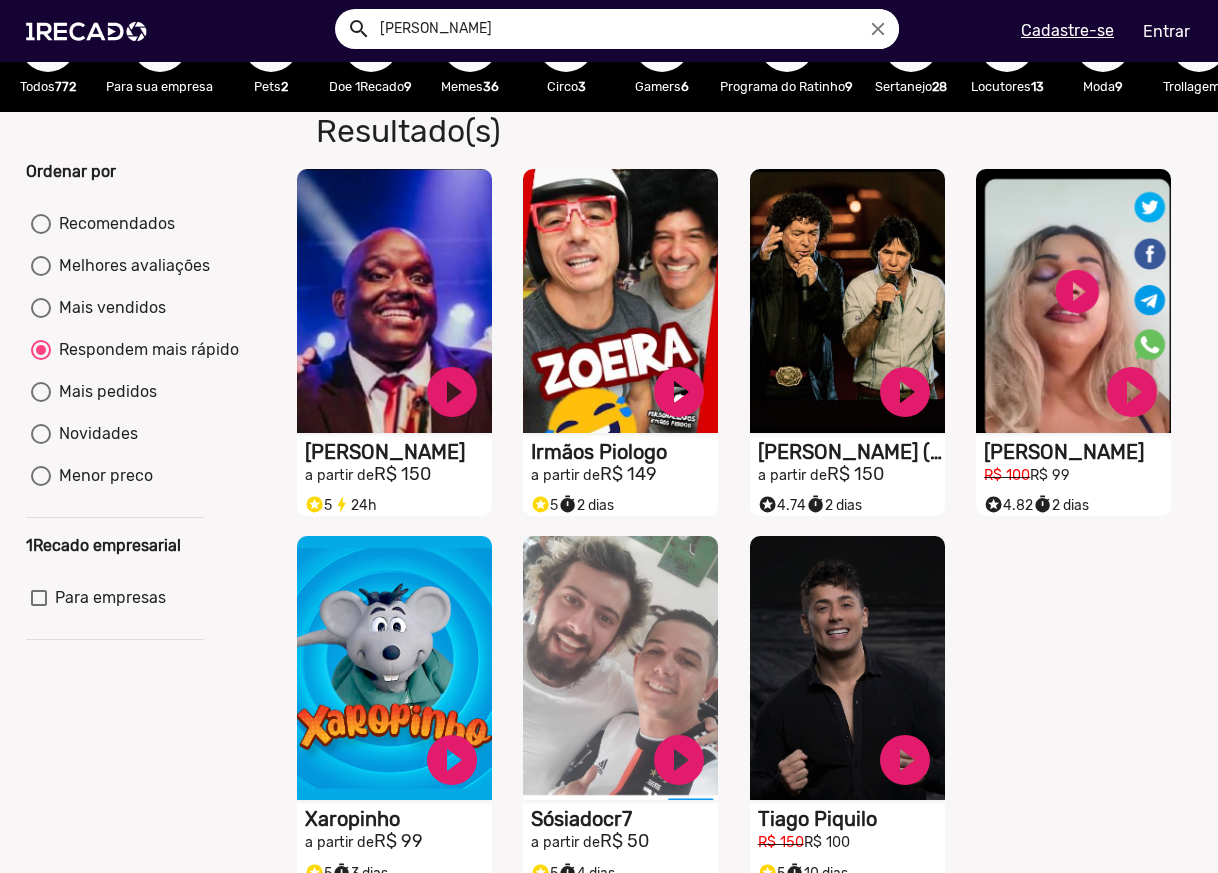 click on "Mais pedidos" at bounding box center [104, 392] 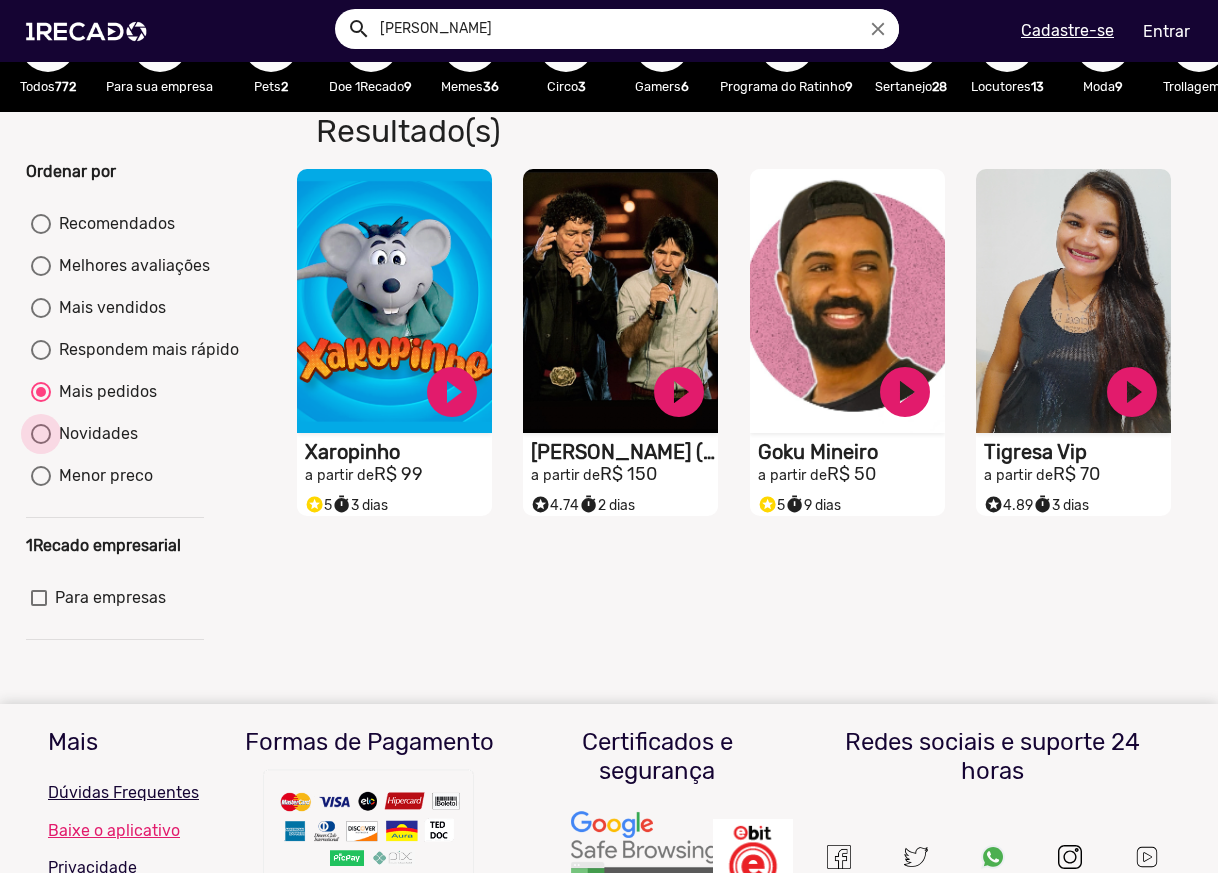 click on "Novidades" at bounding box center (94, 434) 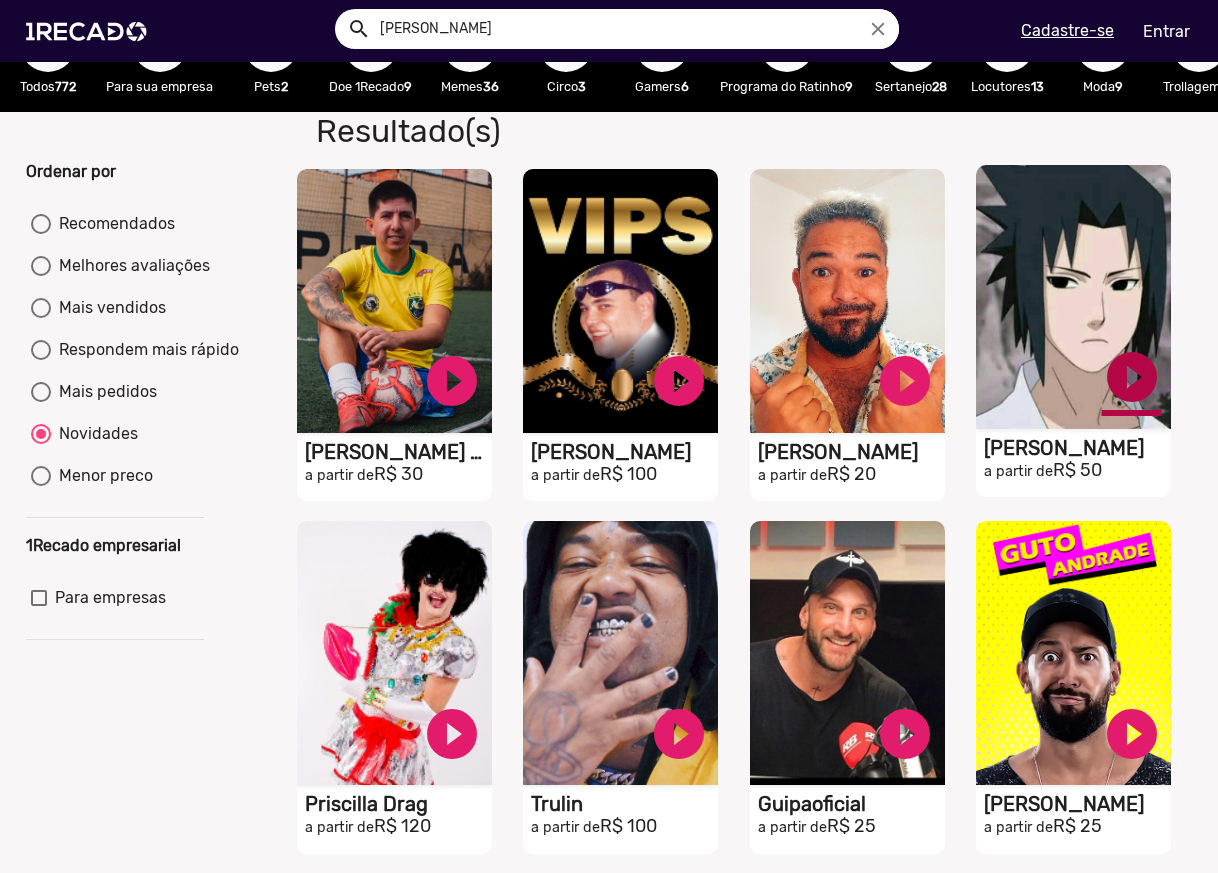 click on "play_circle_filled" at bounding box center [452, 381] 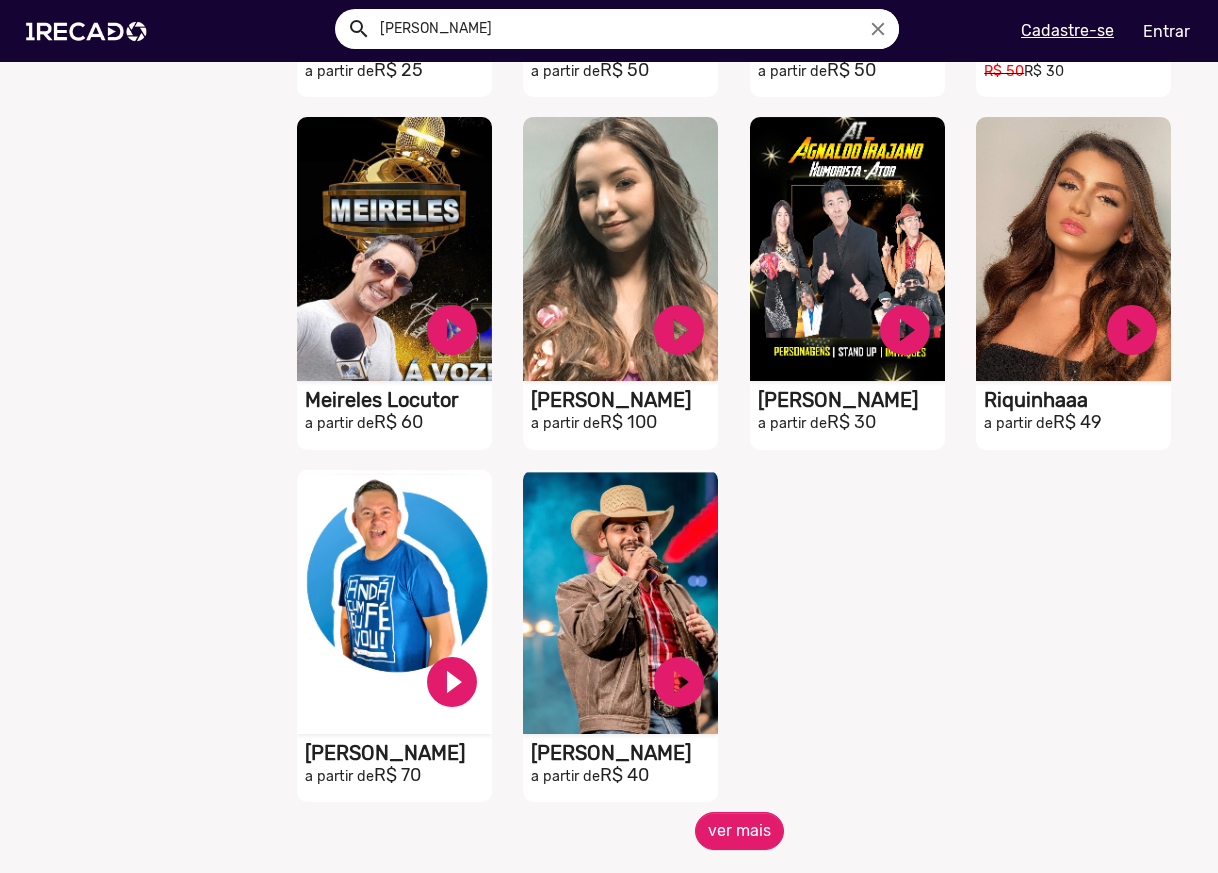 scroll, scrollTop: 2399, scrollLeft: 0, axis: vertical 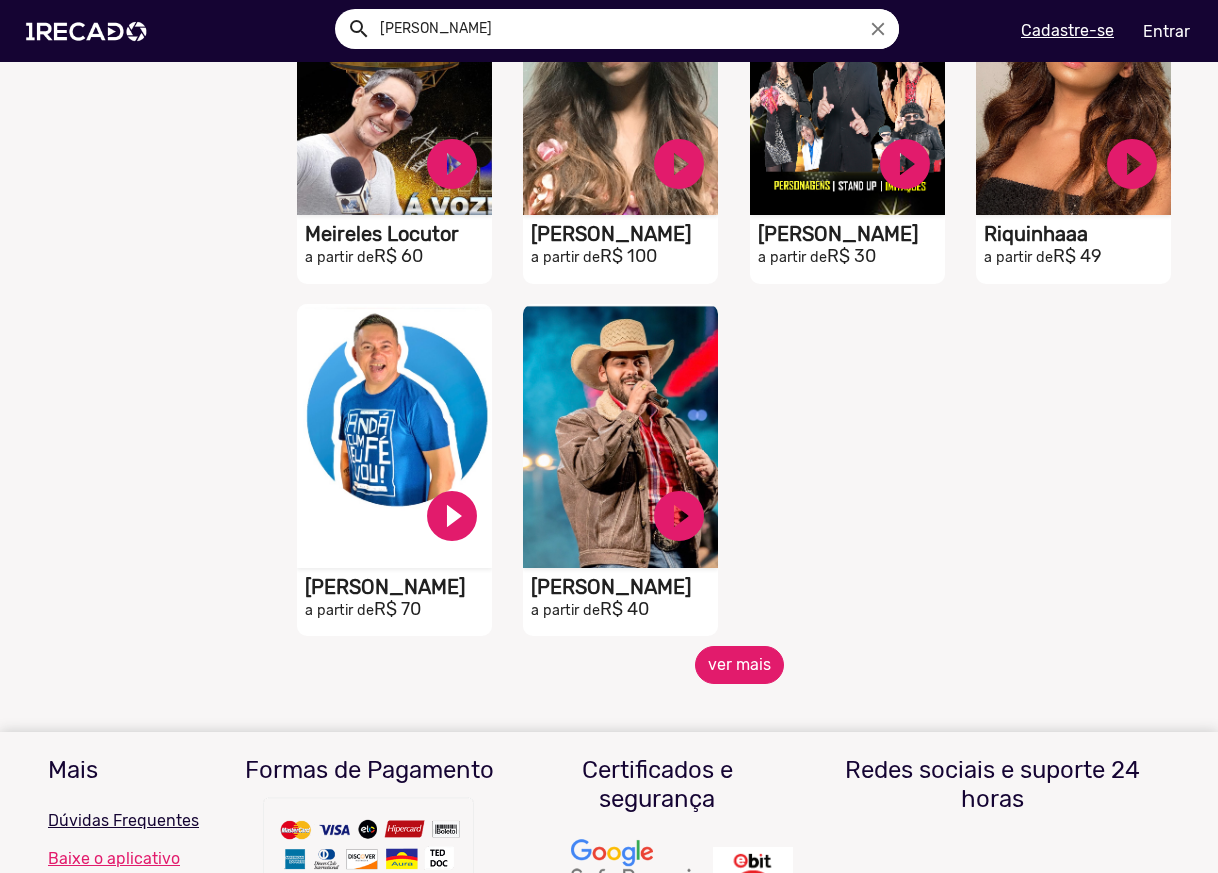 click on "ver mais" 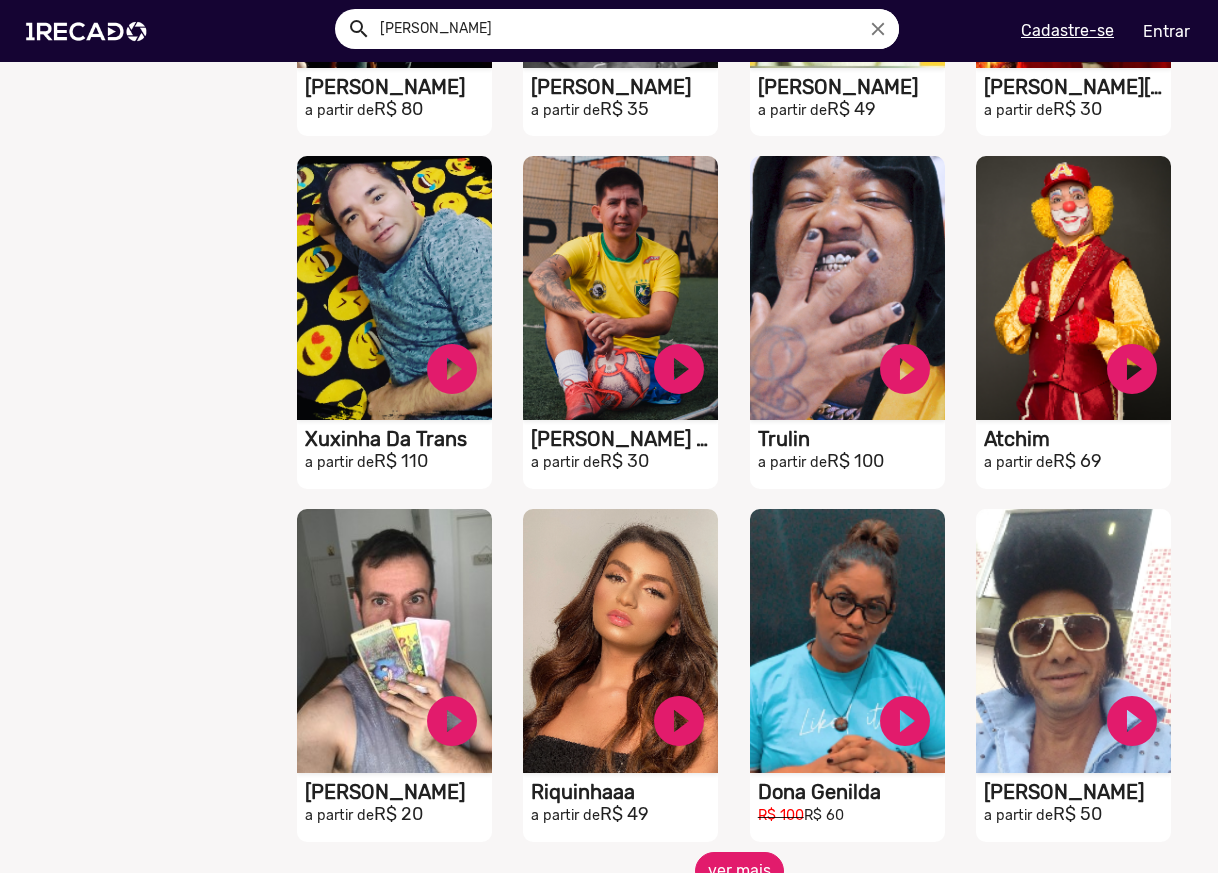 scroll, scrollTop: 3066, scrollLeft: 0, axis: vertical 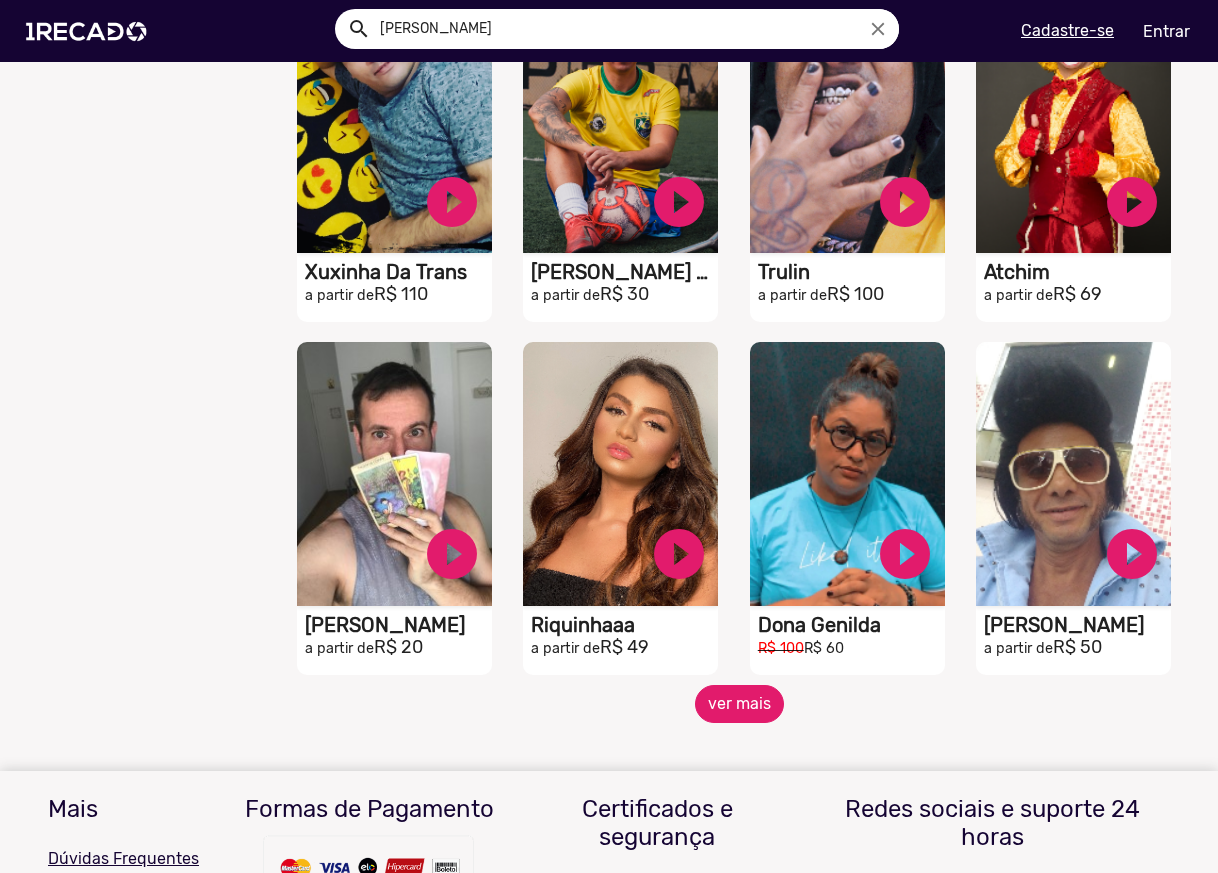click on "ver mais" 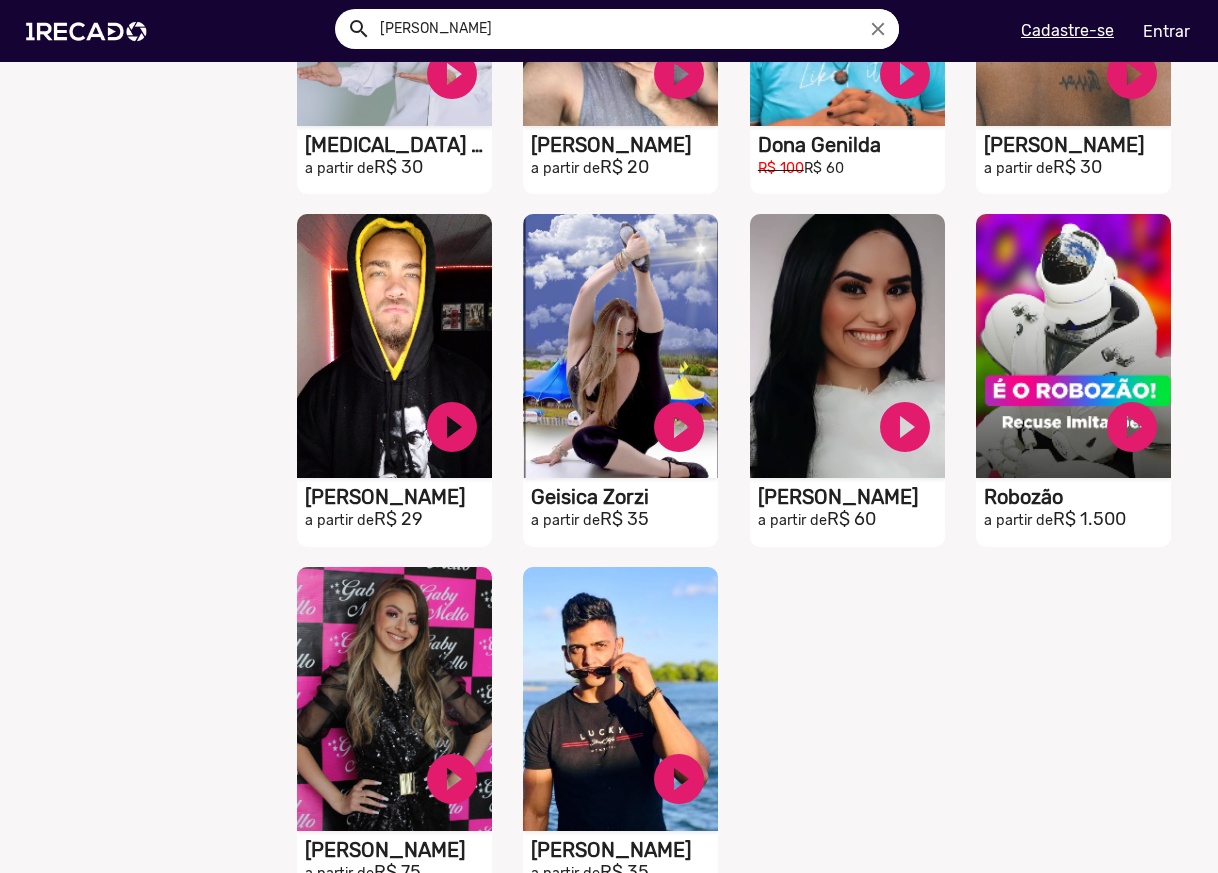 scroll, scrollTop: 4066, scrollLeft: 0, axis: vertical 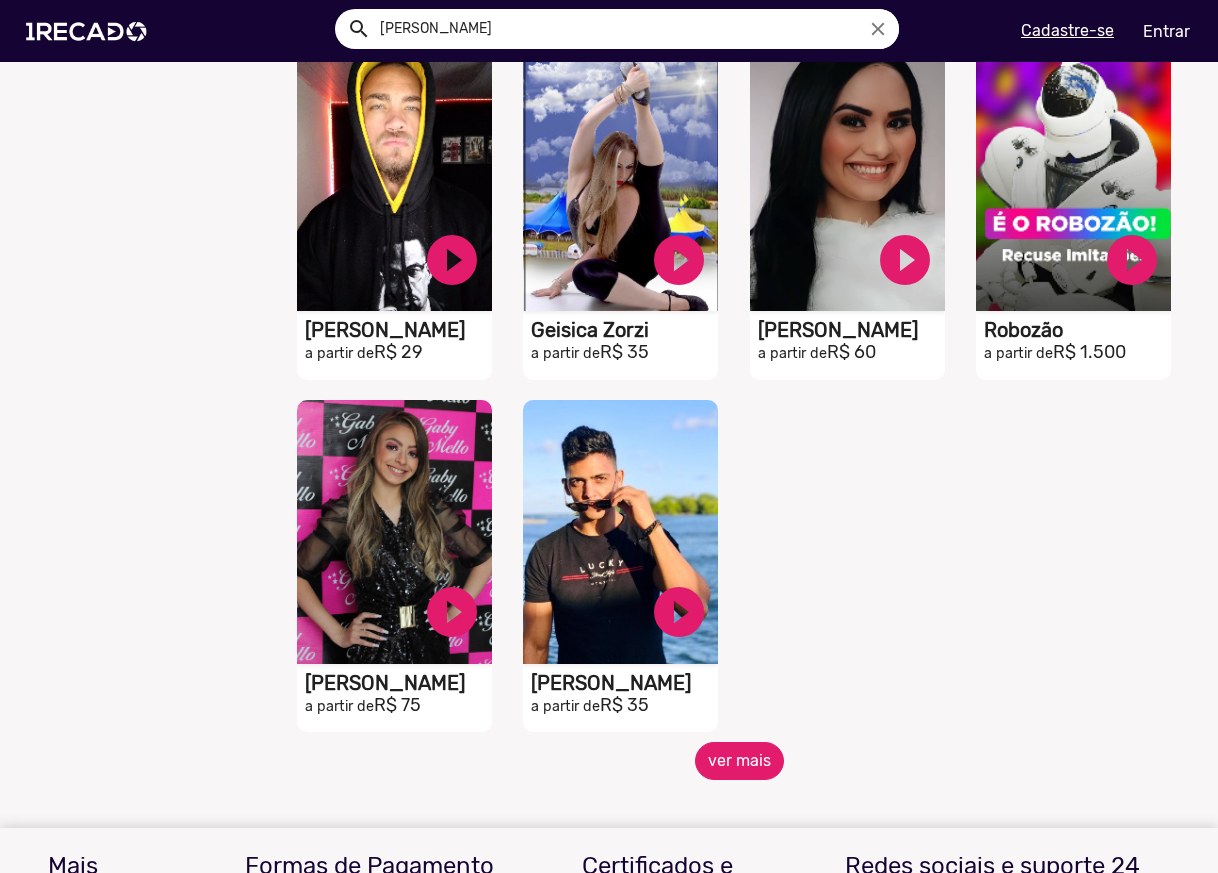 click on "ver mais" 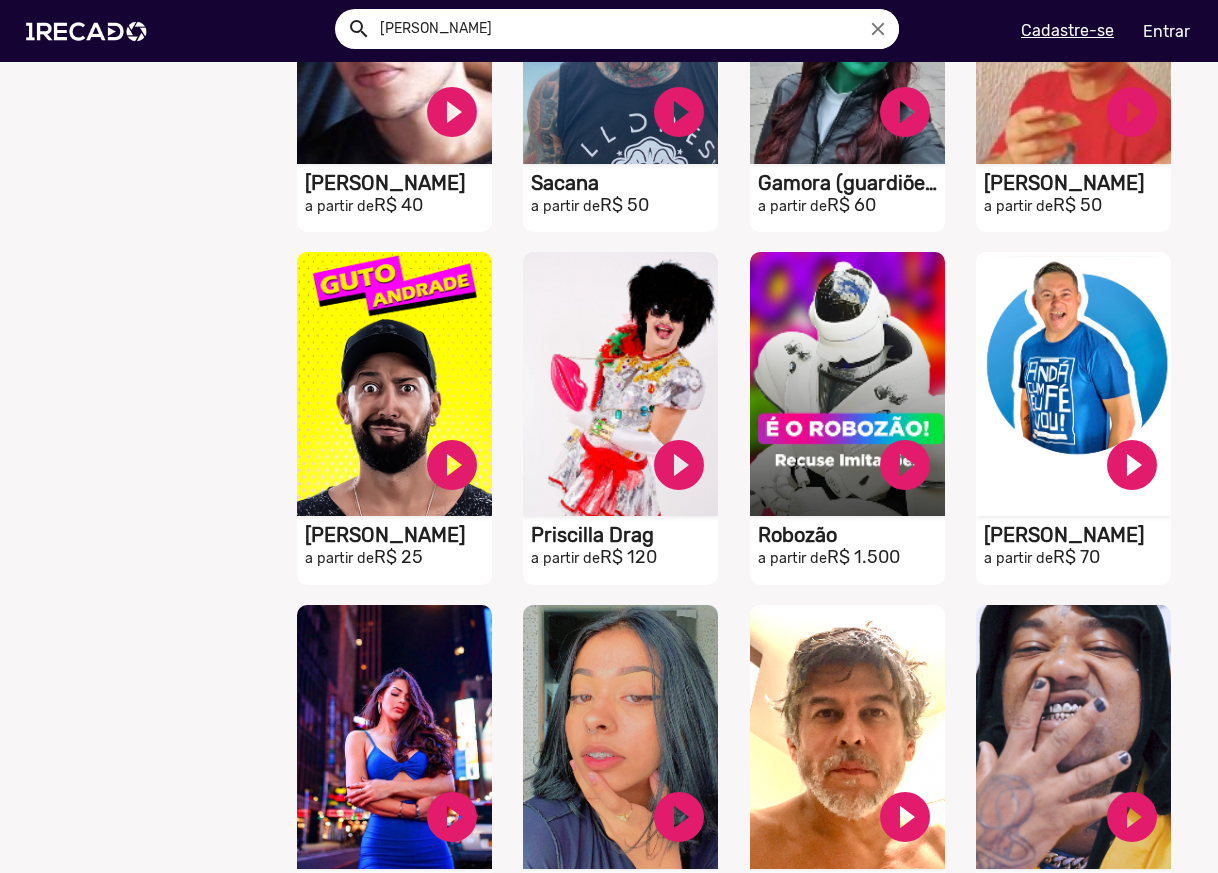 scroll, scrollTop: 4733, scrollLeft: 0, axis: vertical 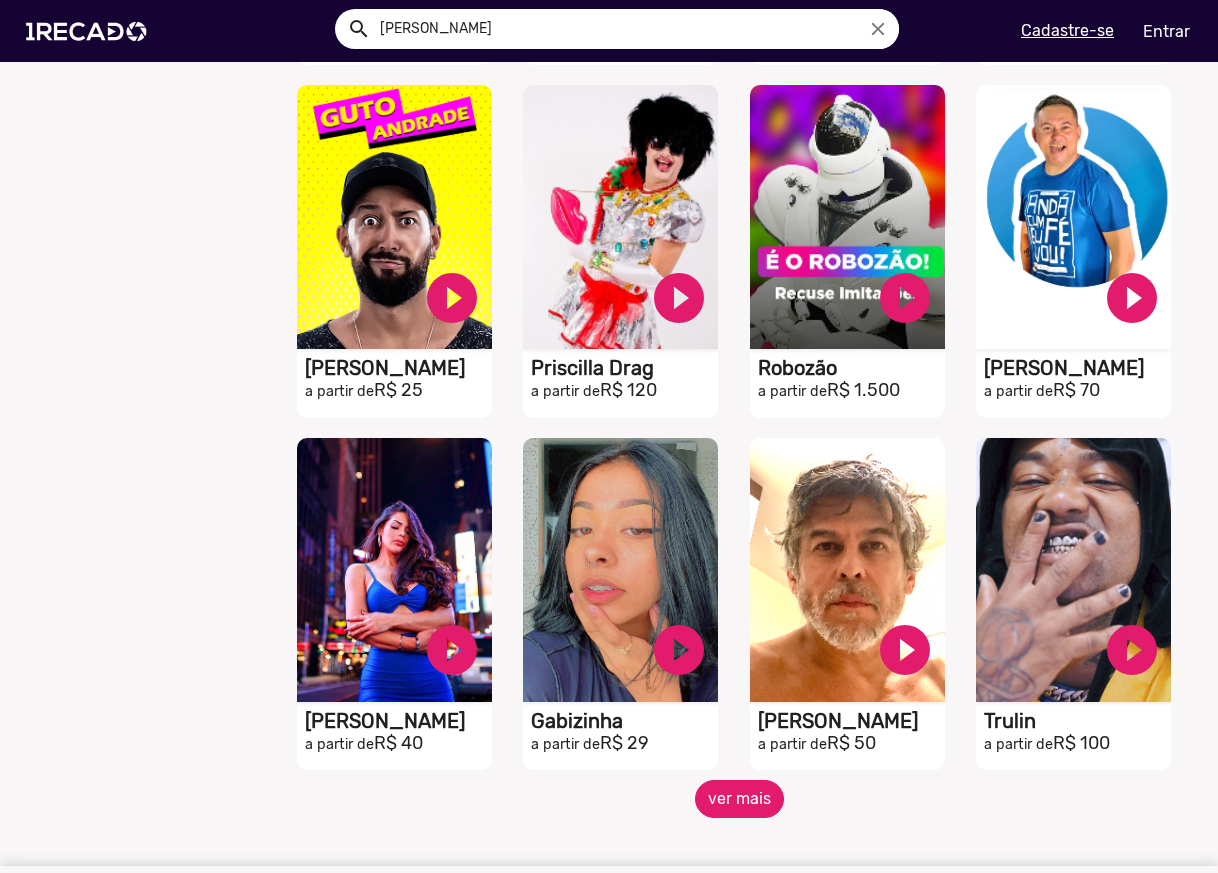 click on "ver mais" 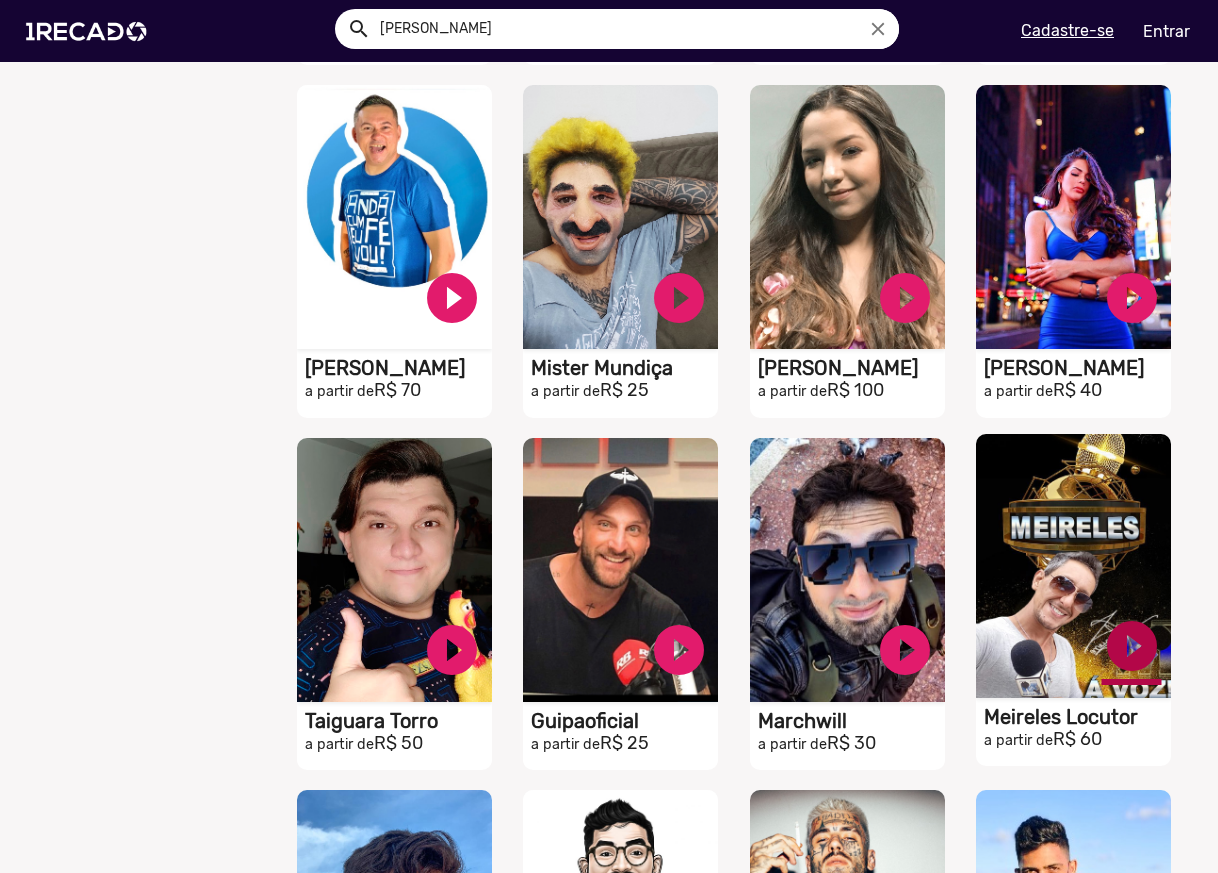 click on "play_circle_filled" at bounding box center [452, -4286] 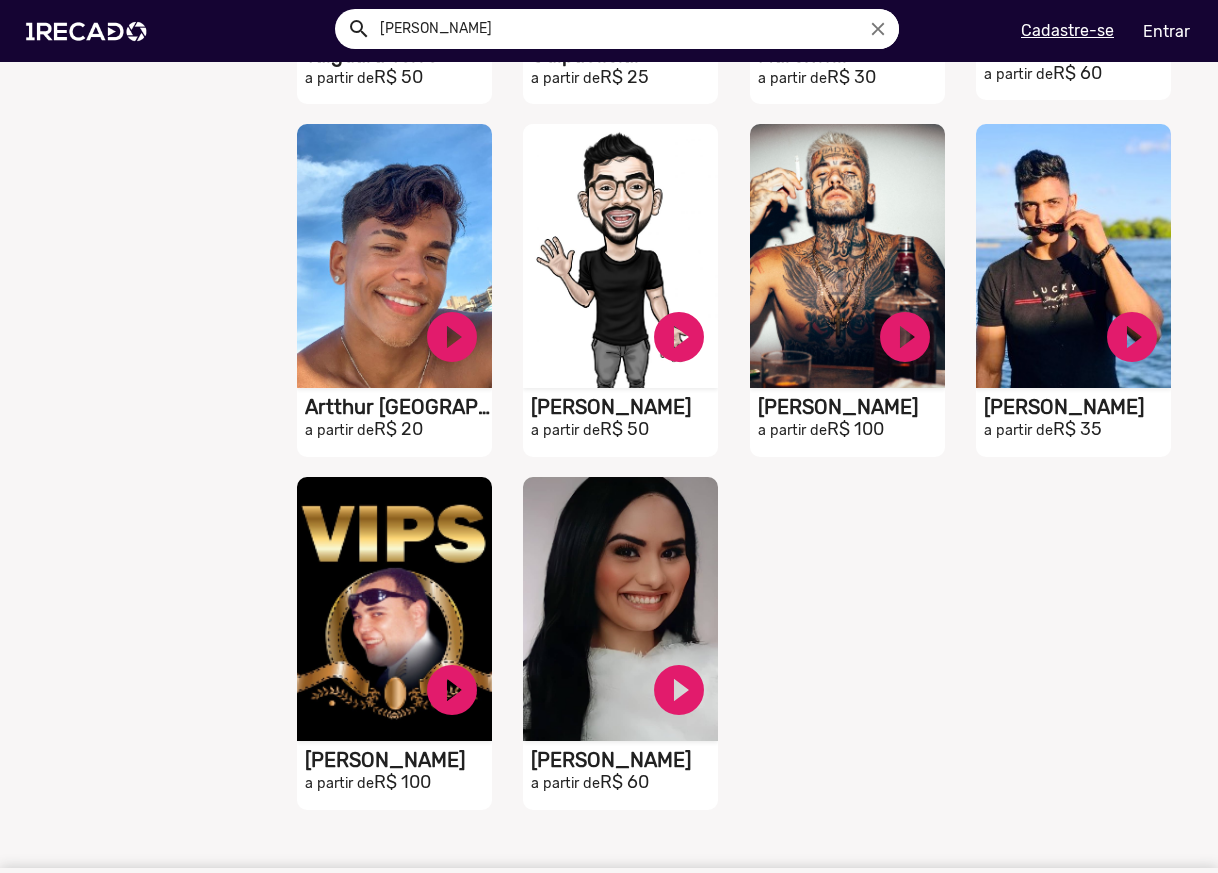 scroll, scrollTop: 5733, scrollLeft: 0, axis: vertical 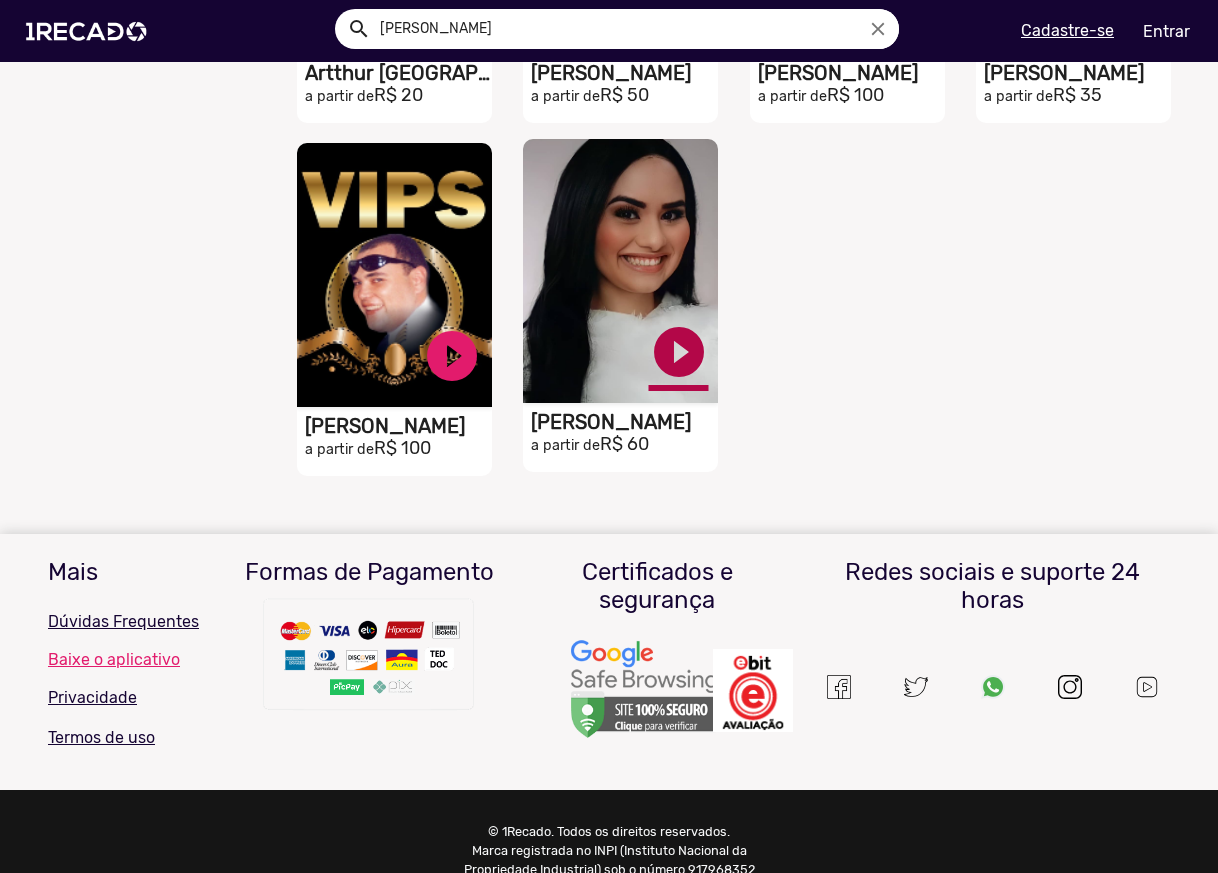 click on "play_circle_filled" at bounding box center (452, -5286) 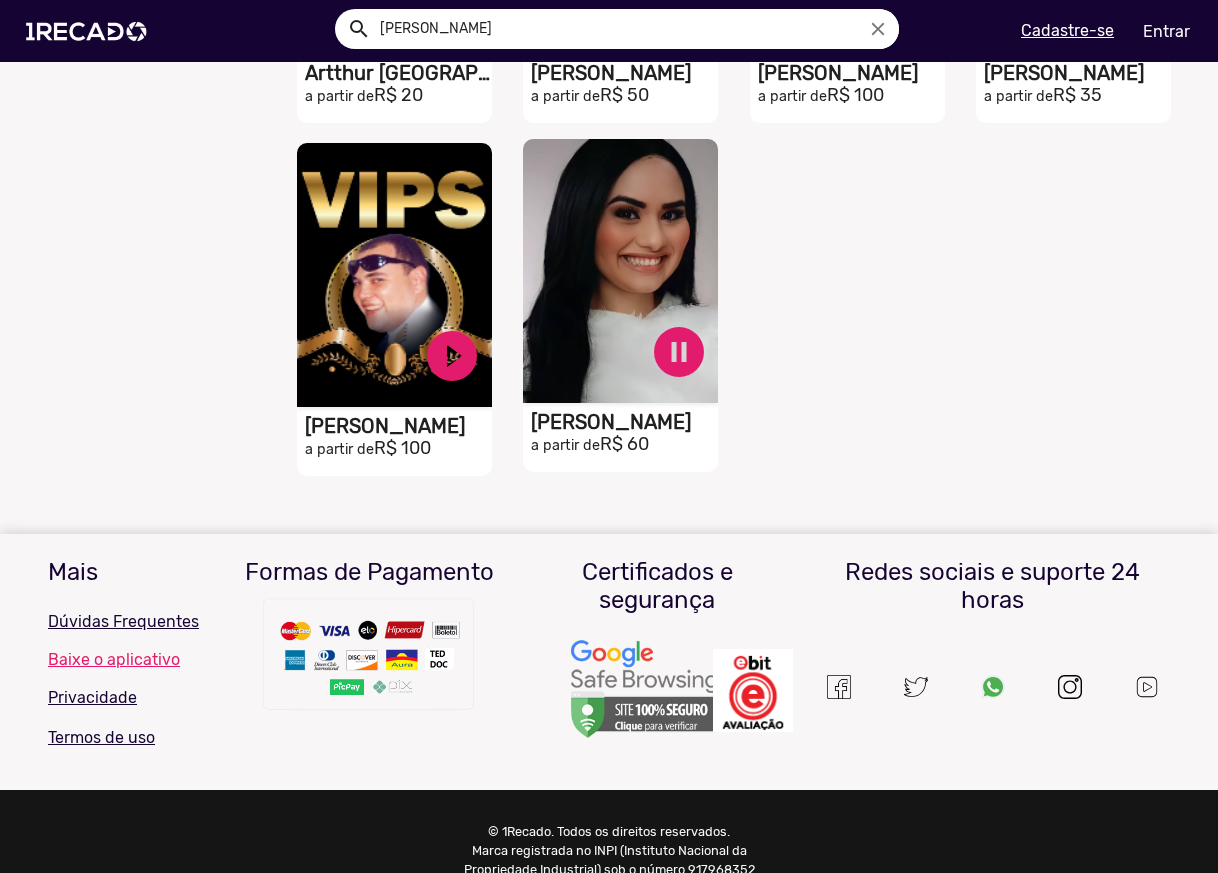 scroll, scrollTop: 5399, scrollLeft: 0, axis: vertical 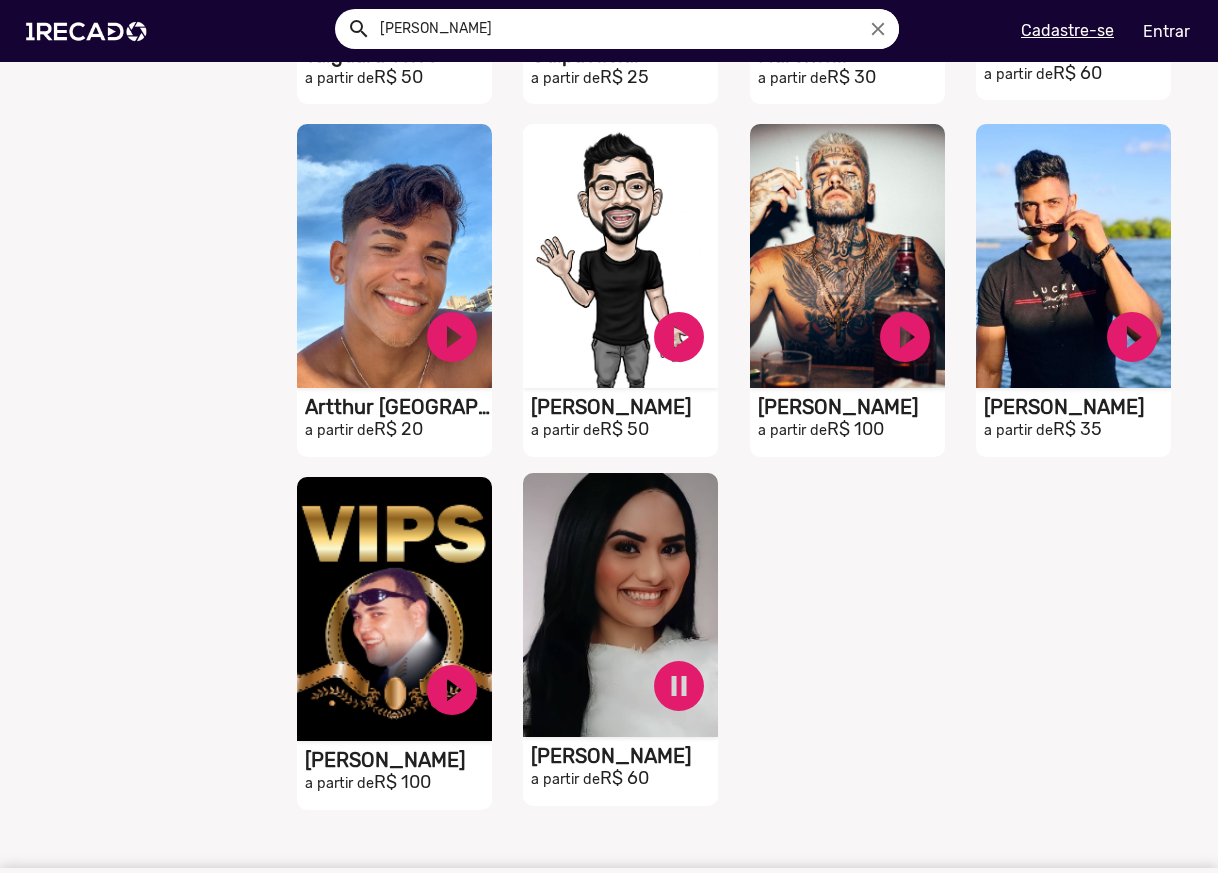 click on "[PERSON_NAME]" at bounding box center [398, -4881] 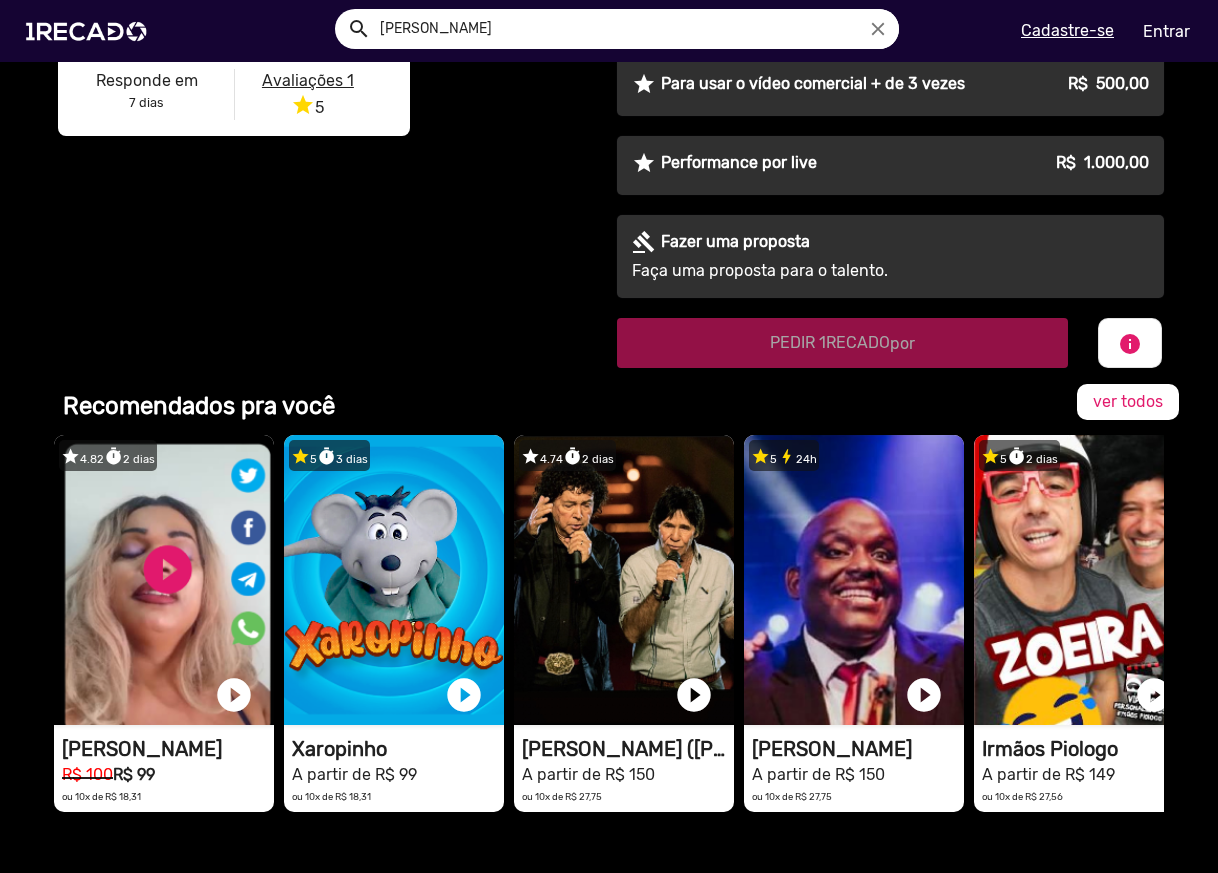 scroll, scrollTop: 1161, scrollLeft: 0, axis: vertical 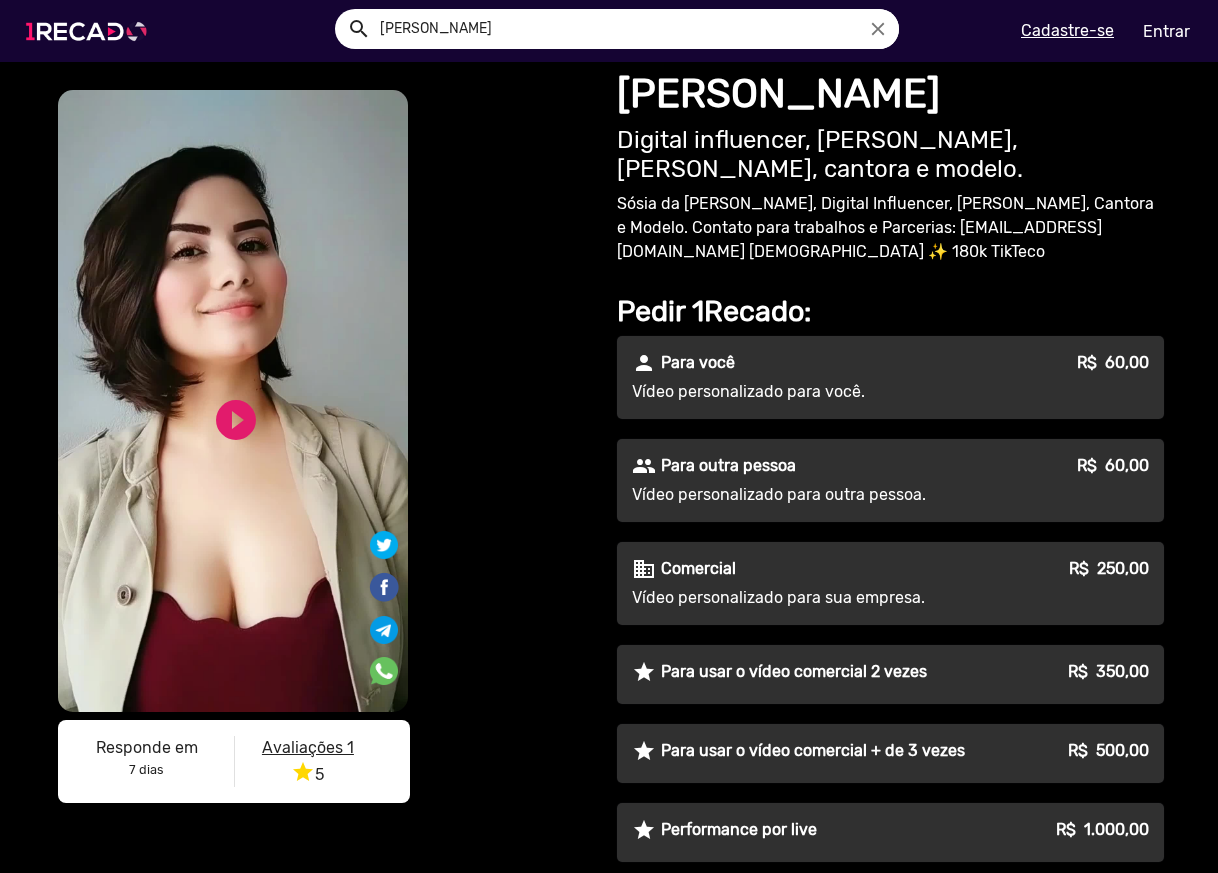 drag, startPoint x: 105, startPoint y: 22, endPoint x: 124, endPoint y: 31, distance: 21.023796 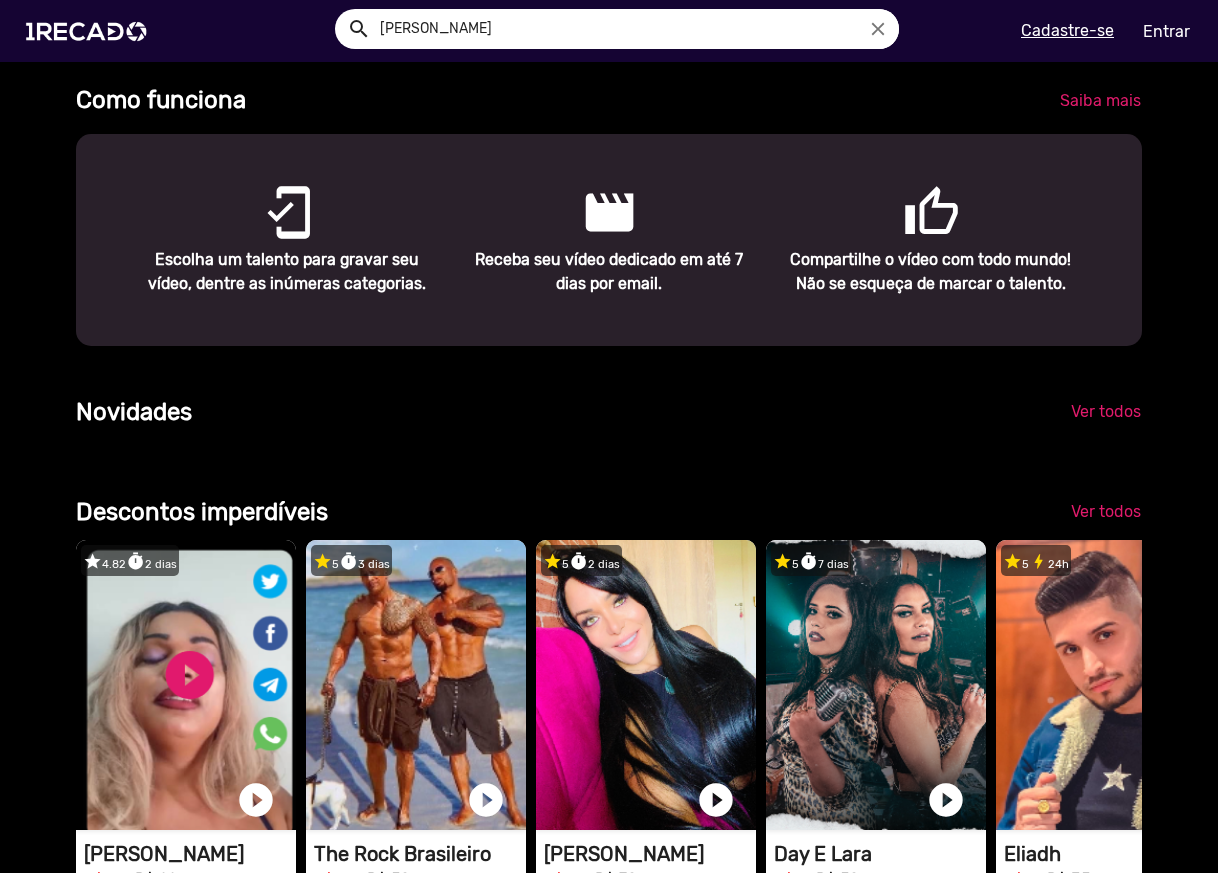 scroll, scrollTop: 1500, scrollLeft: 0, axis: vertical 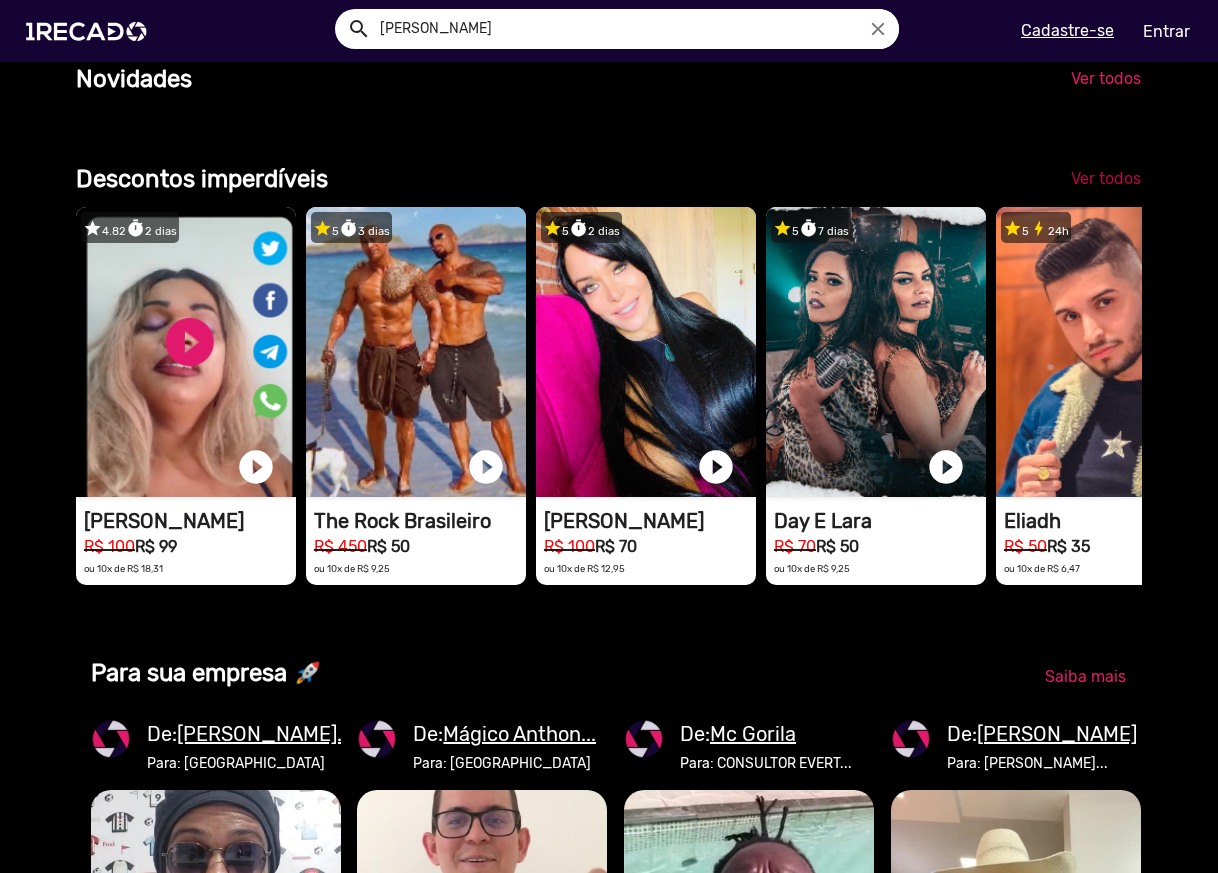 click on "Ver todos" 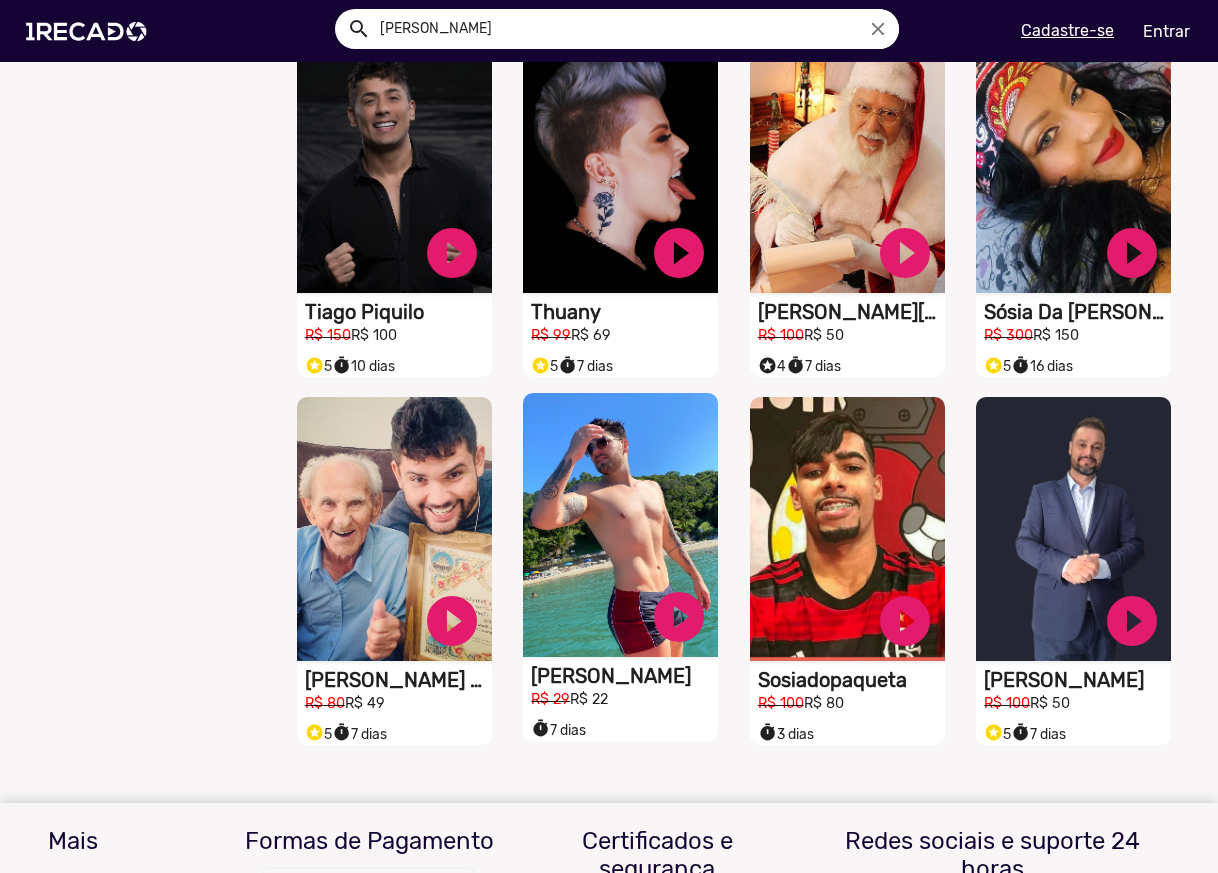 scroll, scrollTop: 1667, scrollLeft: 0, axis: vertical 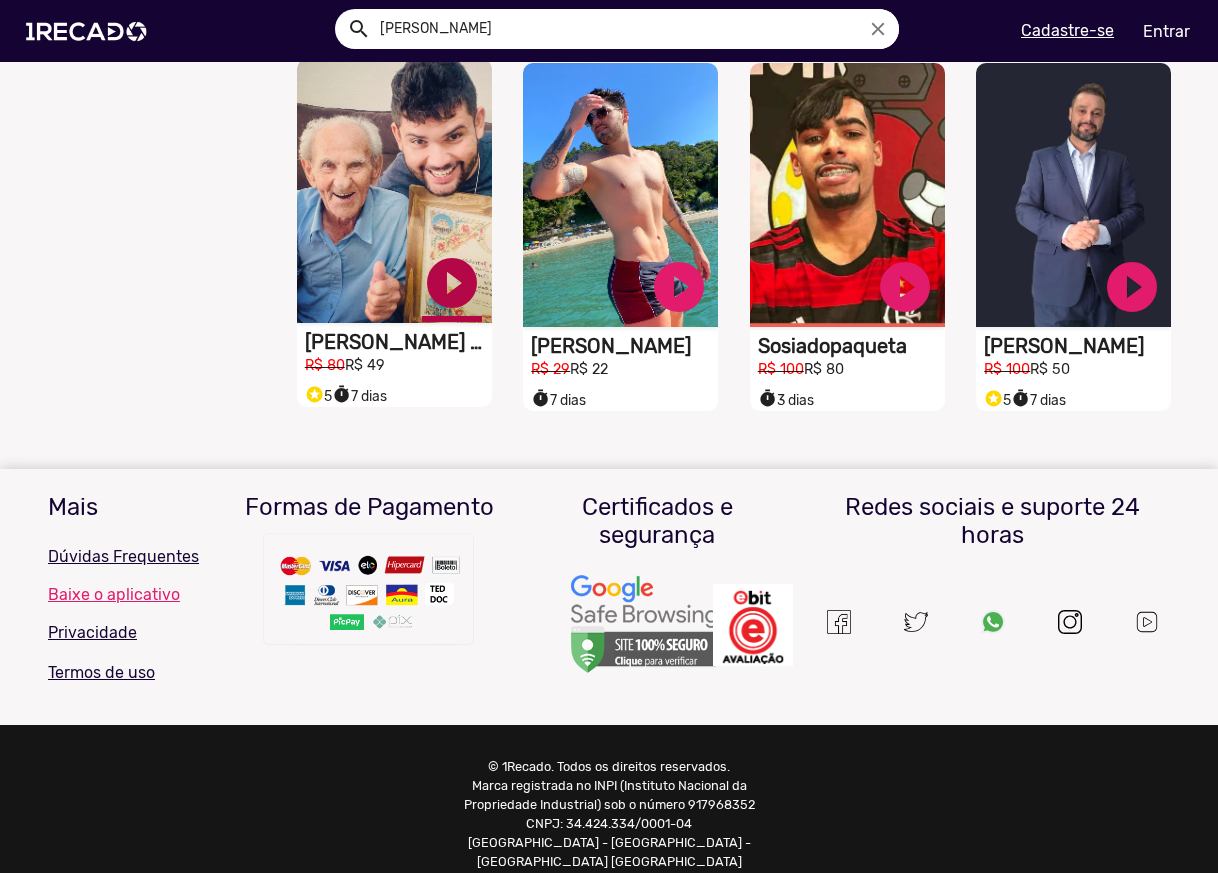 click on "play_circle_filled" at bounding box center [452, -1185] 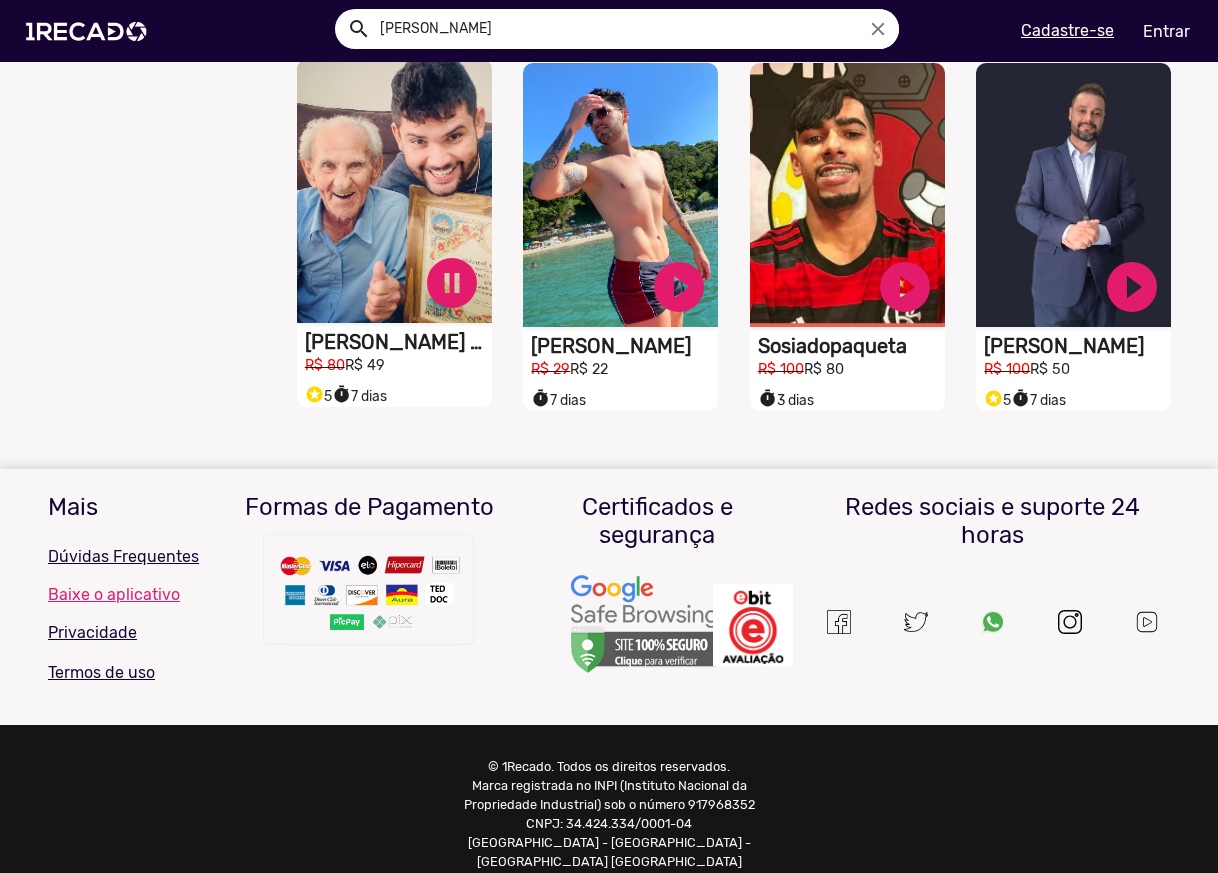 click on "Ordenar por    Recomendados     Melhores avaliações     Mais vendidos     Respondem mais rápido     Mais pedidos     Novidades     Menor preco  1Recado empresarial    Para empresas  Filtrar por preço    Grátis     Até R$49,00     R$50,00 - R$99,00     R$100,00 - R$149,00     Acima de R$150,00   Resultado para "descontos"   S1RECADO vídeos dedicados para fãs e empresas   play_circle_filled  [PERSON_NAME] R$ 100  R$ 99 stars 4.82  timer  2 dias   S1RECADO vídeos dedicados para fãs e empresas   play_circle_filled  The Rock Brasileiro R$ 450  R$ 50 stars 5  timer  3 dias   S1RECADO vídeos dedicados para fãs e empresas   play_circle_filled  [PERSON_NAME]  R$ 100  R$ 70 stars 5  timer  2 dias   S1RECADO vídeos dedicados para fãs e empresas   play_circle_filled  Day E Lara R$ 70  R$ 50 stars 5  timer  7 dias   S1RECADO vídeos dedicados para fãs e empresas   play_circle_filled  Eliadh  R$ 50  R$ 35 stars 5  bolt 24h   S1RECADO vídeos dedicados para fãs e empresas  R$ 190" 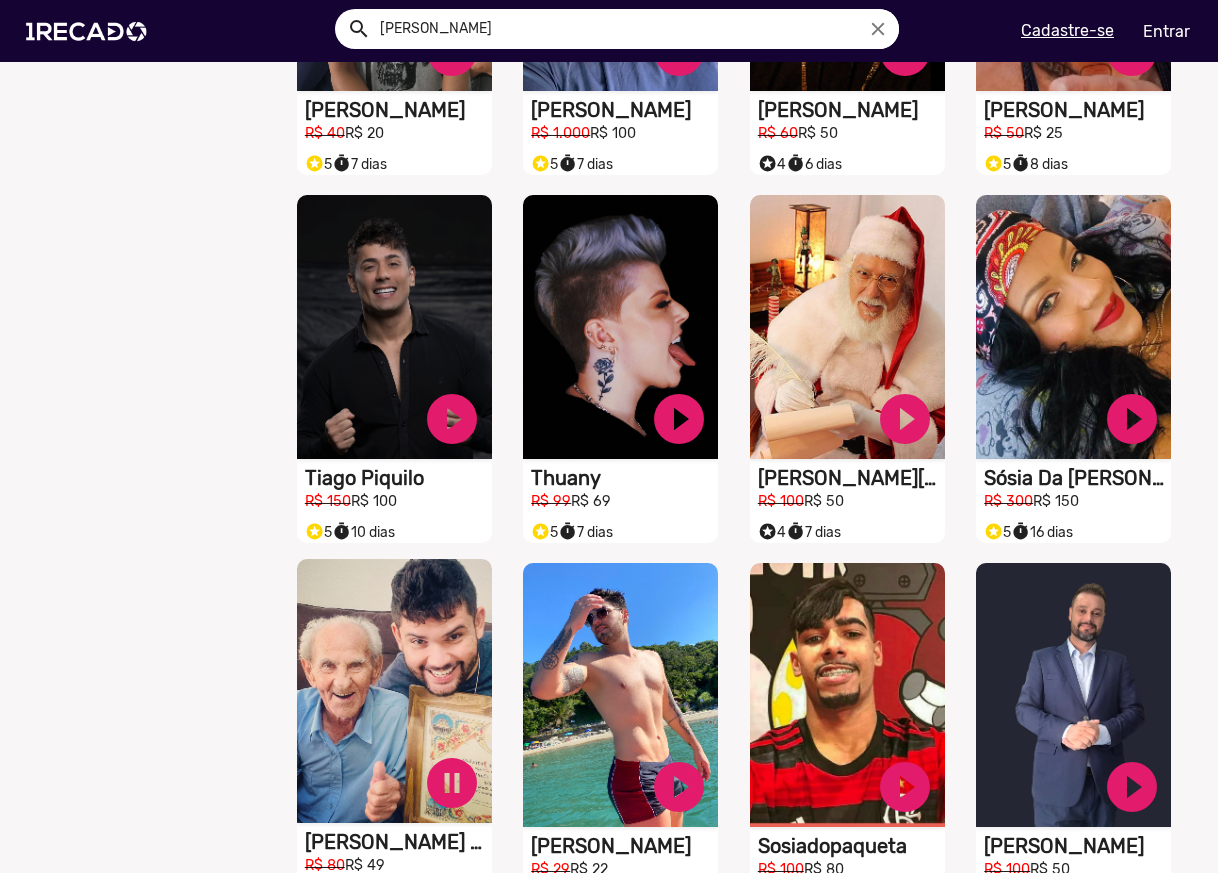 scroll, scrollTop: 1000, scrollLeft: 0, axis: vertical 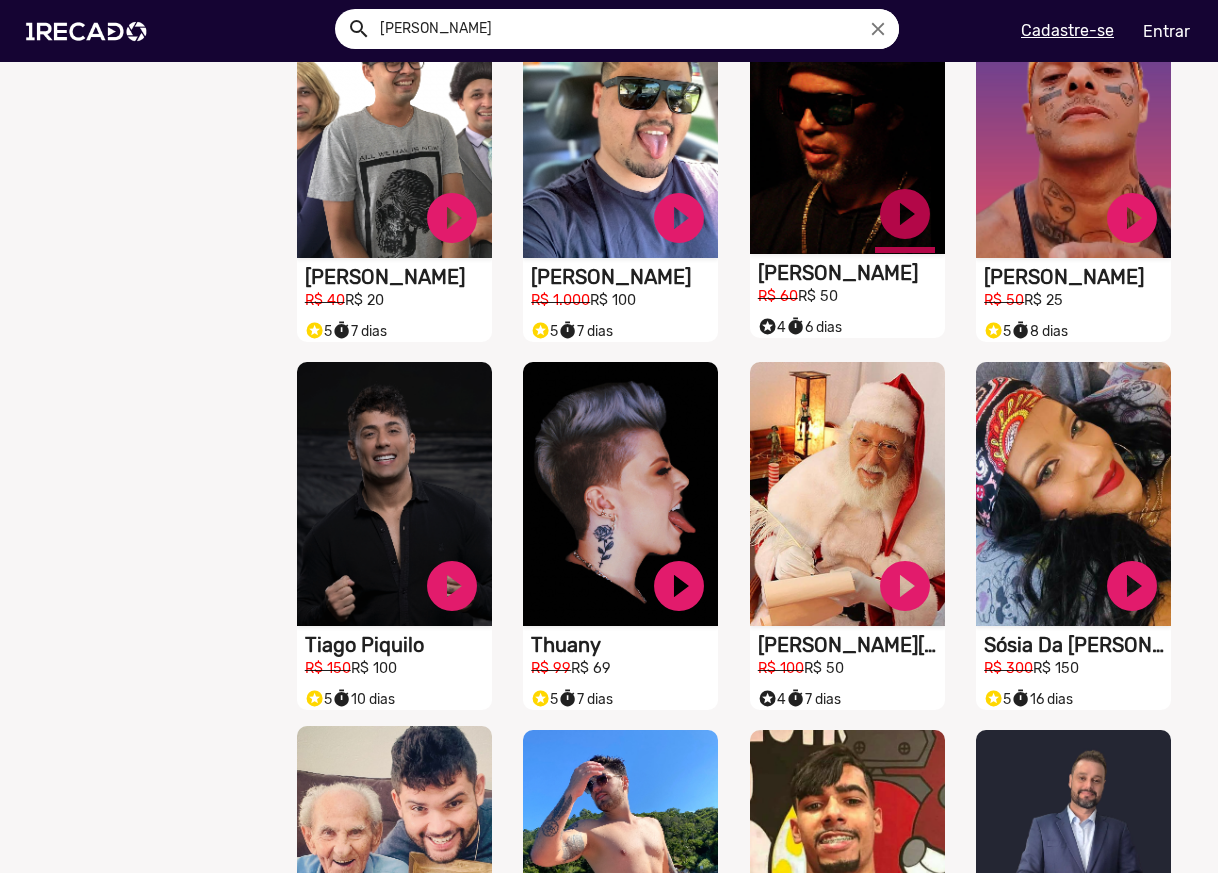 click on "play_circle_filled" at bounding box center (452, -518) 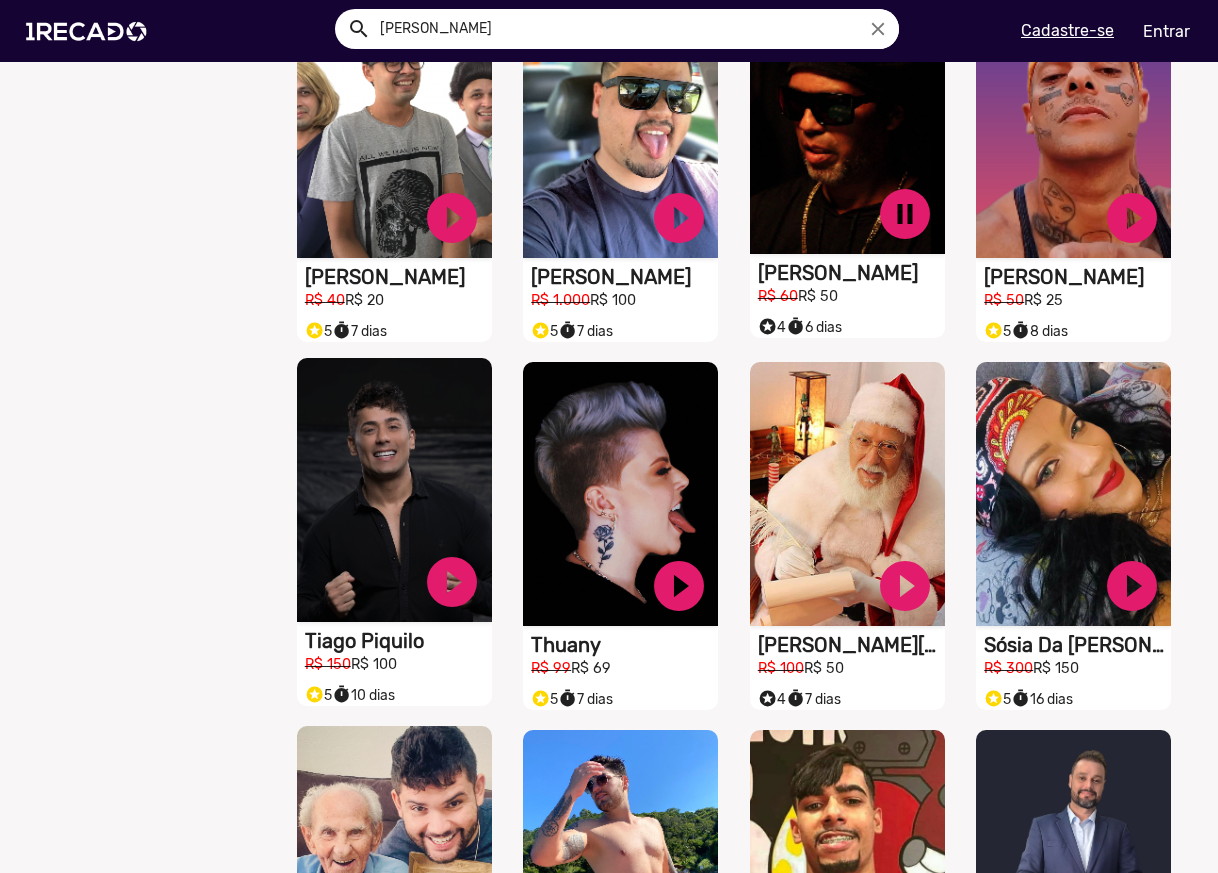 scroll, scrollTop: 1167, scrollLeft: 0, axis: vertical 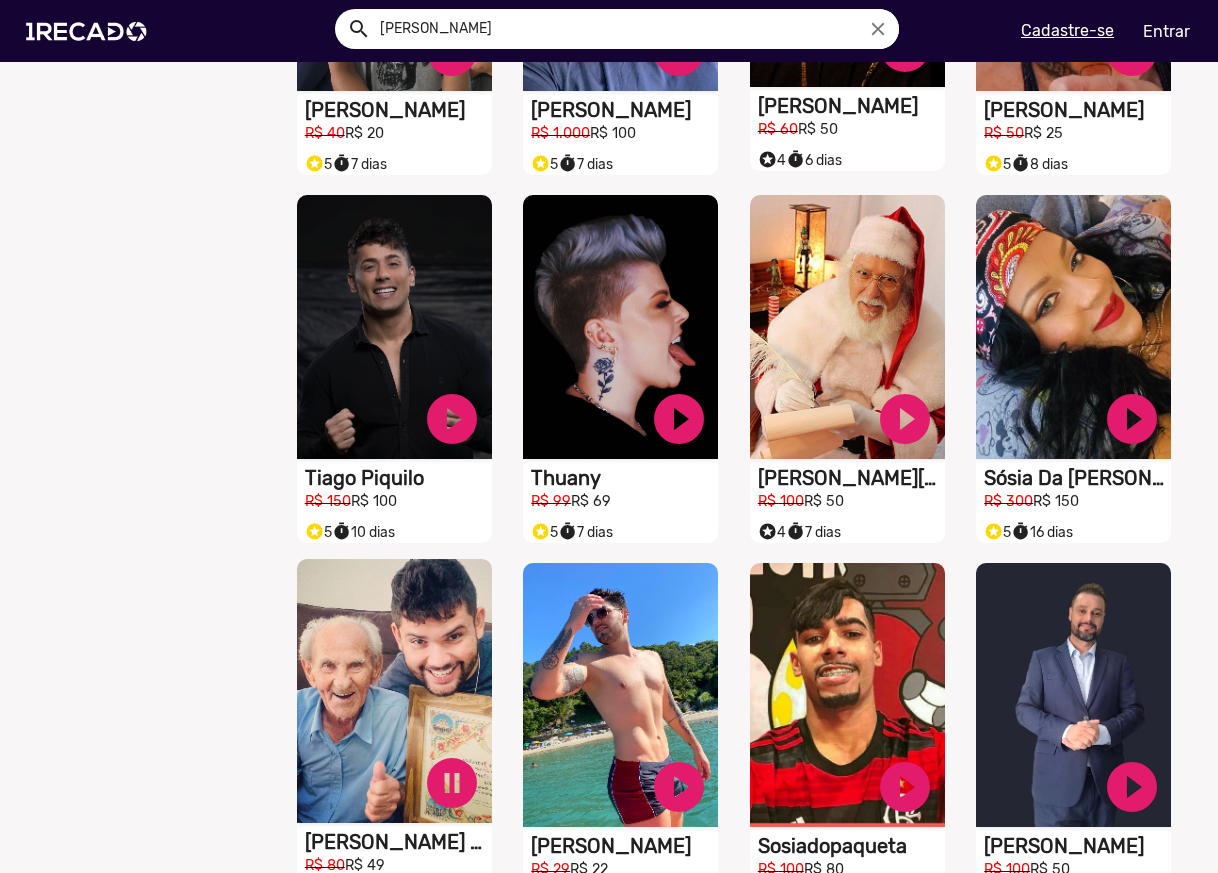 drag, startPoint x: 438, startPoint y: 799, endPoint x: 386, endPoint y: 690, distance: 120.76837 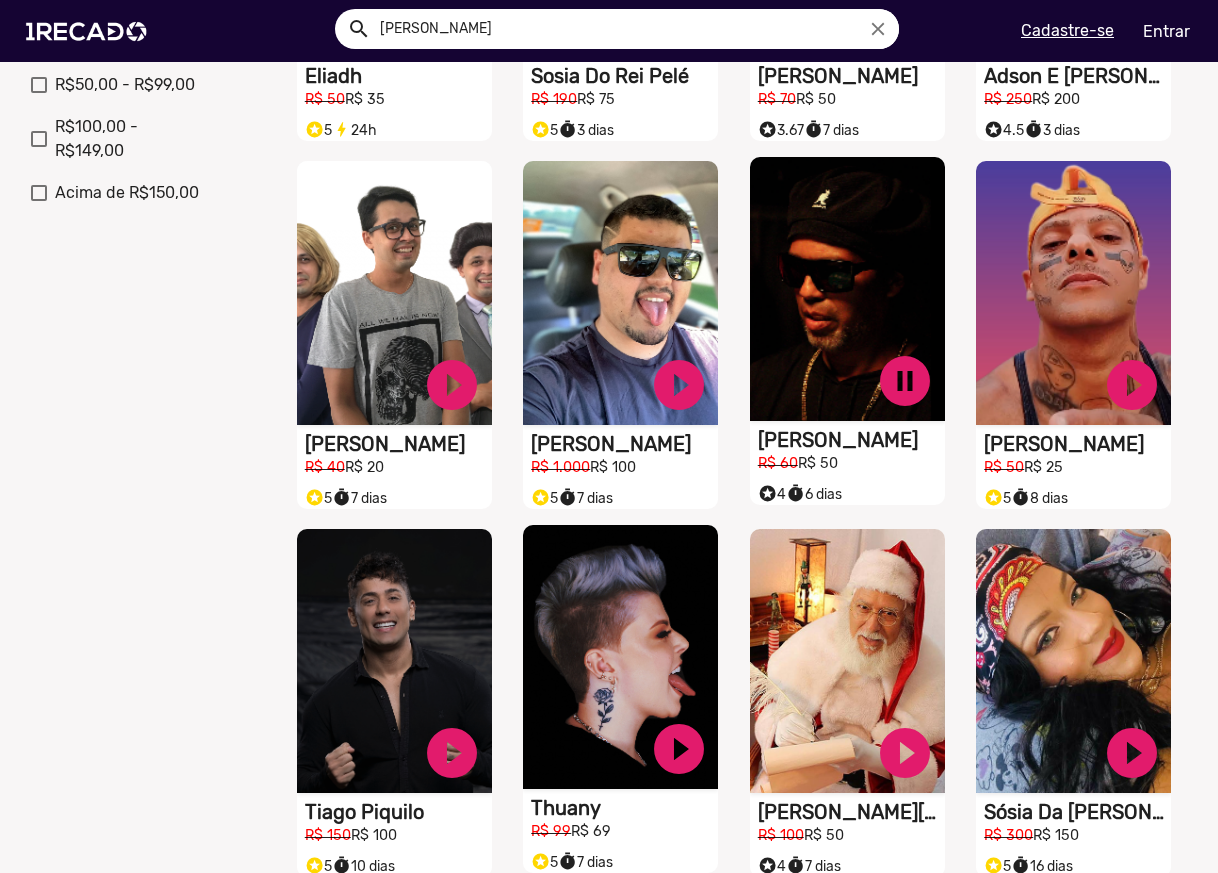 scroll, scrollTop: 1000, scrollLeft: 0, axis: vertical 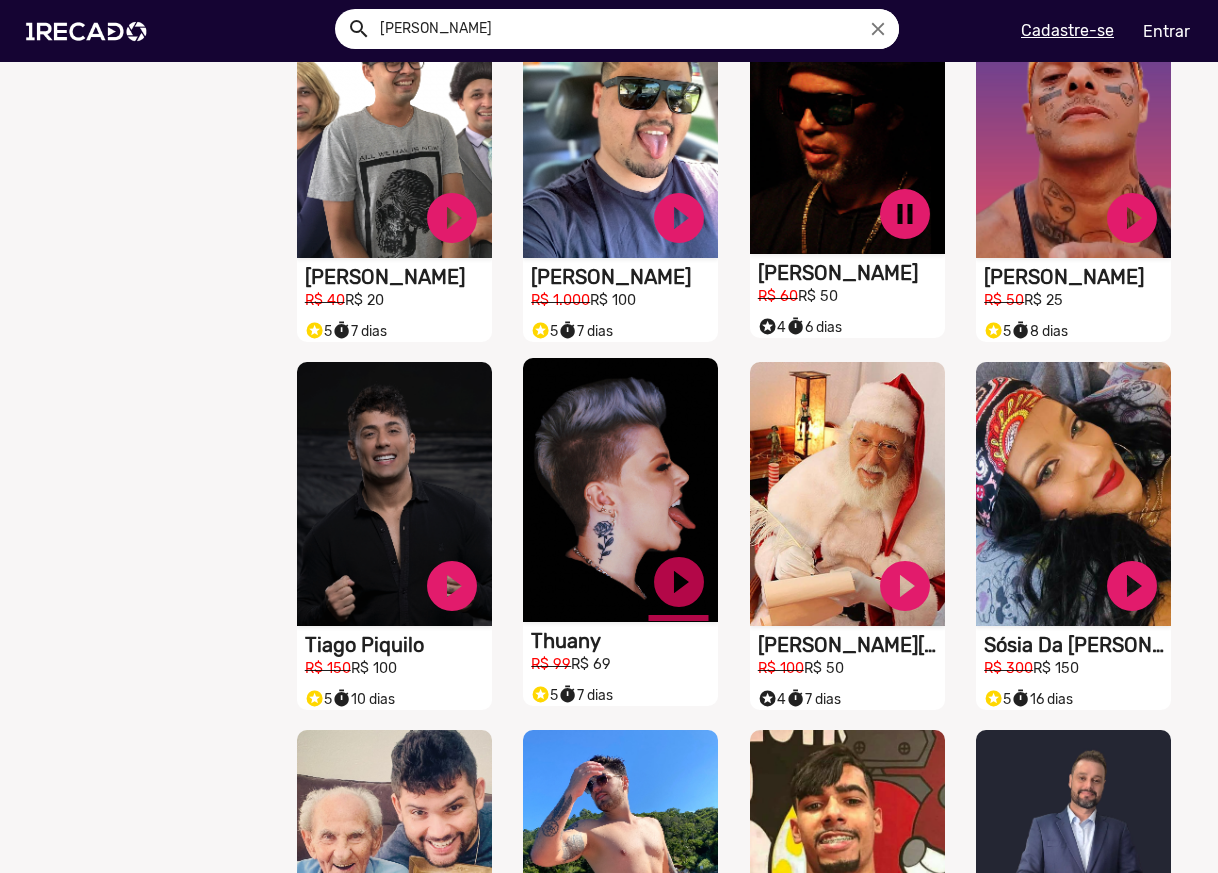click on "play_circle_filled" at bounding box center (452, -518) 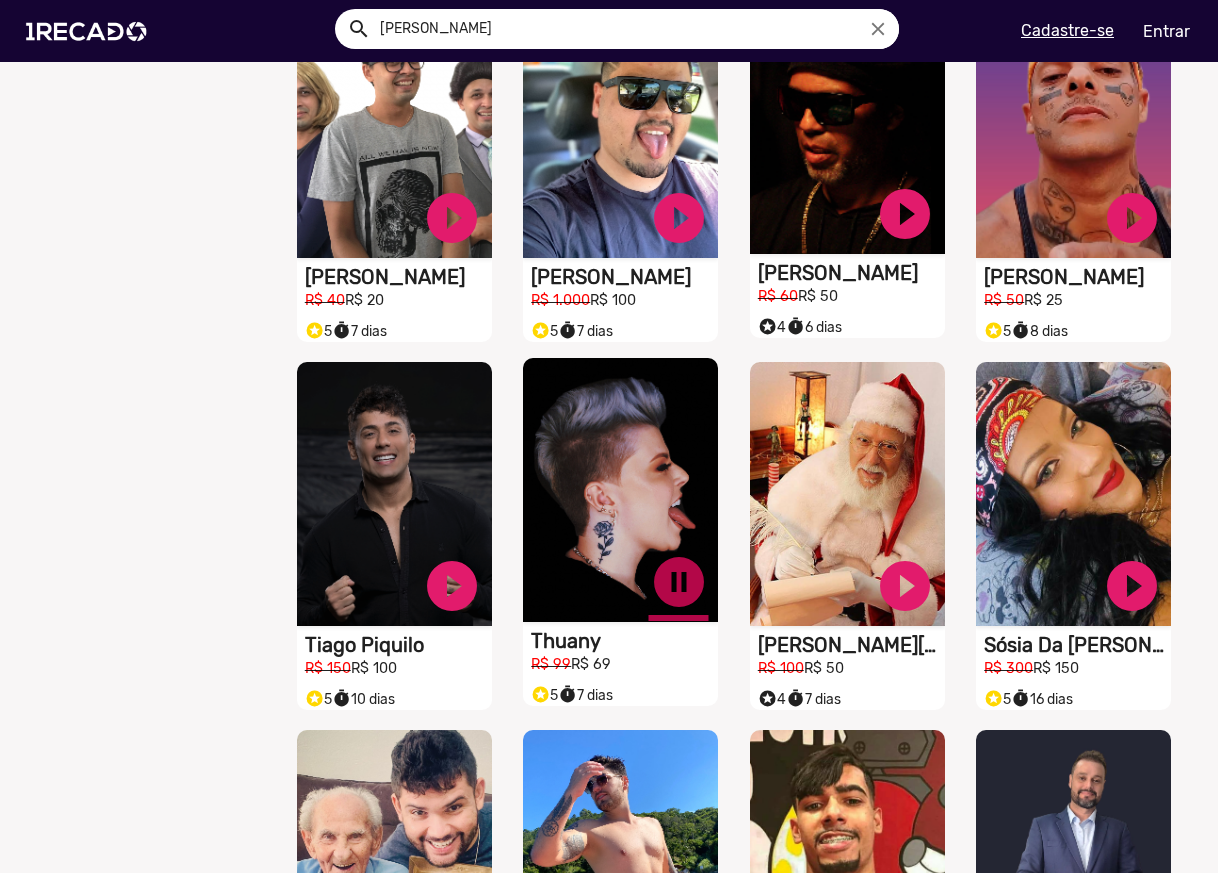 click on "pause_circle" at bounding box center [452, -518] 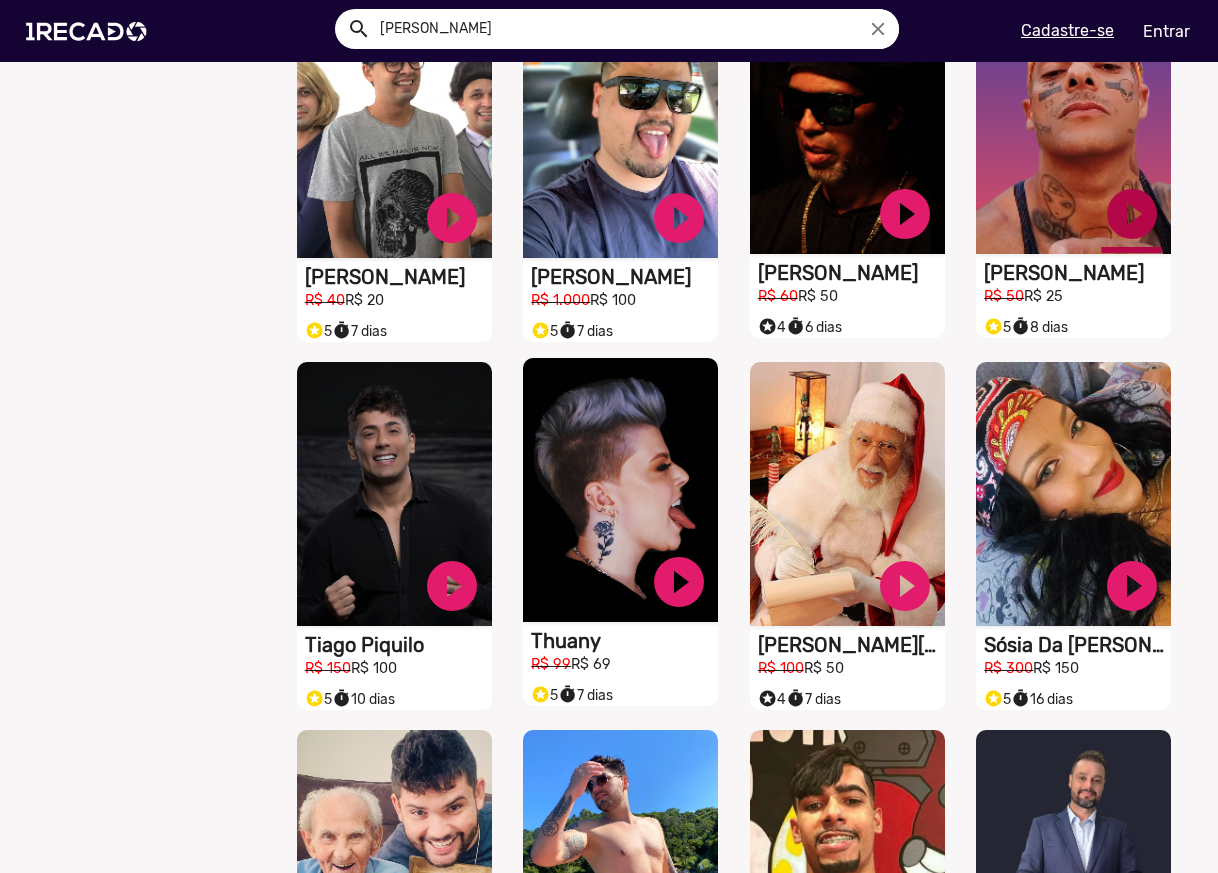 click on "play_circle_filled" at bounding box center (452, -518) 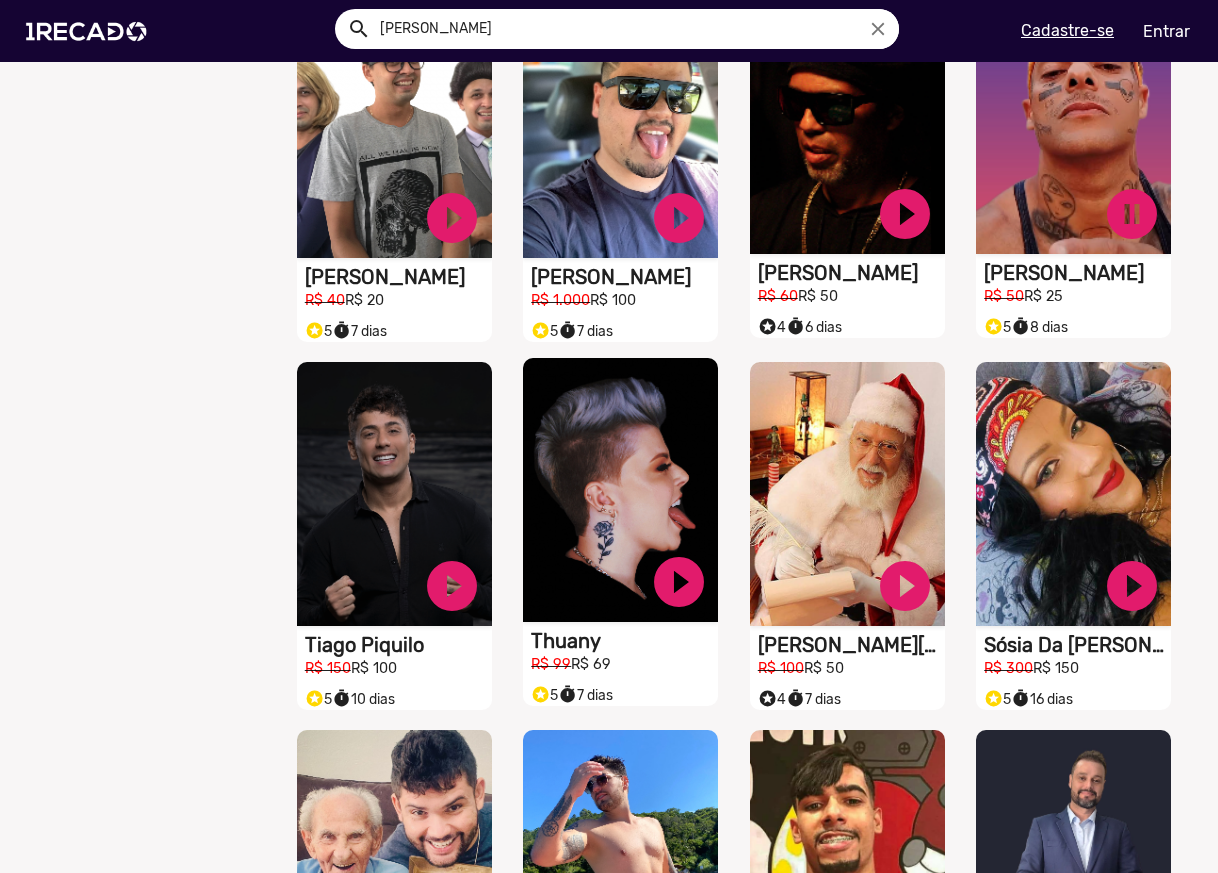 scroll, scrollTop: 667, scrollLeft: 0, axis: vertical 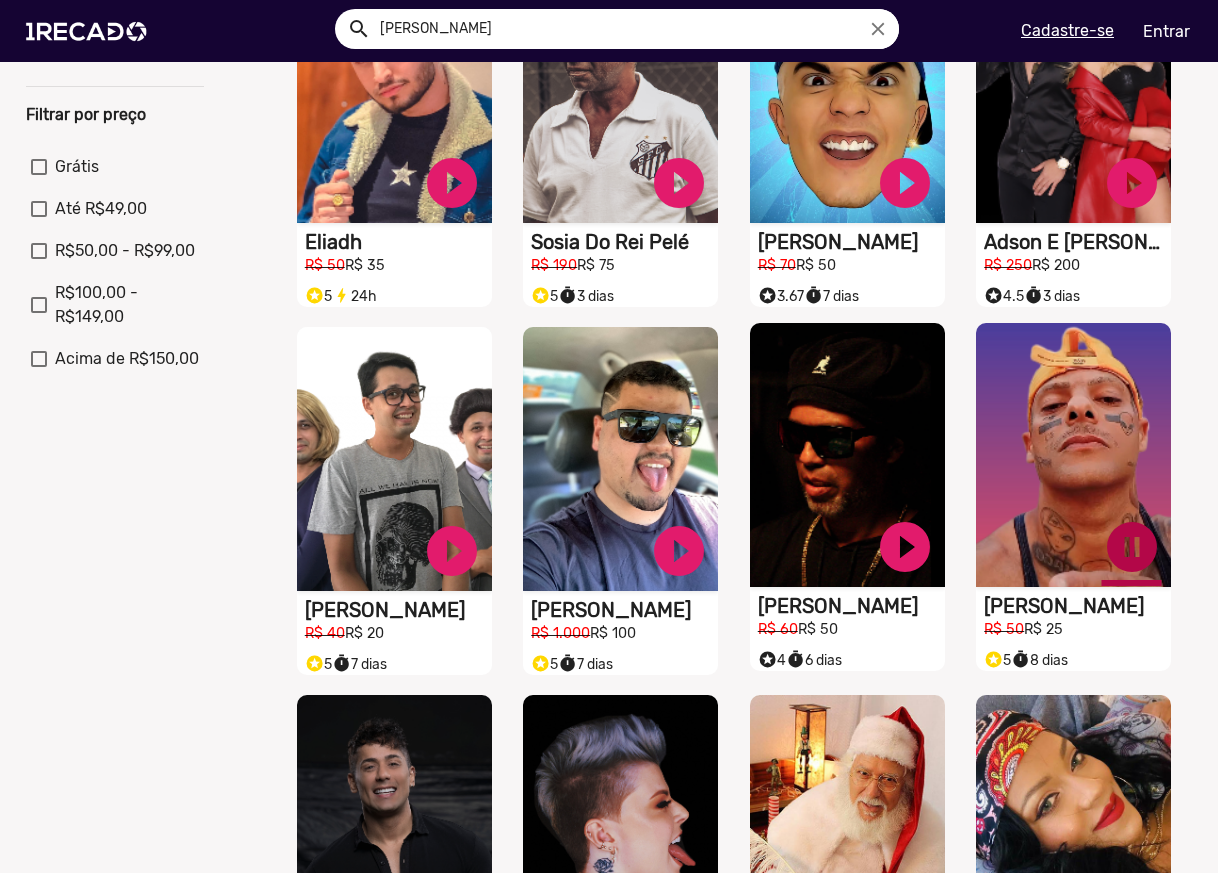 click on "pause_circle" at bounding box center [452, -185] 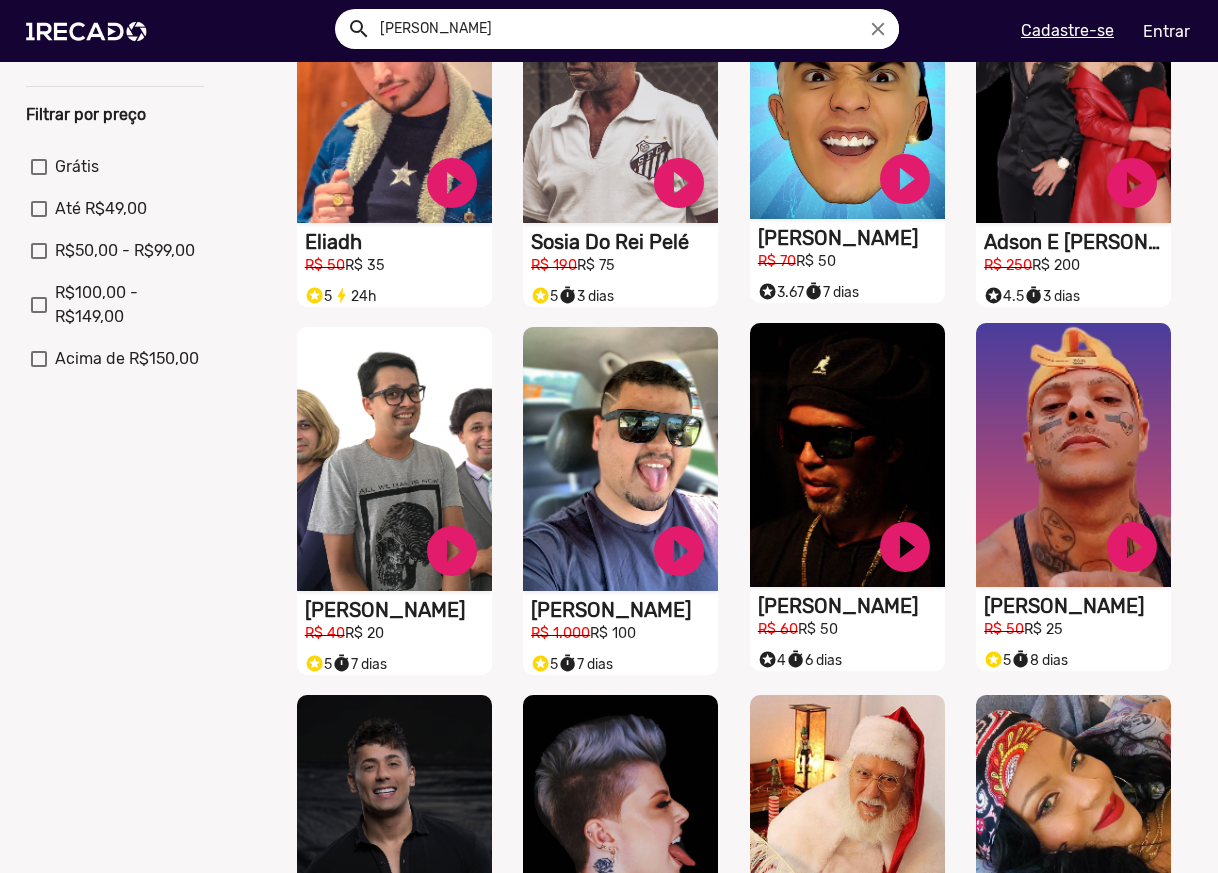 scroll, scrollTop: 167, scrollLeft: 0, axis: vertical 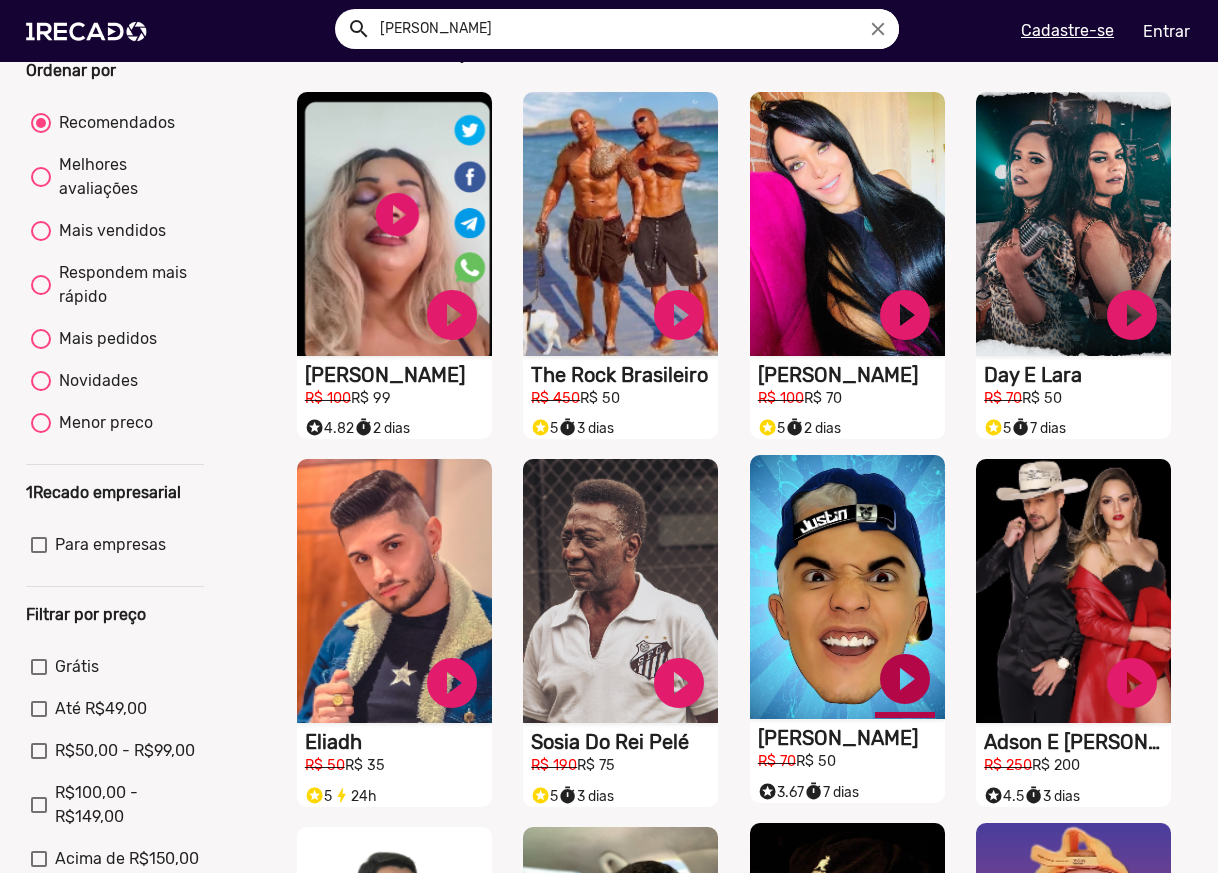 click on "play_circle_filled" at bounding box center [452, 315] 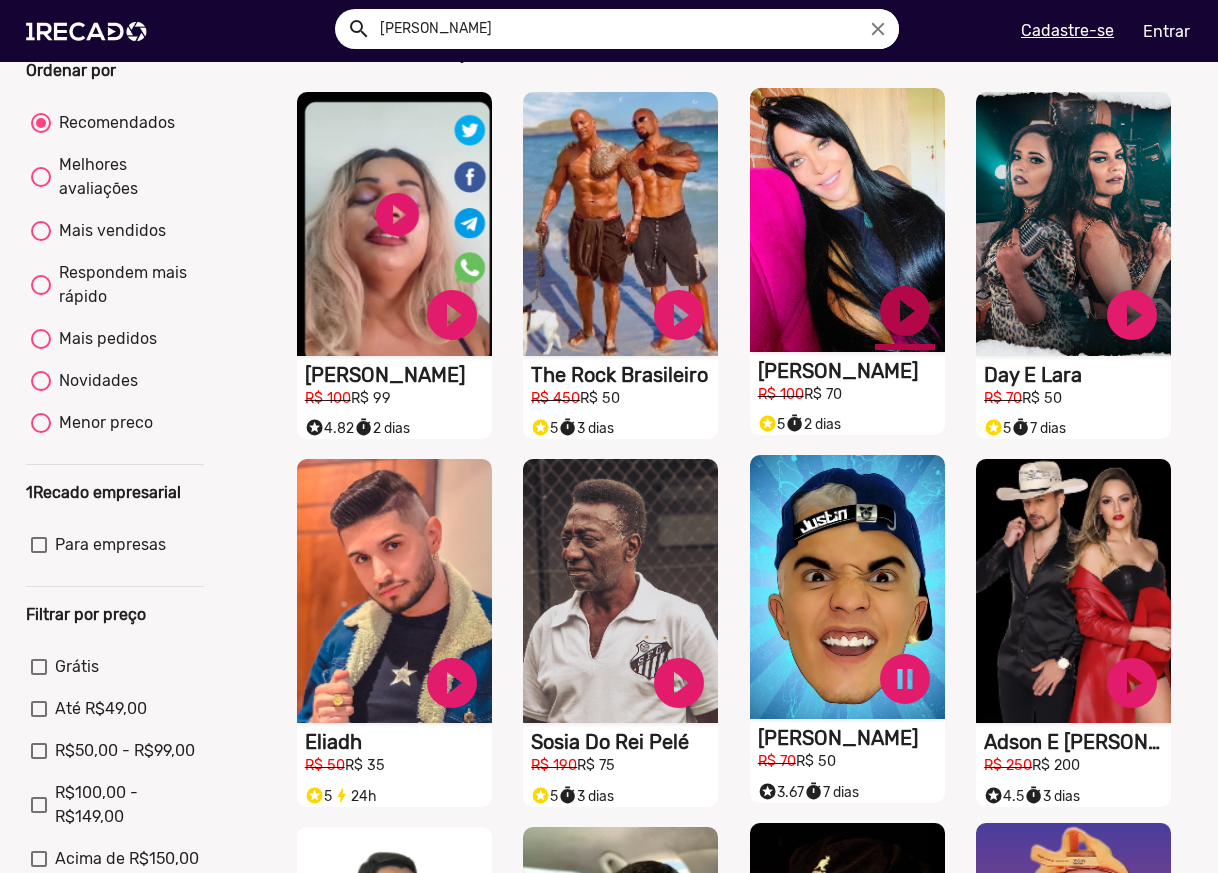 click on "play_circle_filled" at bounding box center [452, 315] 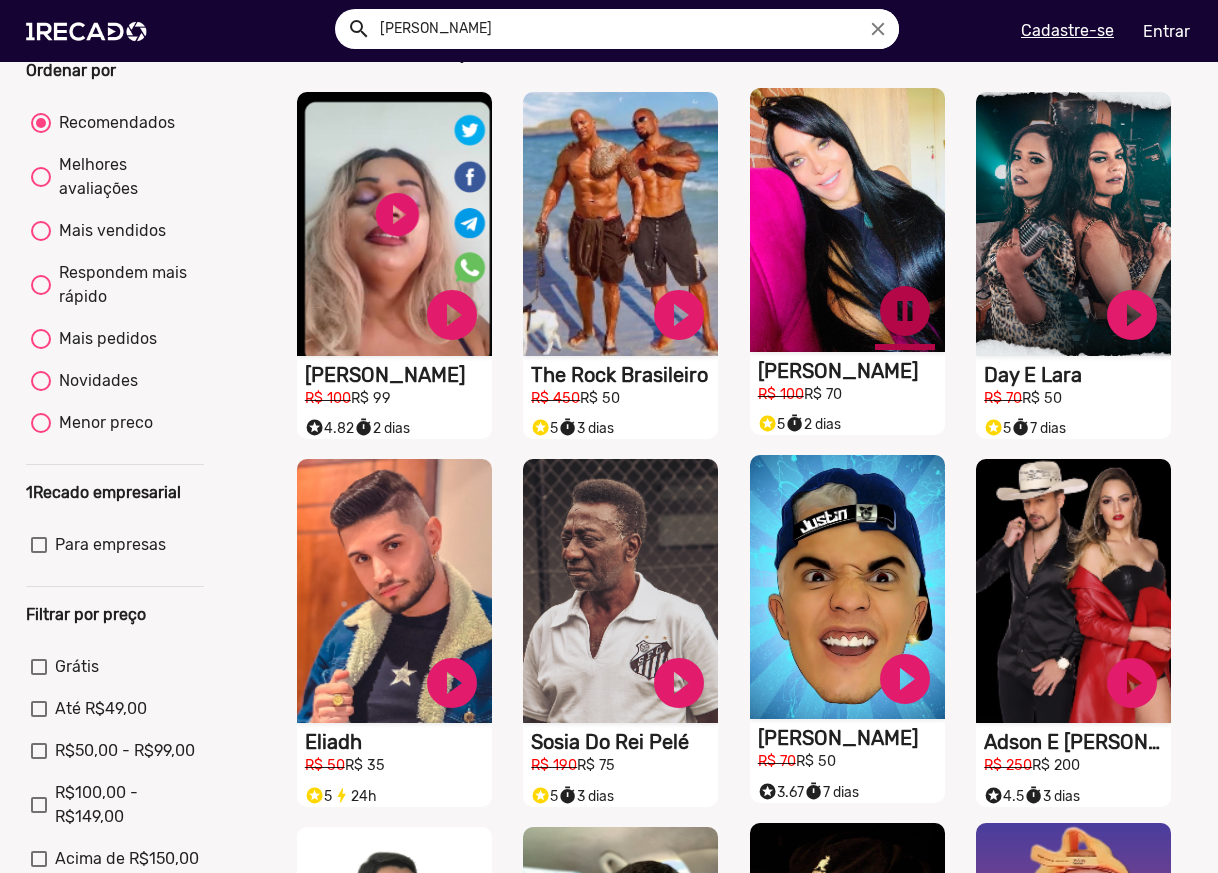 click on "pause_circle" at bounding box center (452, 315) 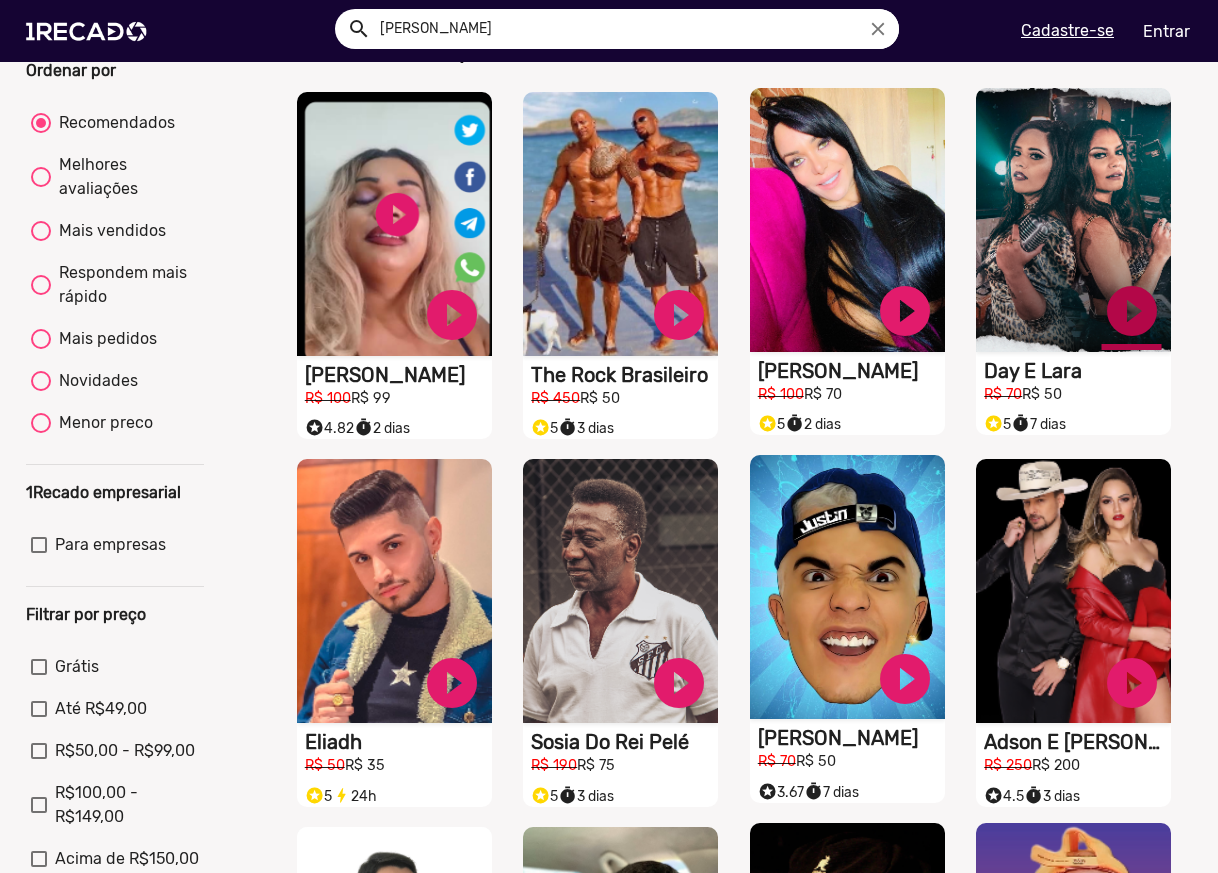 click on "play_circle_filled" at bounding box center (452, 315) 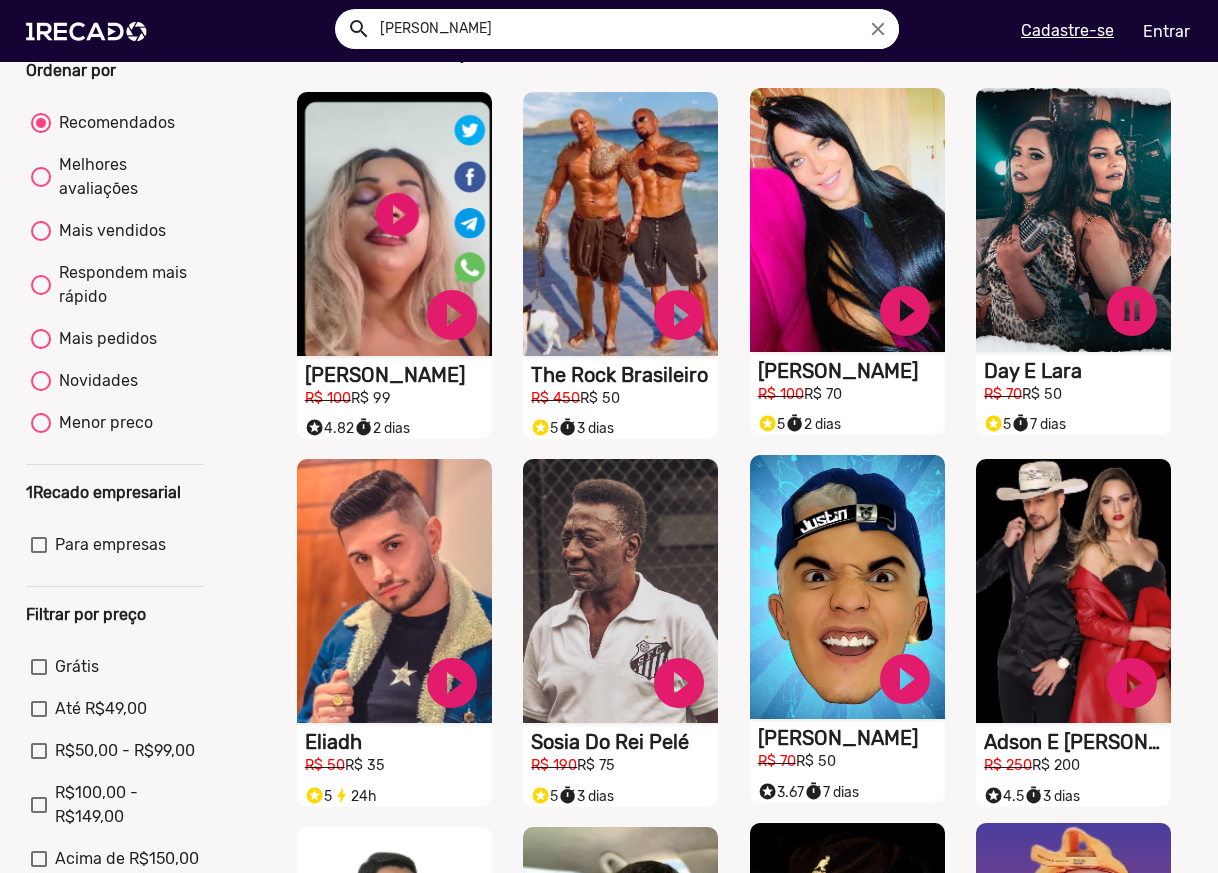 scroll, scrollTop: 0, scrollLeft: 0, axis: both 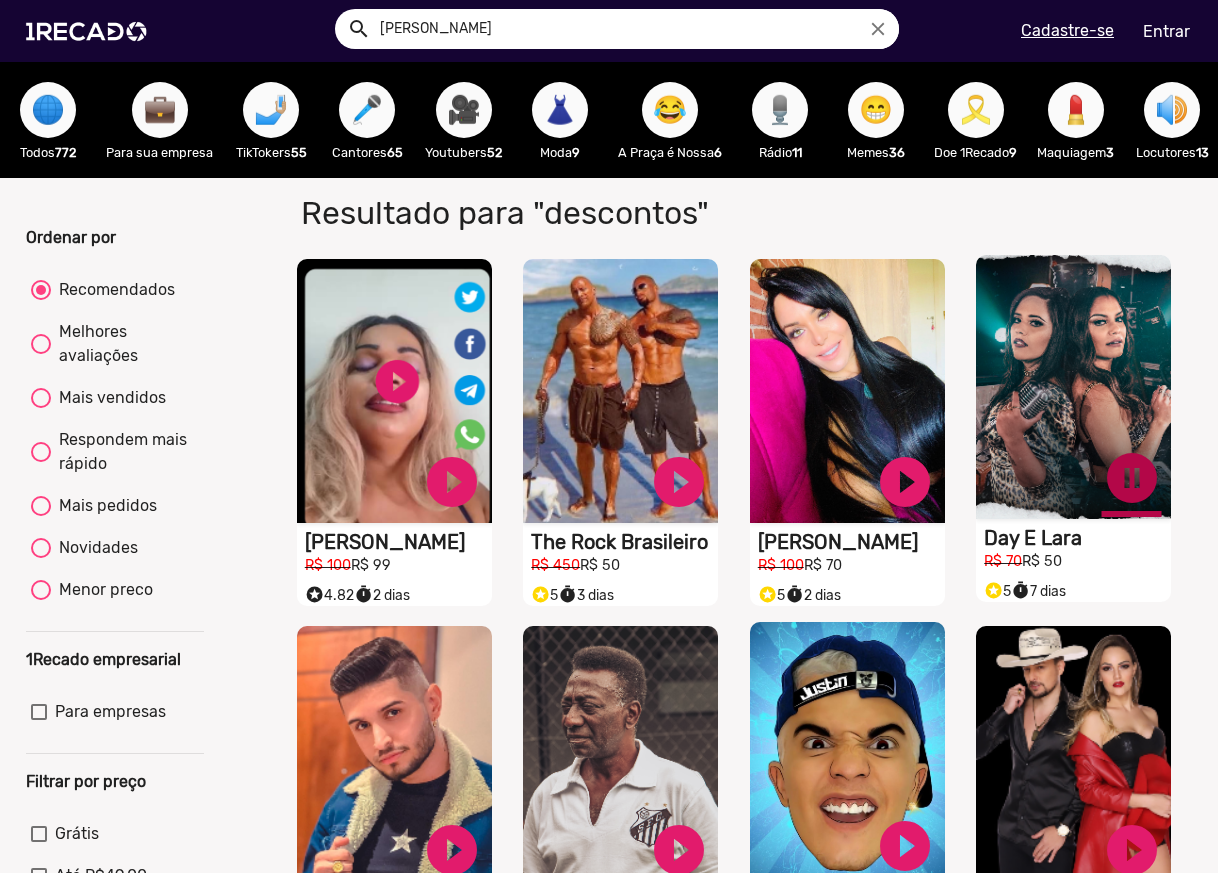 click on "pause_circle" at bounding box center [452, 482] 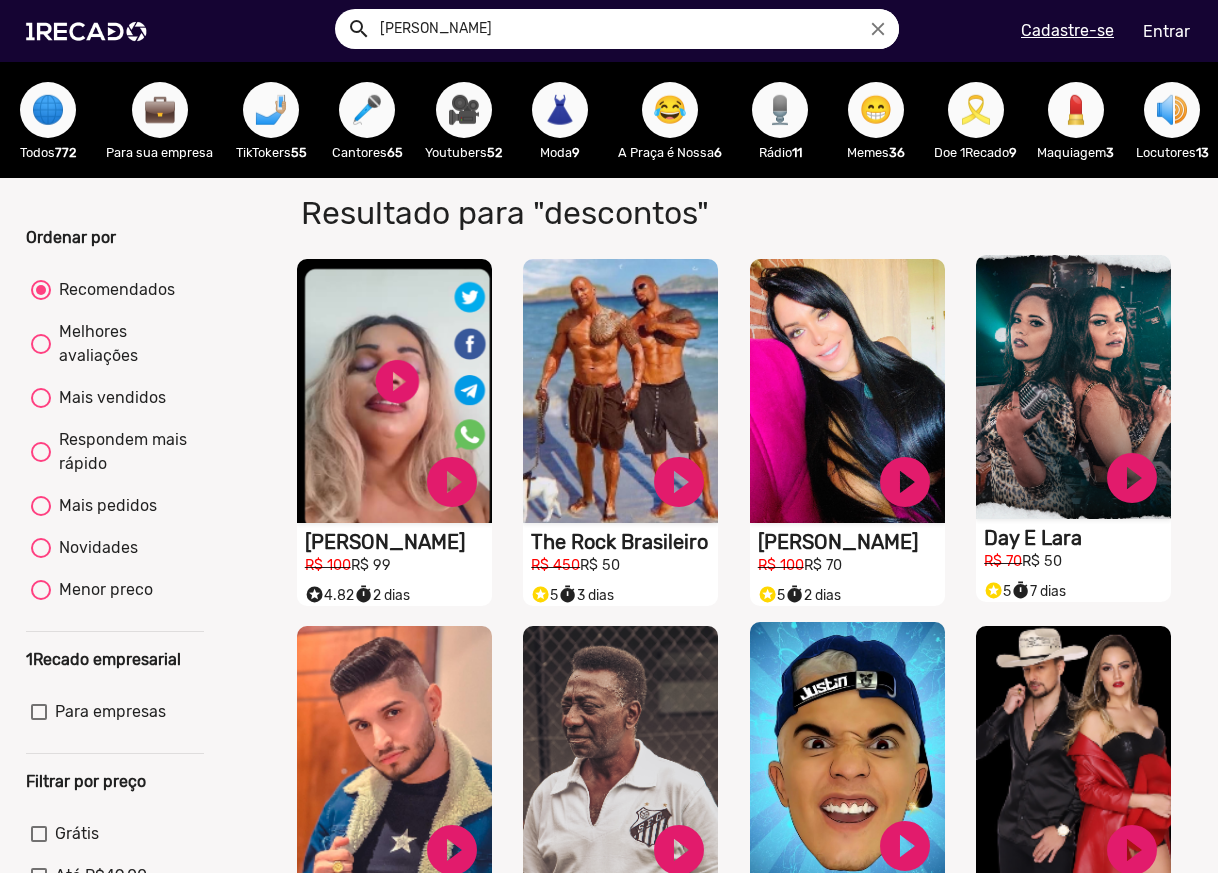 click on "💄" at bounding box center (1076, 110) 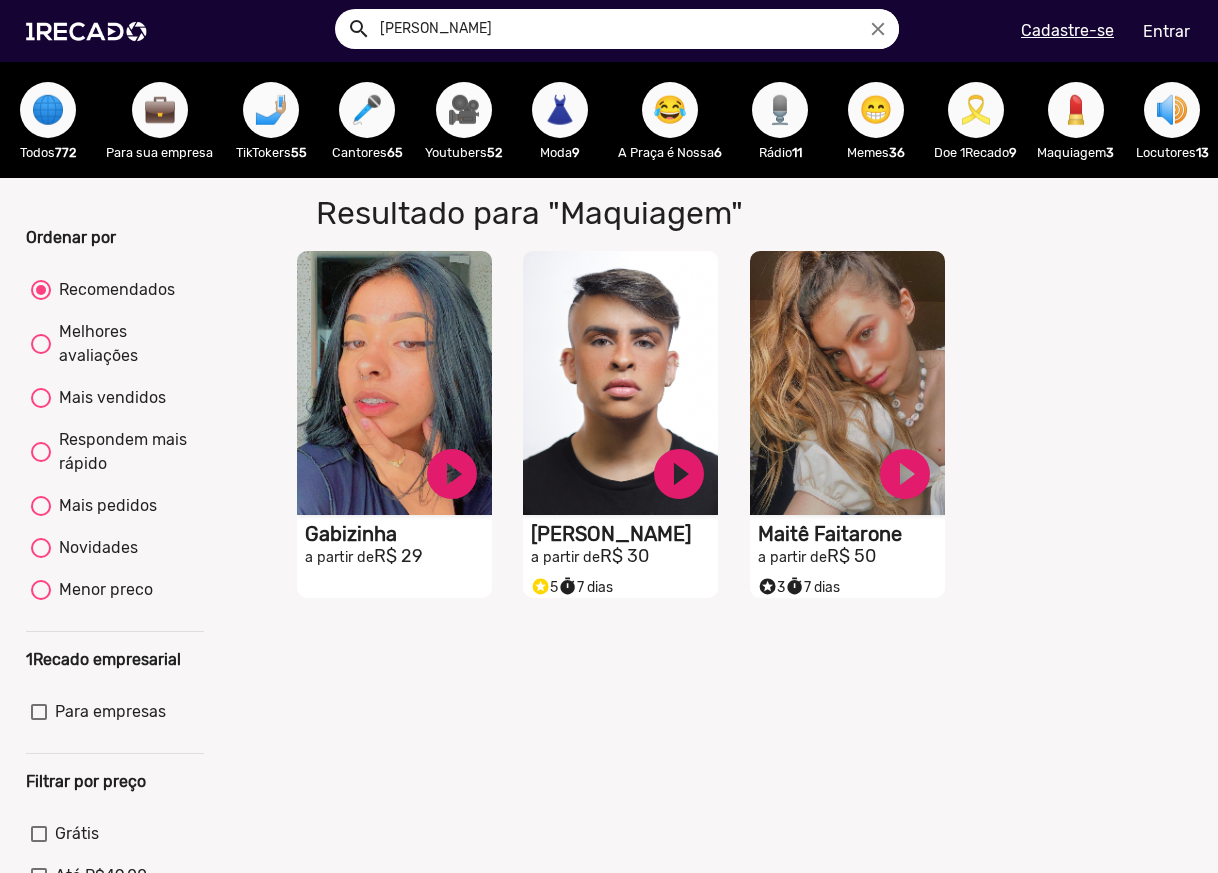click on "🎥" at bounding box center [464, 110] 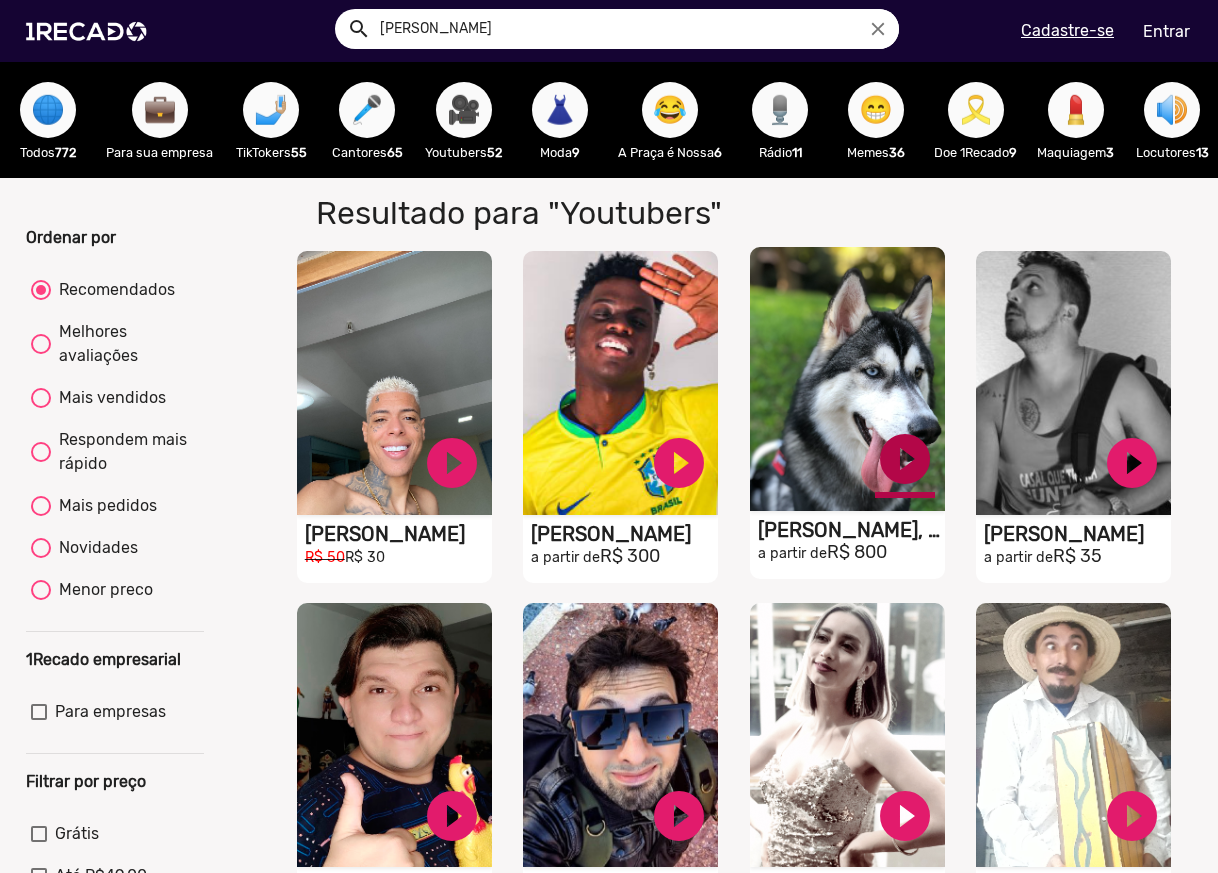 click on "play_circle_filled" at bounding box center [452, 463] 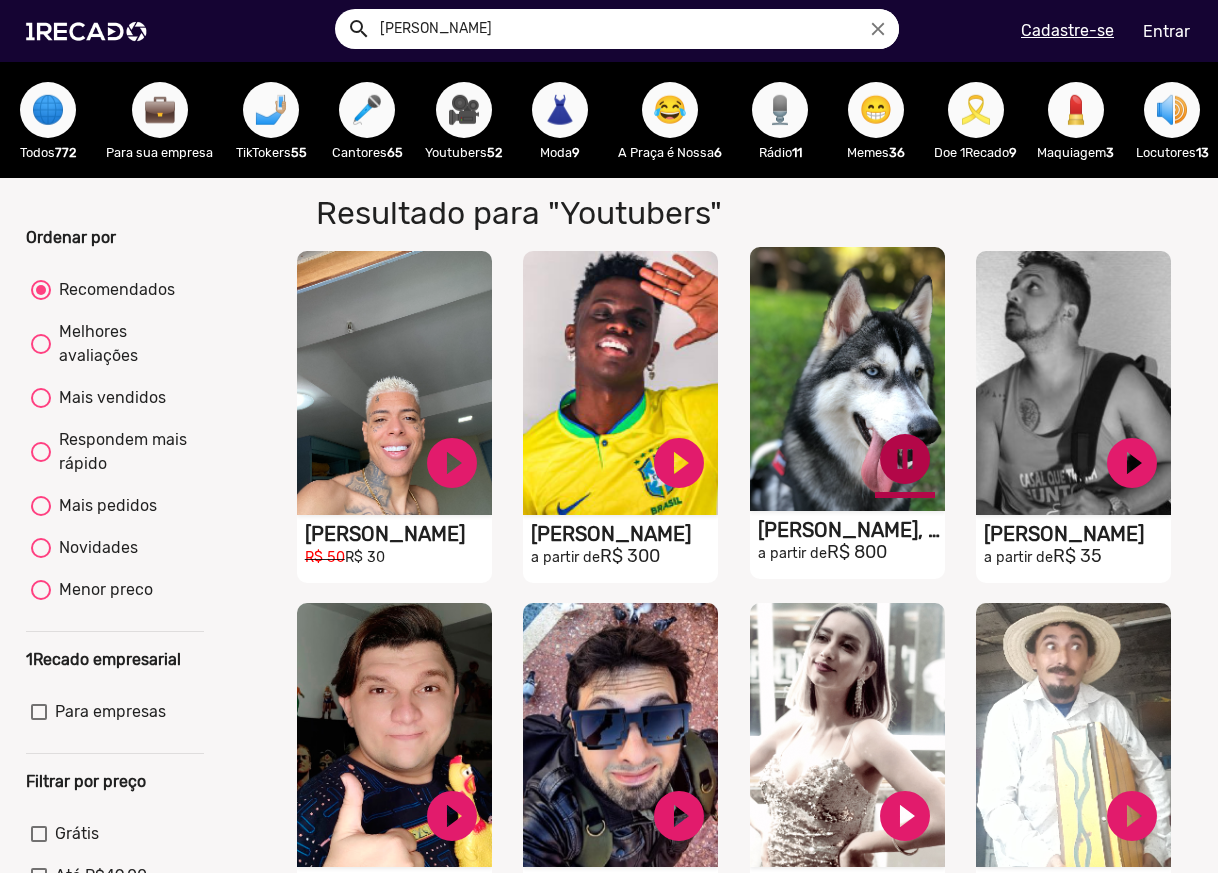 click on "pause_circle" at bounding box center (452, 463) 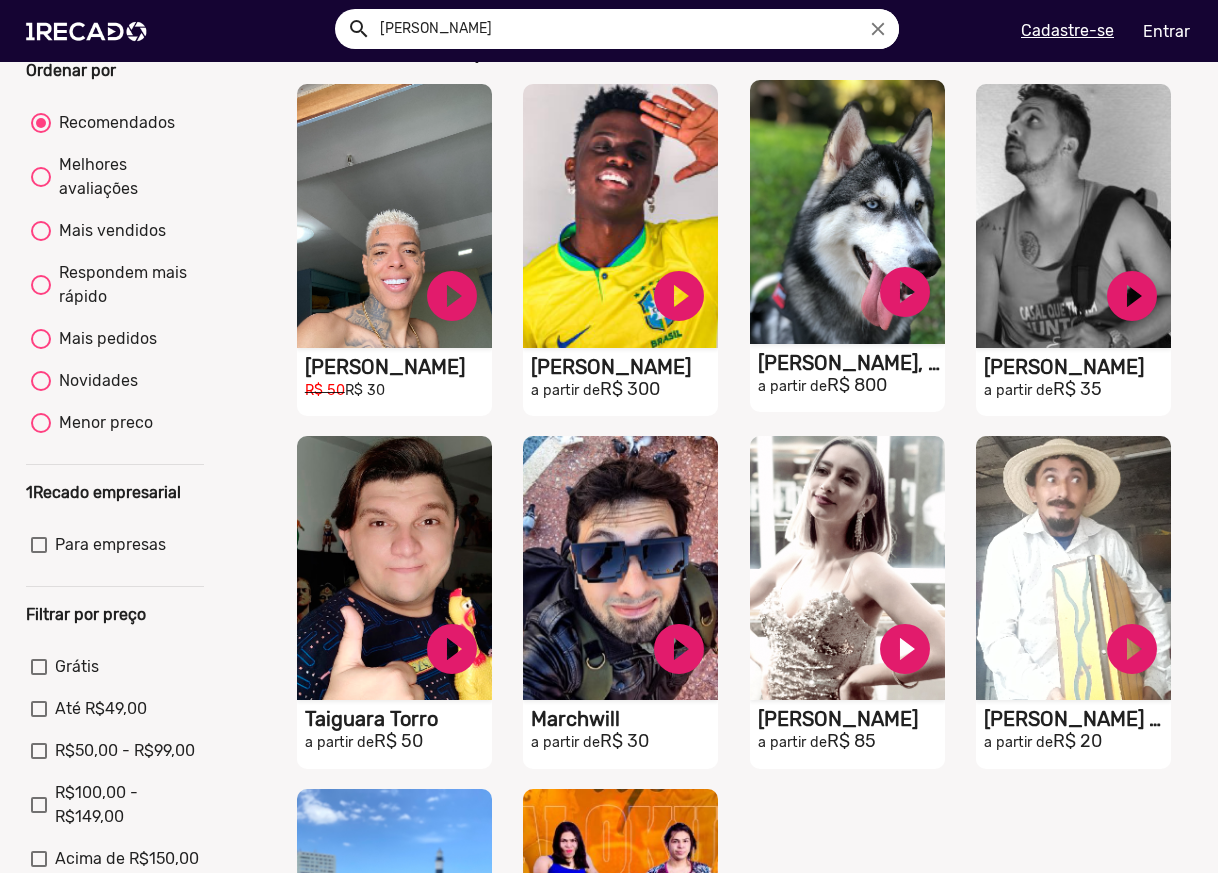 scroll, scrollTop: 0, scrollLeft: 0, axis: both 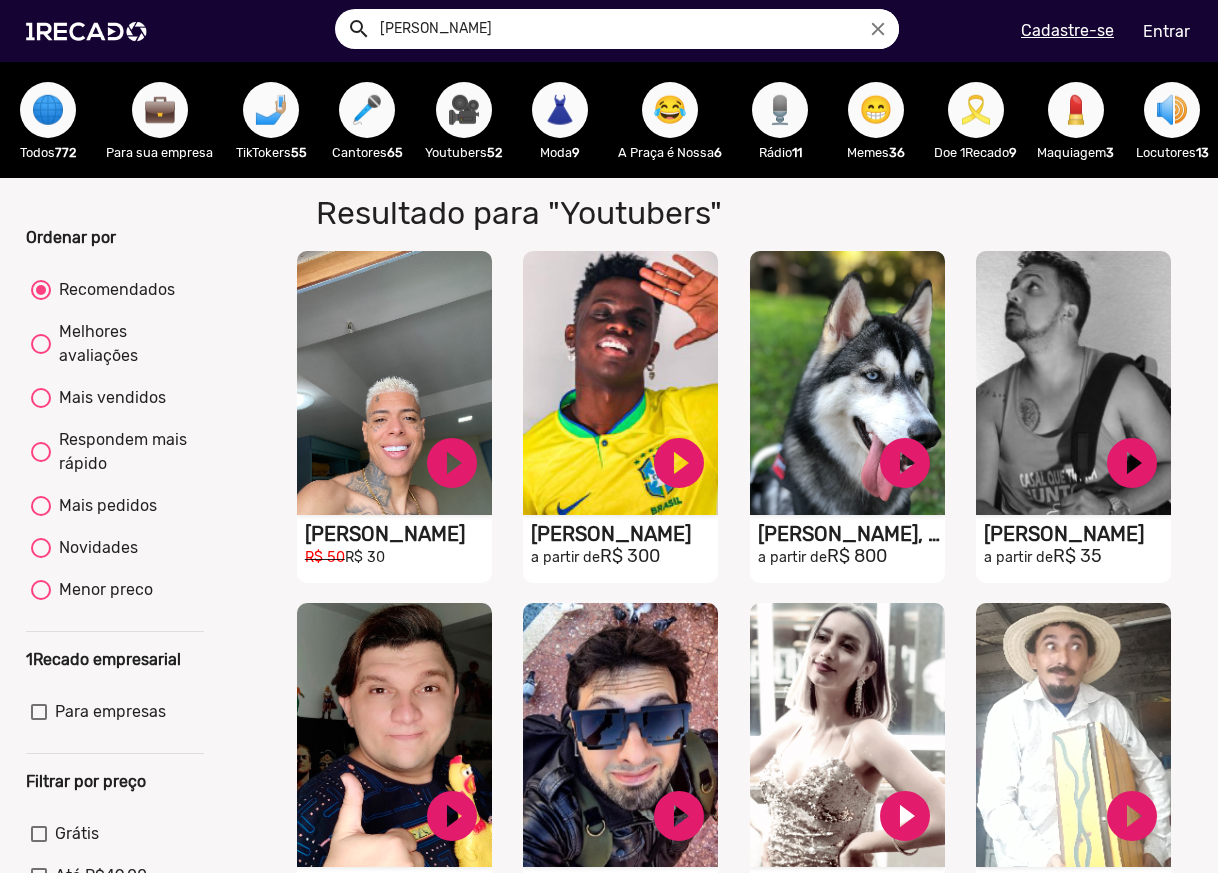 click on "🤳🏼" at bounding box center [271, 110] 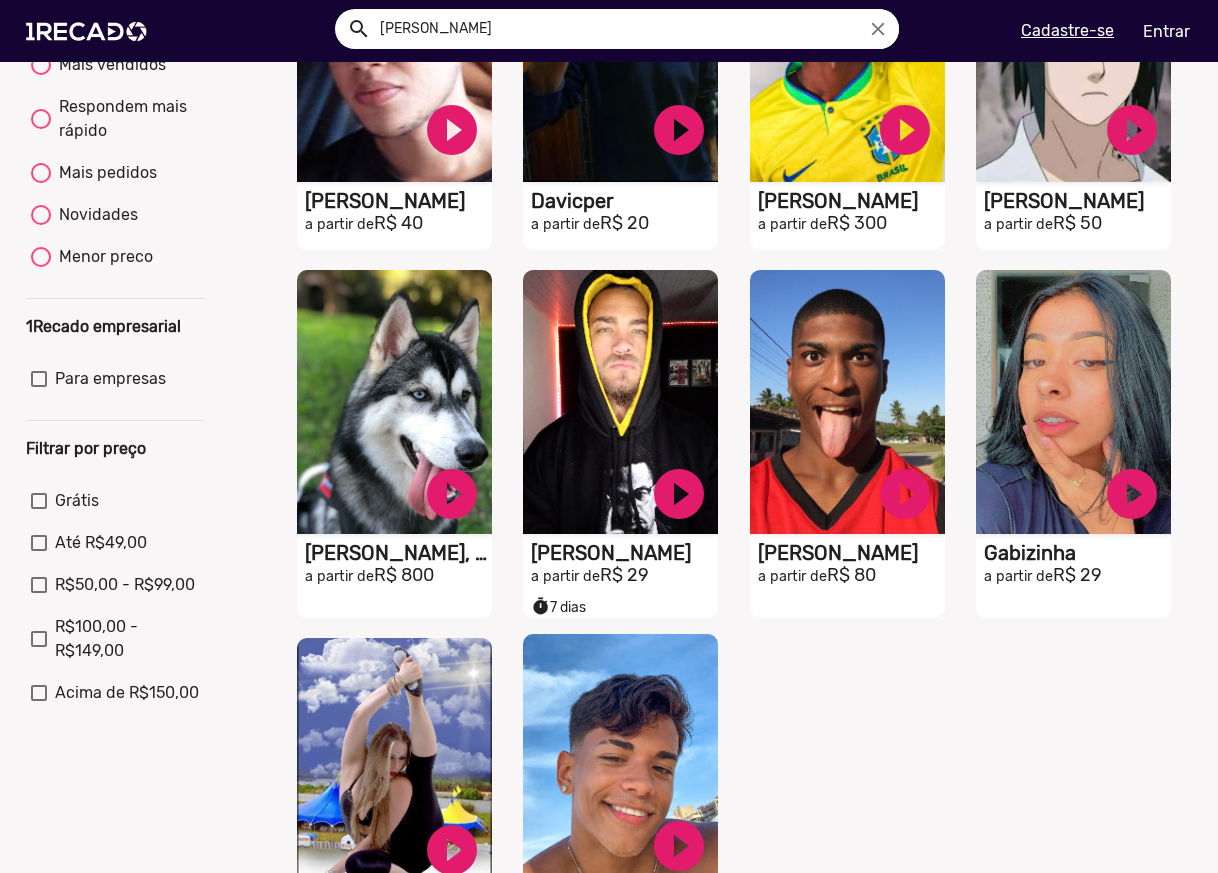 scroll, scrollTop: 500, scrollLeft: 0, axis: vertical 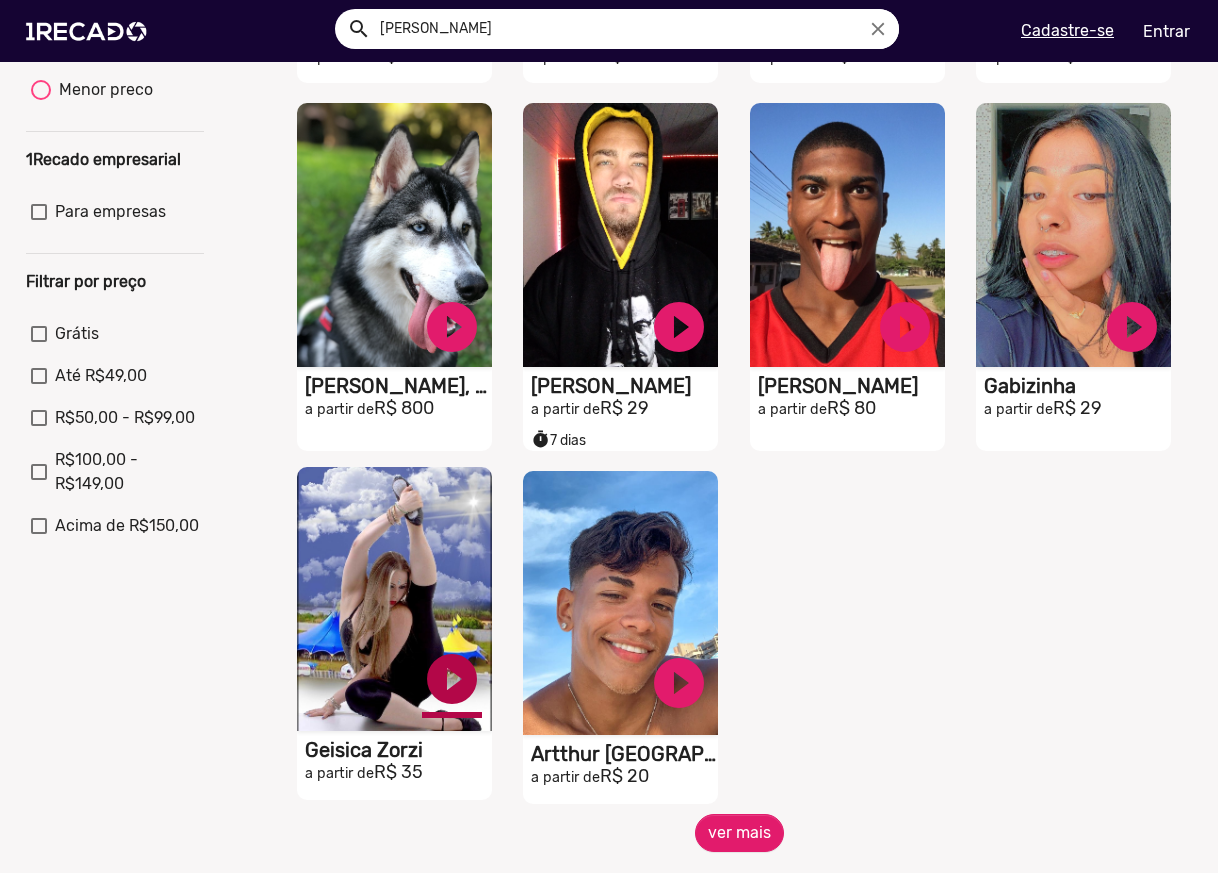 click on "play_circle_filled" at bounding box center [452, -37] 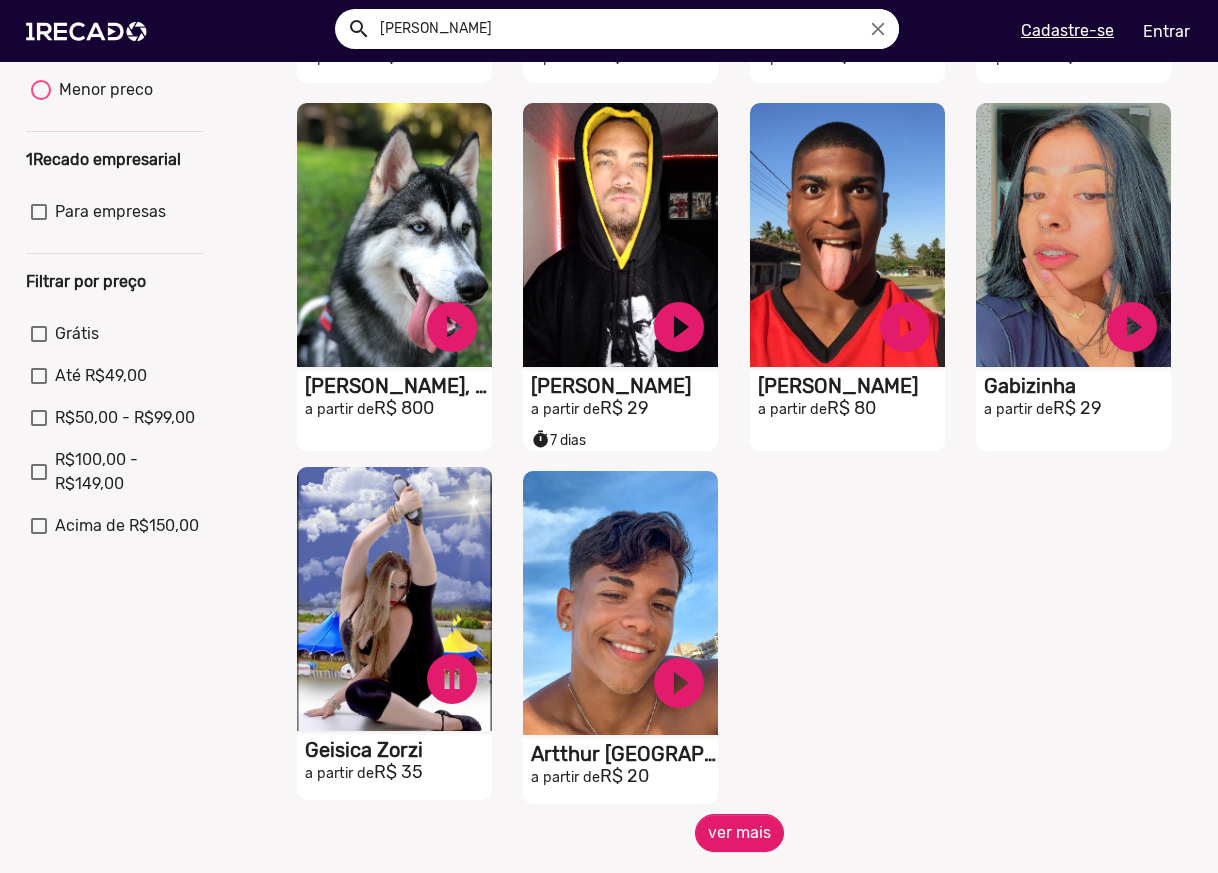 click on "S1RECADO vídeos dedicados para fãs e empresas   play_circle_filled  [PERSON_NAME] a partir de  R$ 40   S1RECADO vídeos dedicados para fãs e empresas   play_circle_filled  Davicper a partir de  R$ 20   S1RECADO vídeos dedicados para fãs e empresas   play_circle_filled  Sósia Do Vini Jr. a partir de  R$ 300   S1RECADO vídeos dedicados para fãs e empresas   play_circle_filled  [PERSON_NAME]  a partir de  R$ 50   S1RECADO vídeos dedicados para fãs e empresas   play_circle_filled  Gudan, O Husky a partir de  R$ 800   S1RECADO vídeos dedicados para fãs e empresas   play_circle_filled  [PERSON_NAME] a partir de  R$ 29  timer  7 dias   S1RECADO vídeos dedicados para fãs e empresas   play_circle_filled  Wilber Cleyver a partir de  R$ 80   S1RECADO vídeos dedicados para fãs e empresas   play_circle_filled  Gabizinha a partir de  R$ 29   S1RECADO vídeos dedicados para fãs e empresas   pause_circle  Geisica Zorzi  a partir de  R$ 35   S1RECADO vídeos dedicados para fãs e empresas  R$ 20" 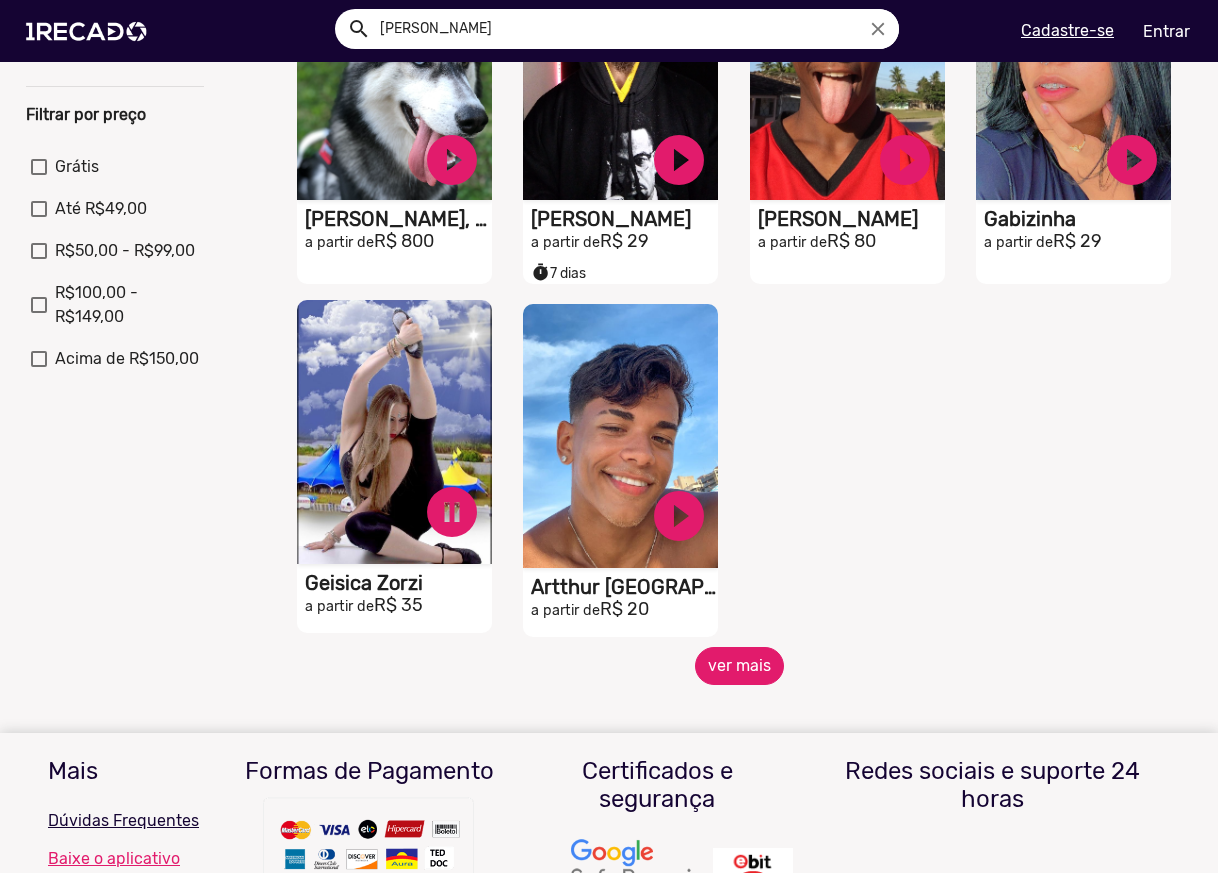 click on "ver mais" 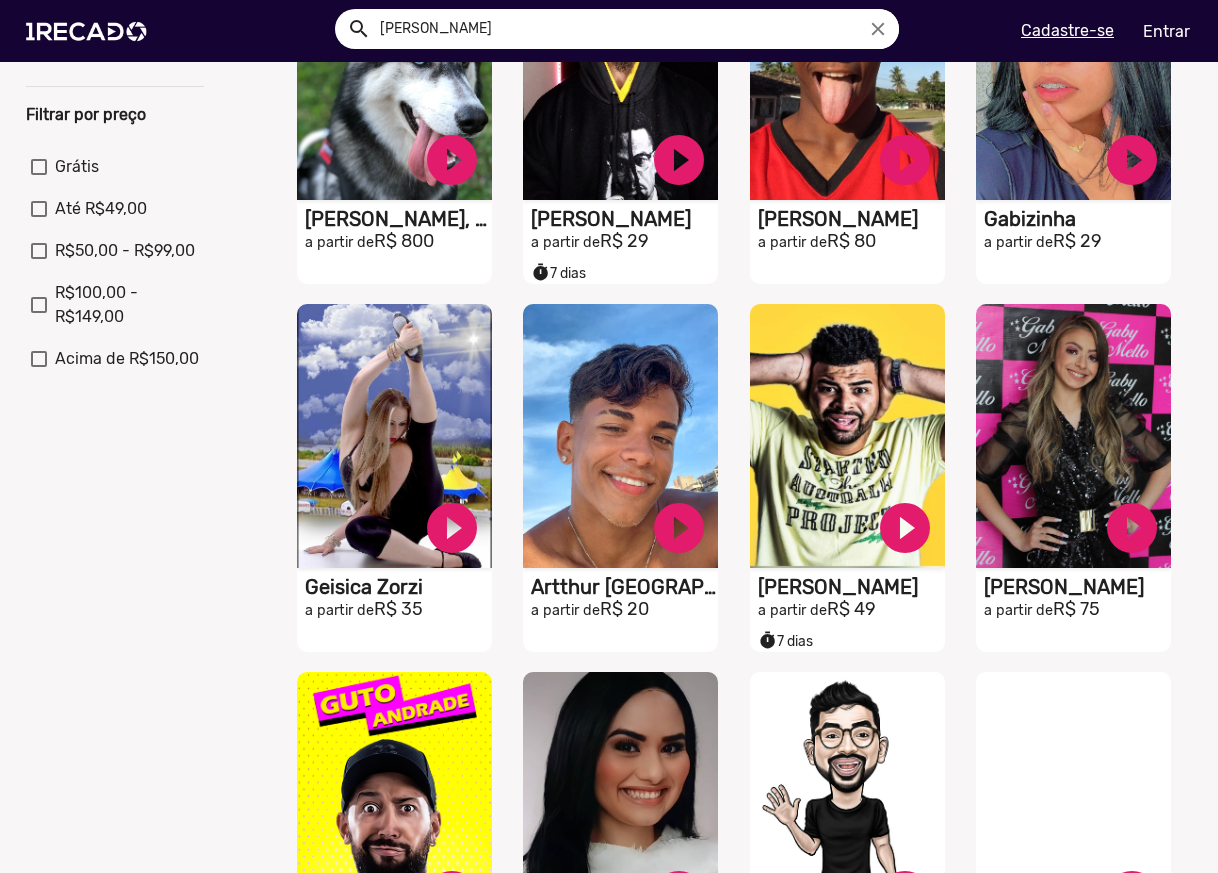 scroll, scrollTop: 1167, scrollLeft: 0, axis: vertical 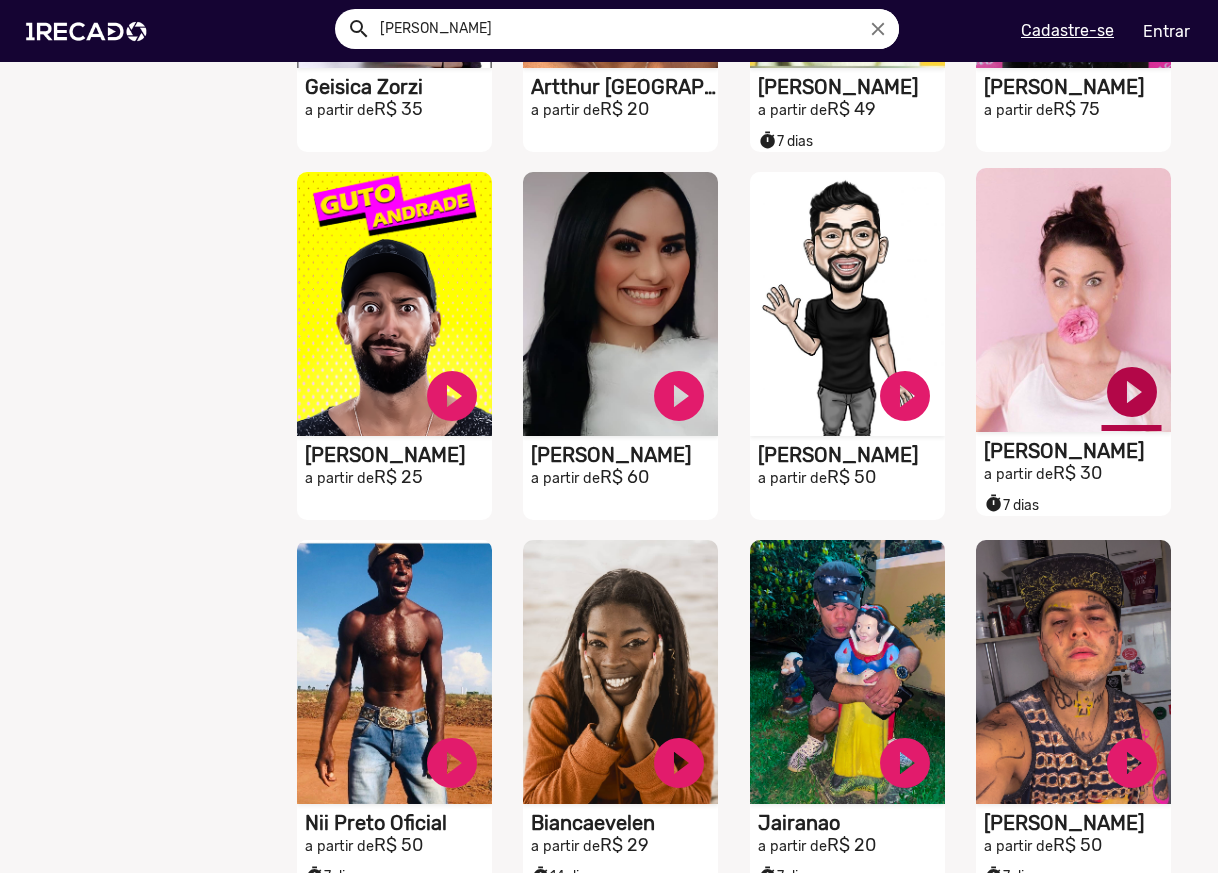 click on "play_circle_filled" at bounding box center (452, -704) 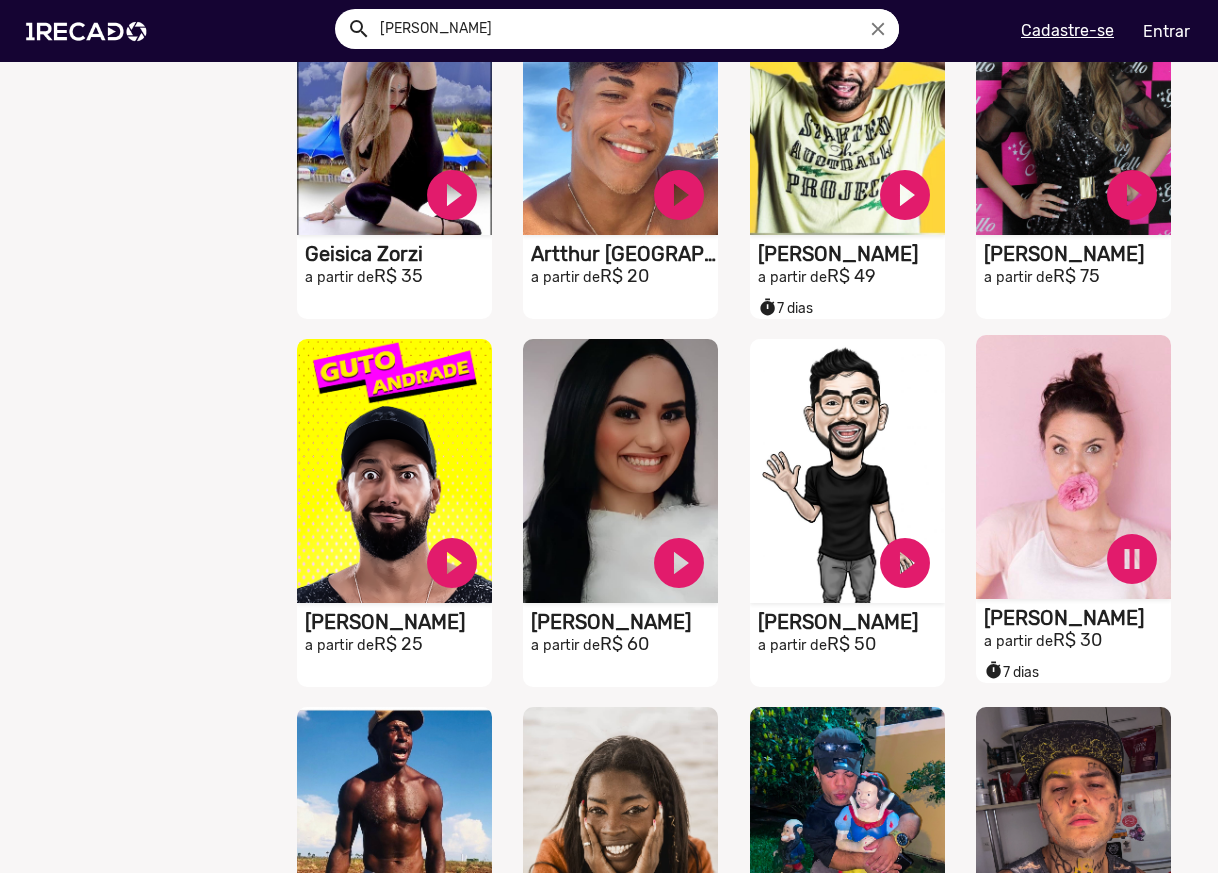 scroll, scrollTop: 833, scrollLeft: 0, axis: vertical 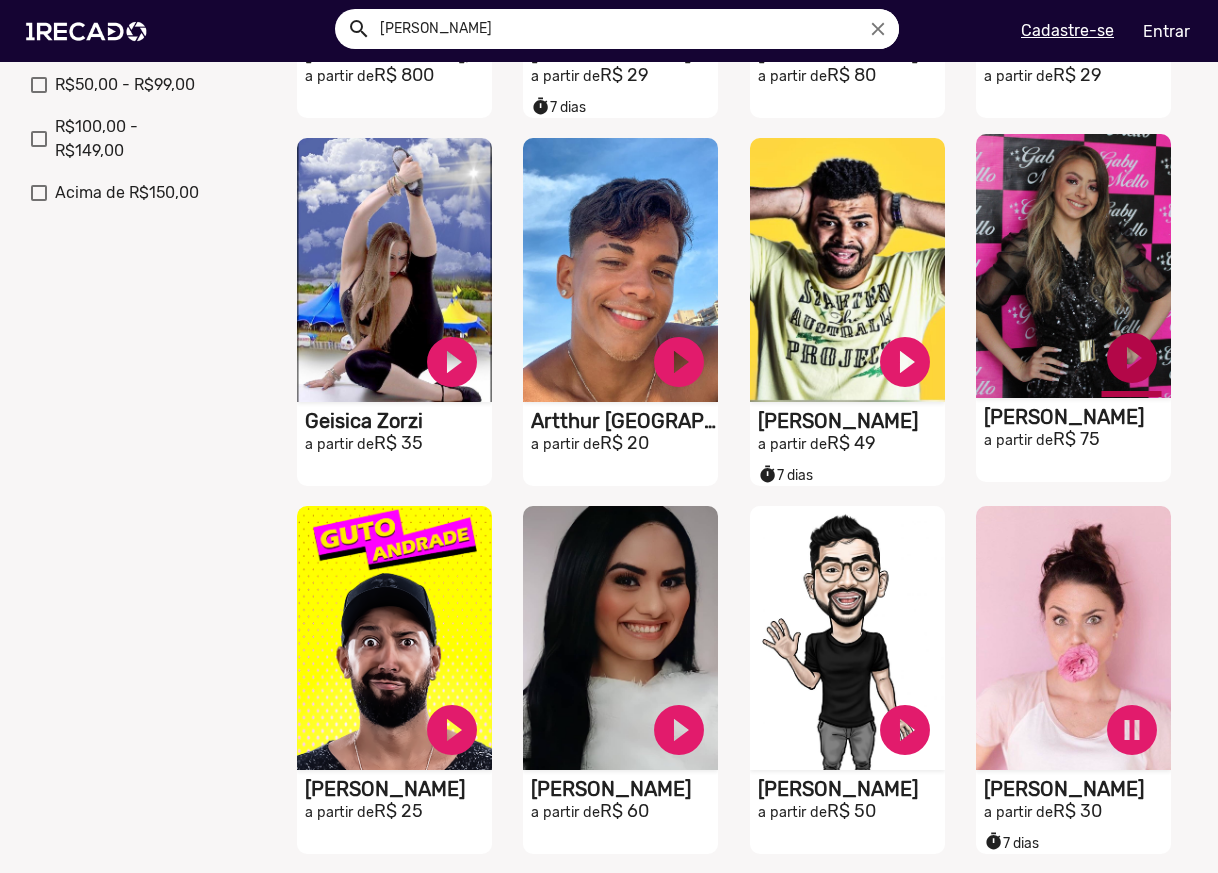 click on "play_circle_filled" at bounding box center (452, -370) 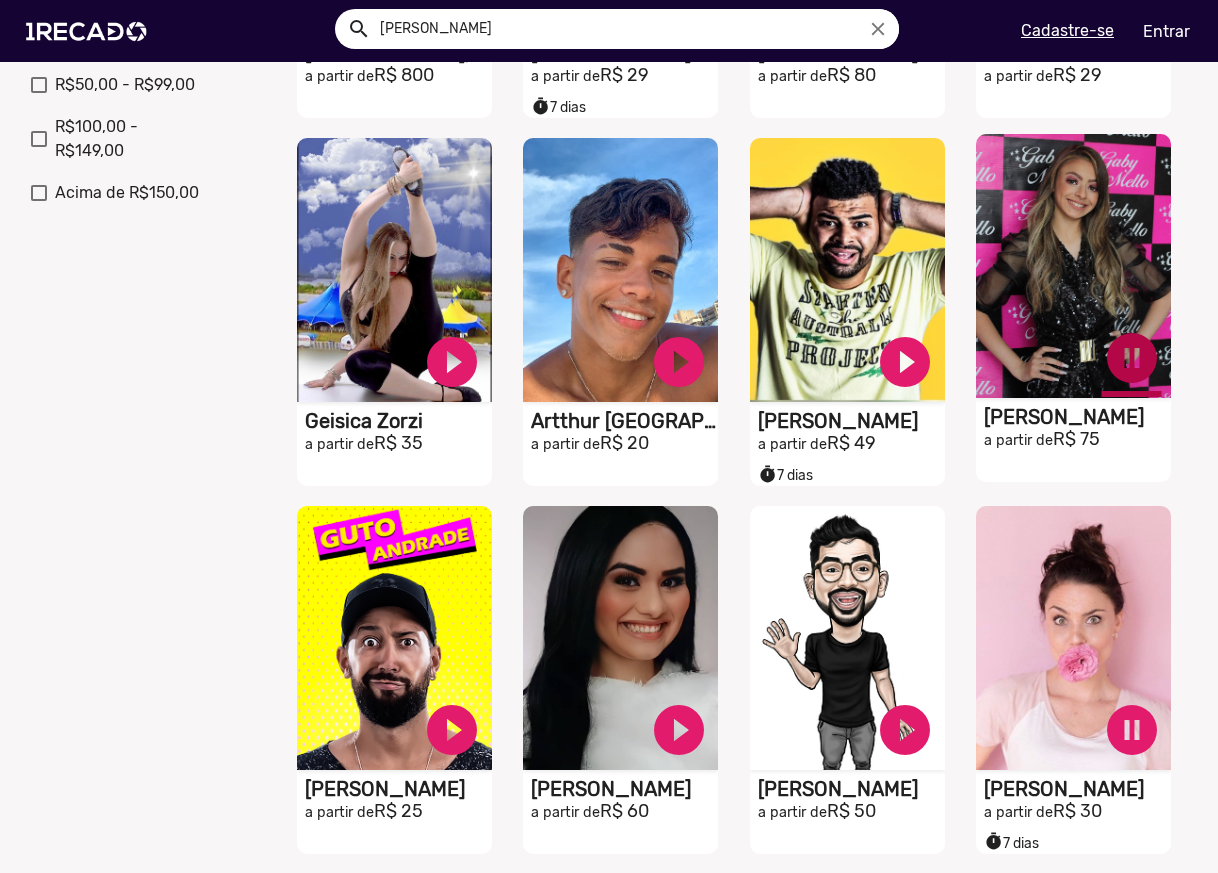click on "pause_circle" at bounding box center [452, -370] 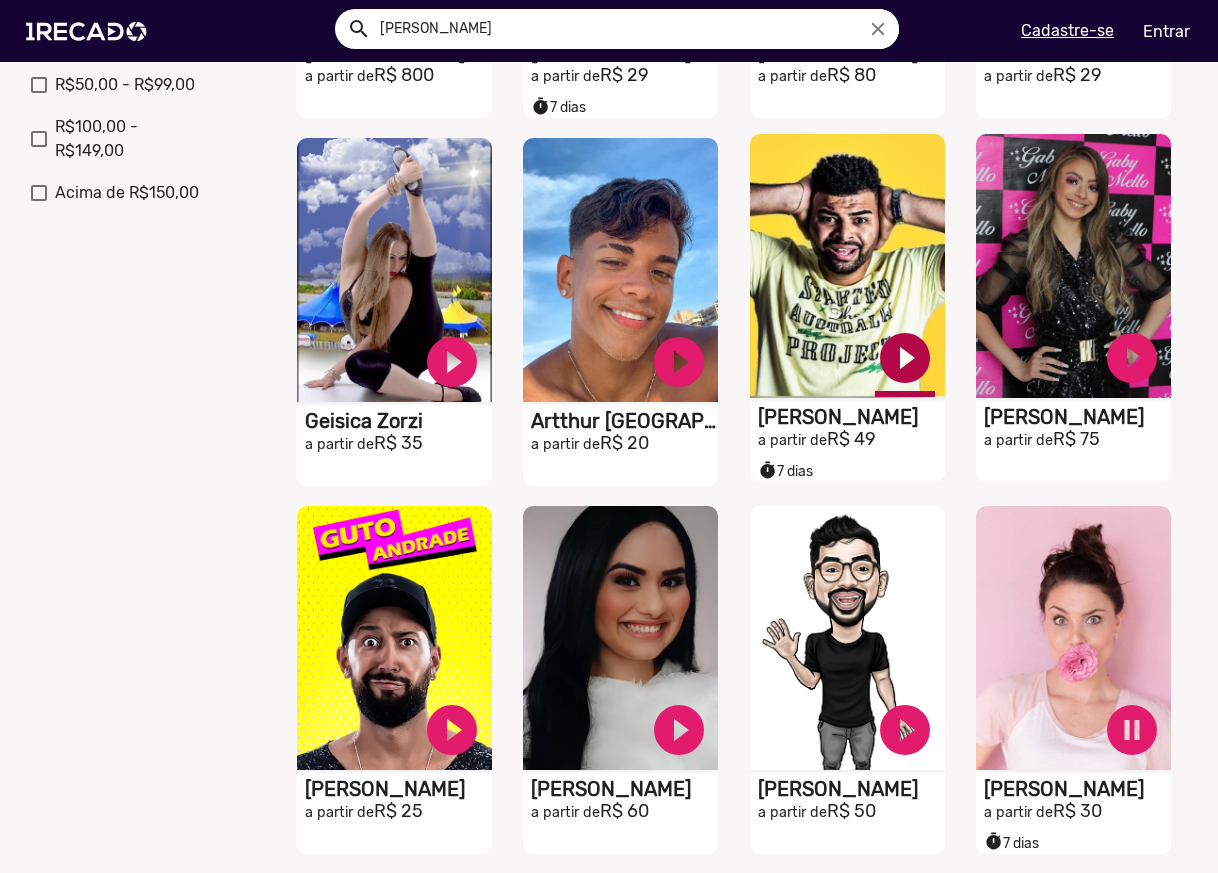click on "play_circle_filled" at bounding box center [452, -370] 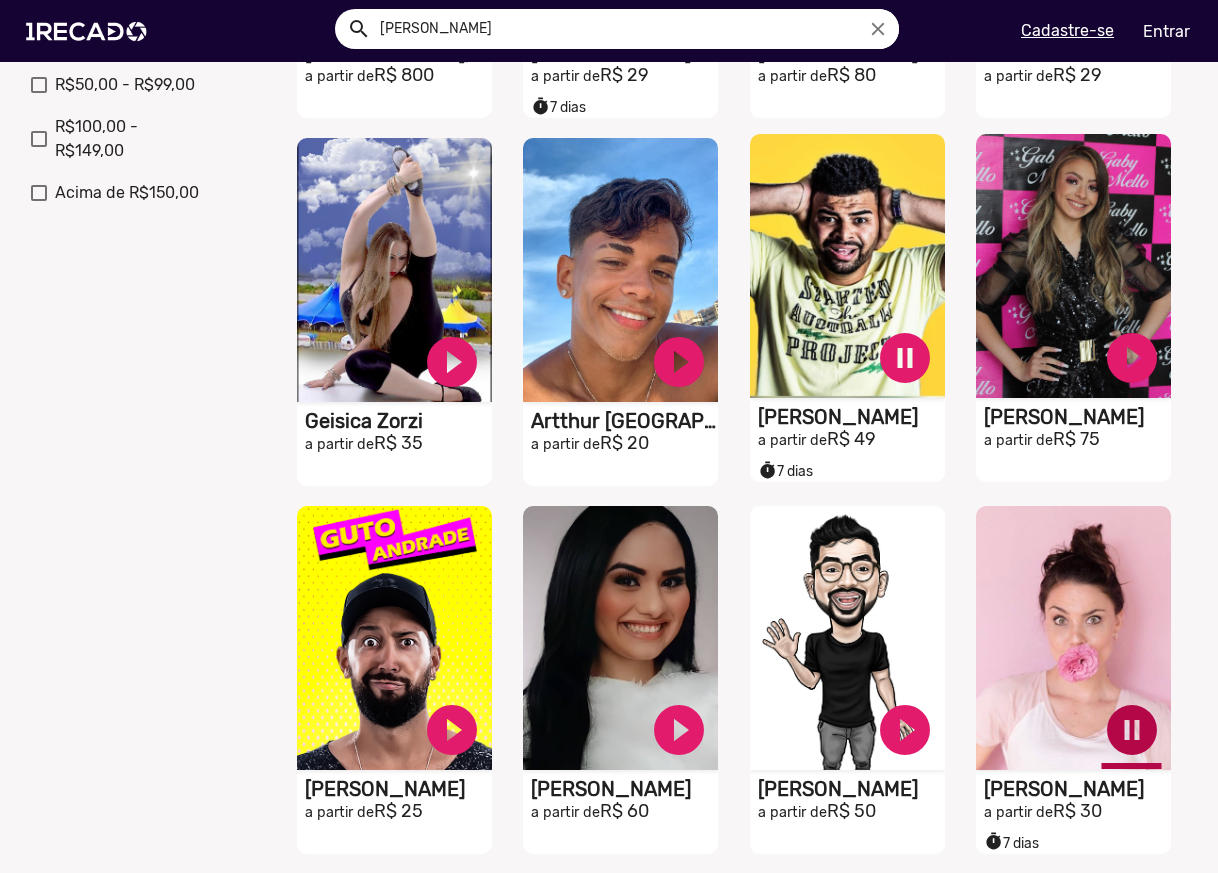 click on "pause_circle" at bounding box center [452, -370] 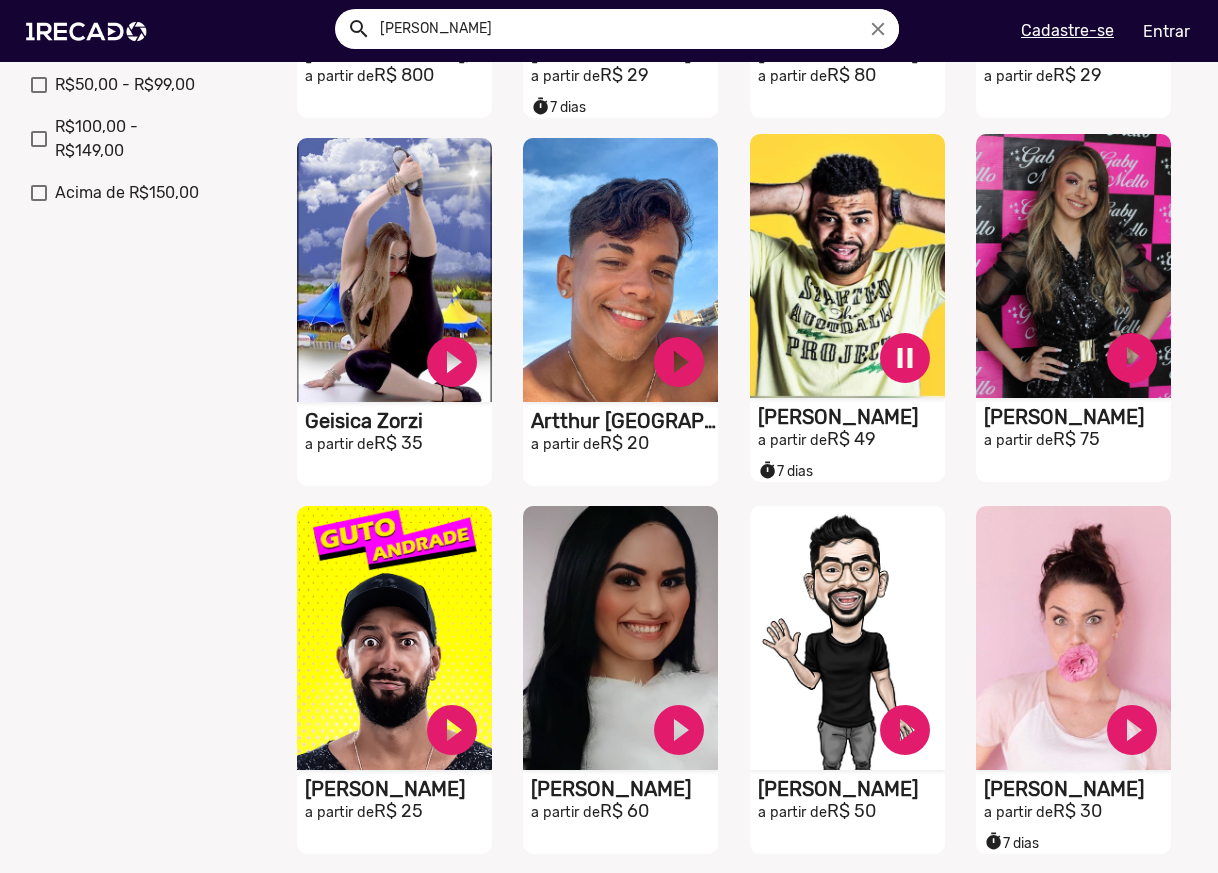 scroll, scrollTop: 667, scrollLeft: 0, axis: vertical 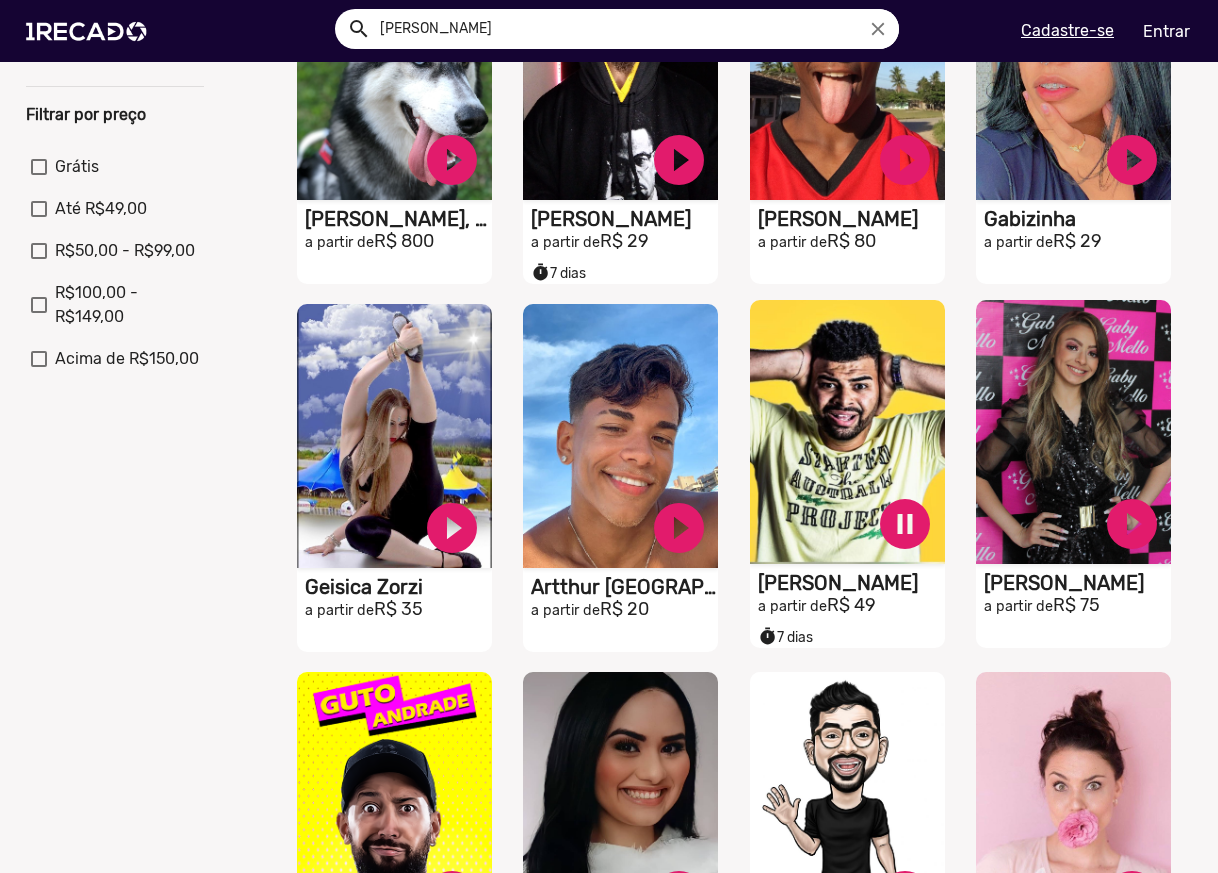 click on "Resultado para "TikTokers"   para "TikTokers"   S1RECADO vídeos dedicados para fãs e empresas   play_circle_filled  [PERSON_NAME] a partir de  R$ 40   S1RECADO vídeos dedicados para fãs e empresas   play_circle_filled  Davicper a partir de  R$ 20   S1RECADO vídeos dedicados para fãs e empresas   play_circle_filled  Sósia Do Vini Jr. a partir de  R$ 300   S1RECADO vídeos dedicados para fãs e empresas   play_circle_filled  [PERSON_NAME]  a partir de  R$ 50   S1RECADO vídeos dedicados para fãs e empresas   play_circle_filled  Gudan, O Husky a partir de  R$ 800   S1RECADO vídeos dedicados para fãs e empresas   play_circle_filled  [PERSON_NAME] a partir de  R$ 29  timer  7 dias   S1RECADO vídeos dedicados para fãs e empresas   play_circle_filled  Wilber Cleyver a partir de  R$ 80   S1RECADO vídeos dedicados para fãs e empresas   play_circle_filled  Gabizinha a partir de  R$ 29   S1RECADO vídeos dedicados para fãs e empresas   play_circle_filled  Geisica Zorzi  a partir de  R$ 35" 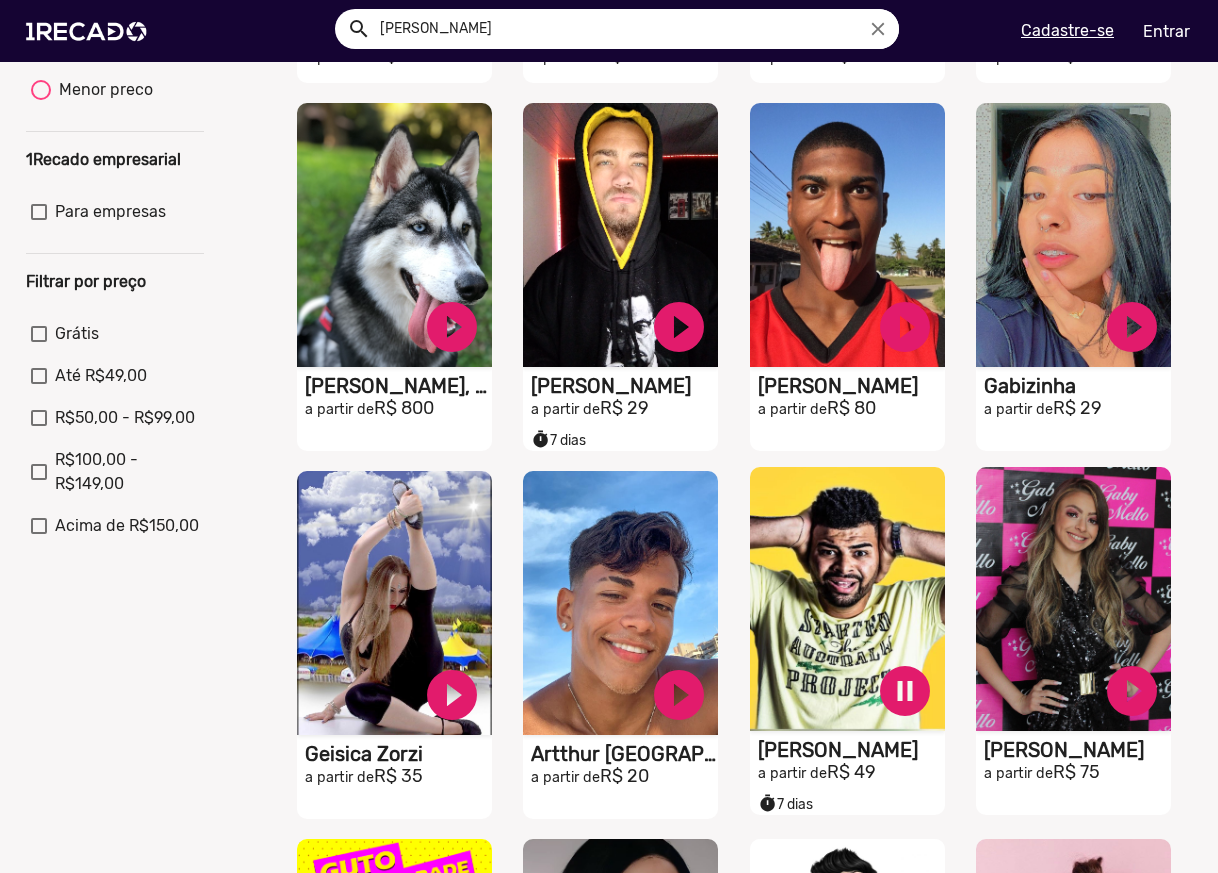 scroll, scrollTop: 667, scrollLeft: 0, axis: vertical 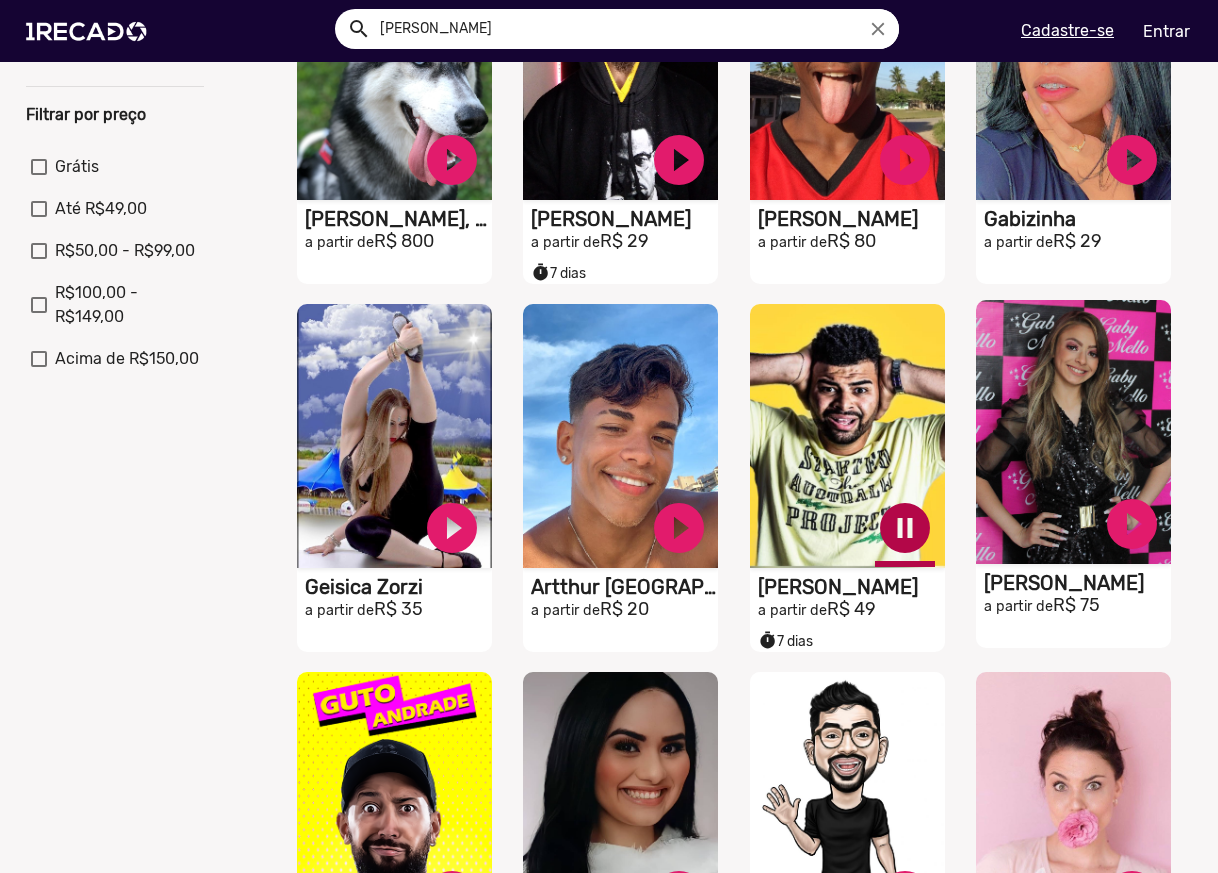 click on "pause_circle" at bounding box center (452, -204) 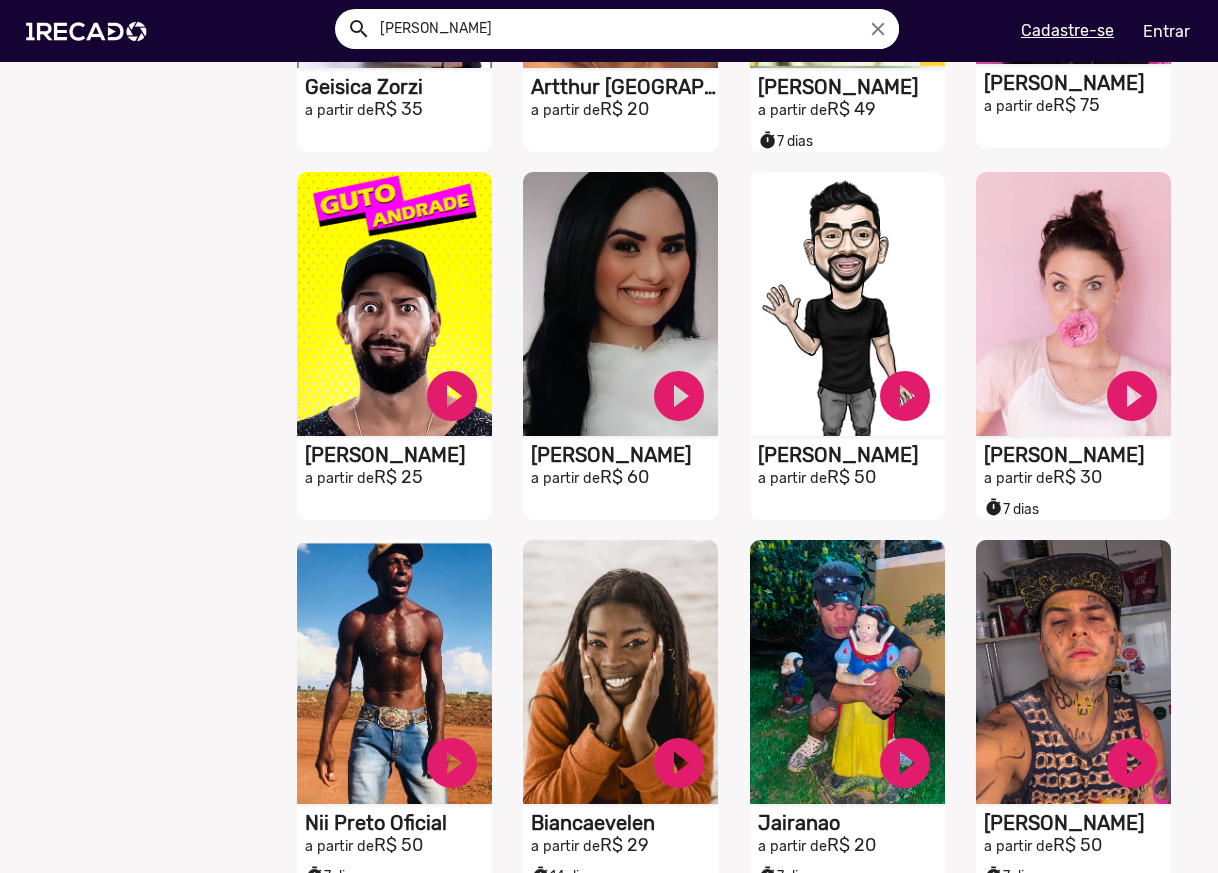 scroll, scrollTop: 1333, scrollLeft: 0, axis: vertical 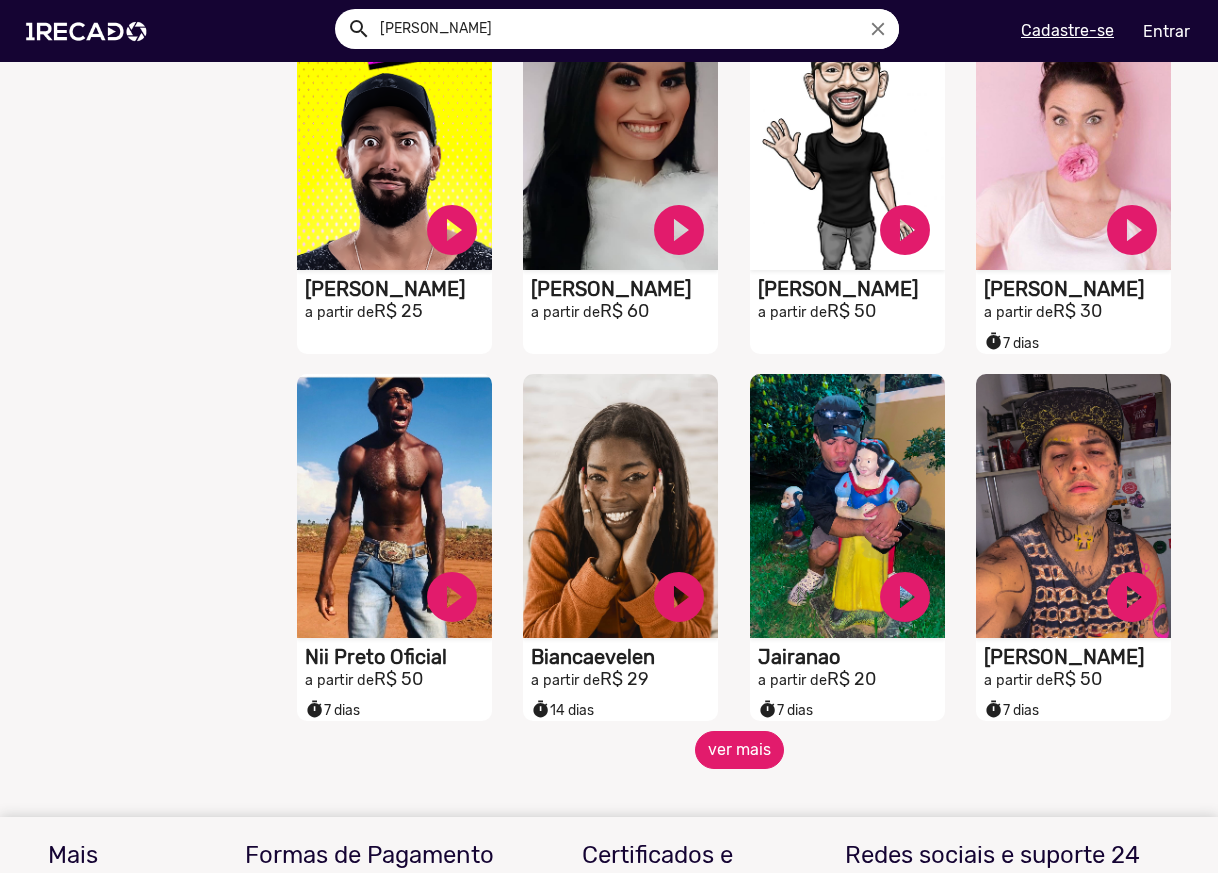 click on "ver mais" 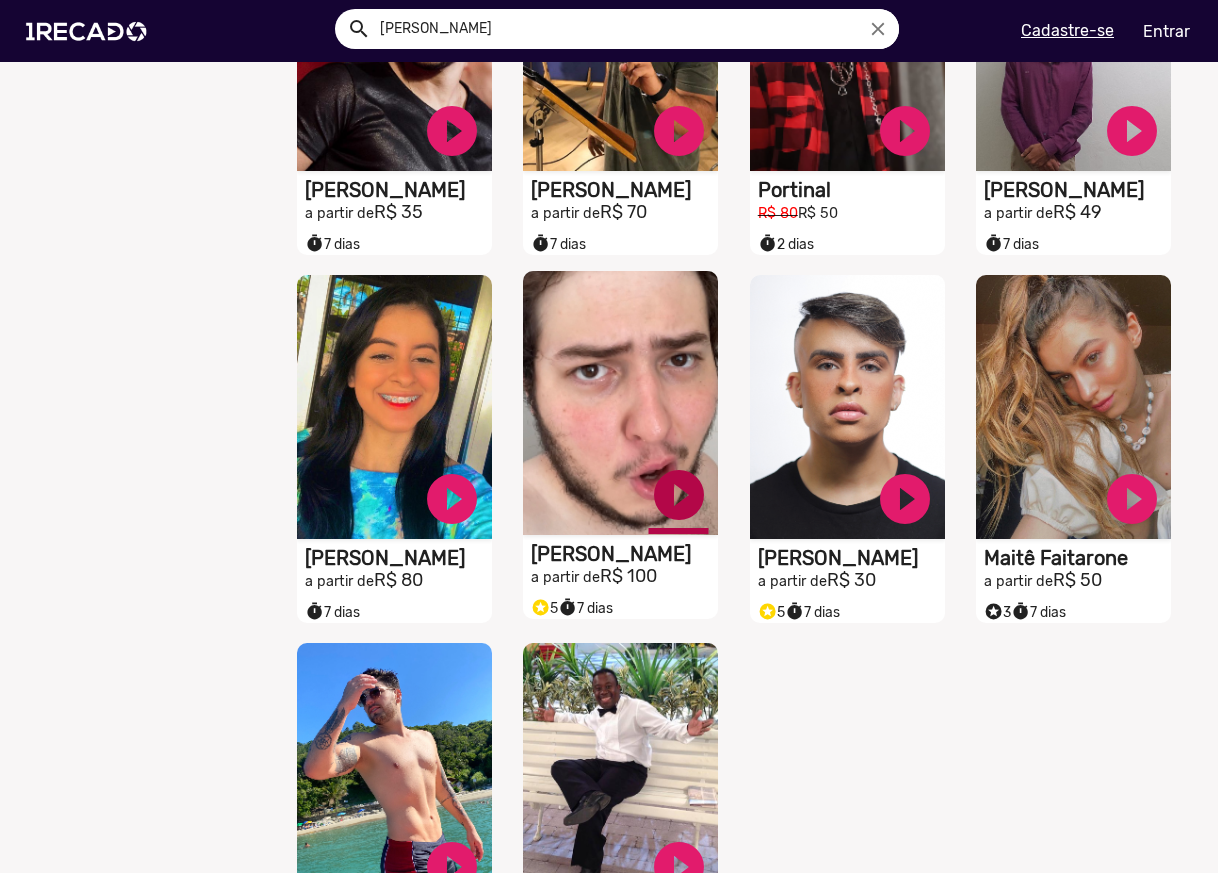 scroll, scrollTop: 2333, scrollLeft: 0, axis: vertical 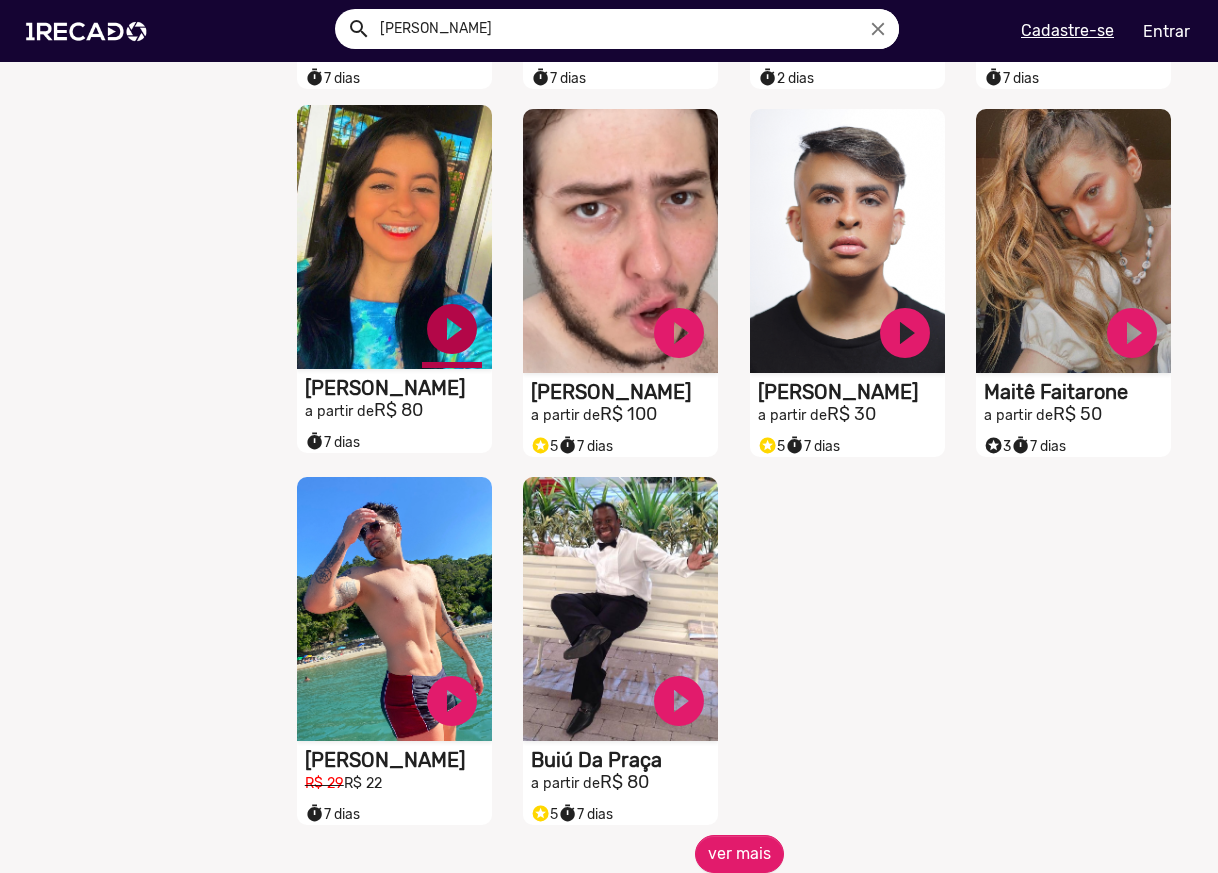 click on "play_circle_filled" at bounding box center (452, -1870) 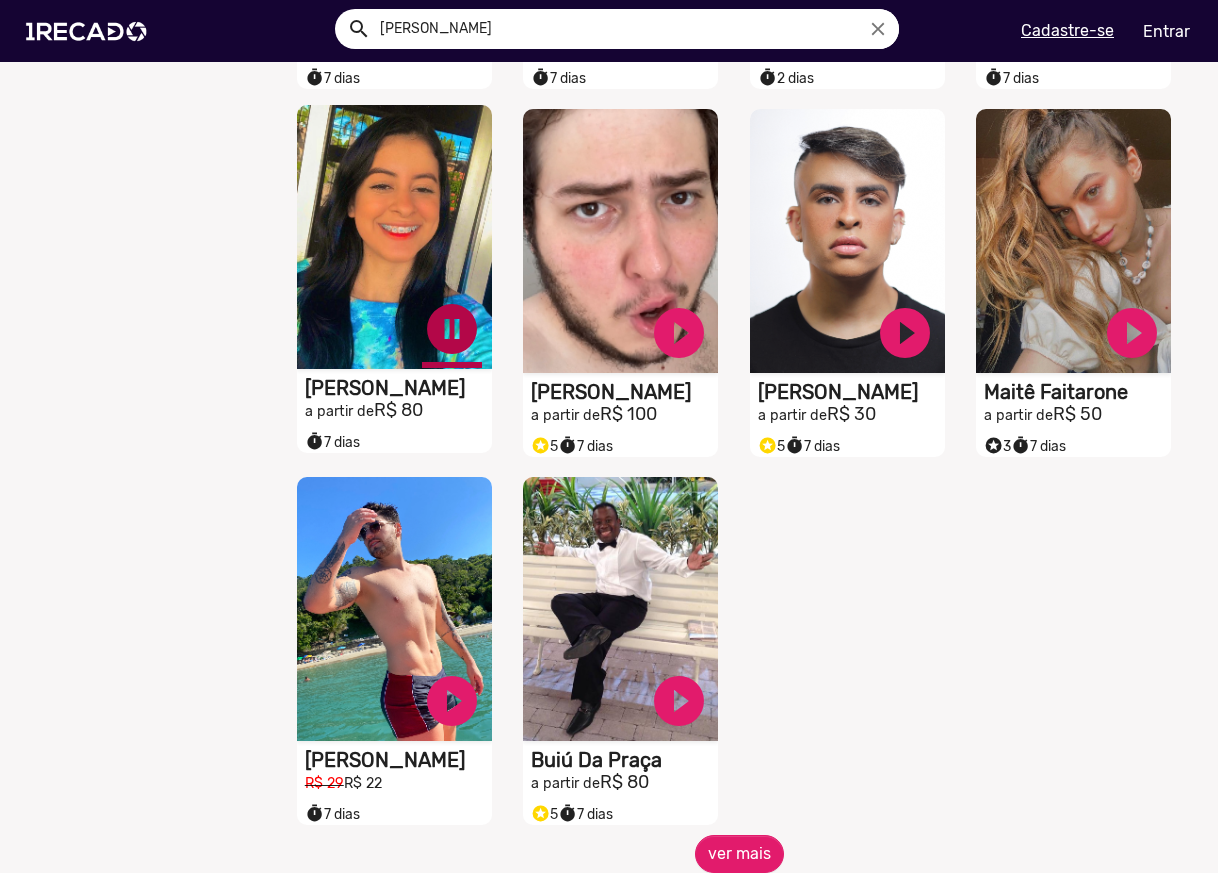 click on "pause_circle" at bounding box center [452, -1870] 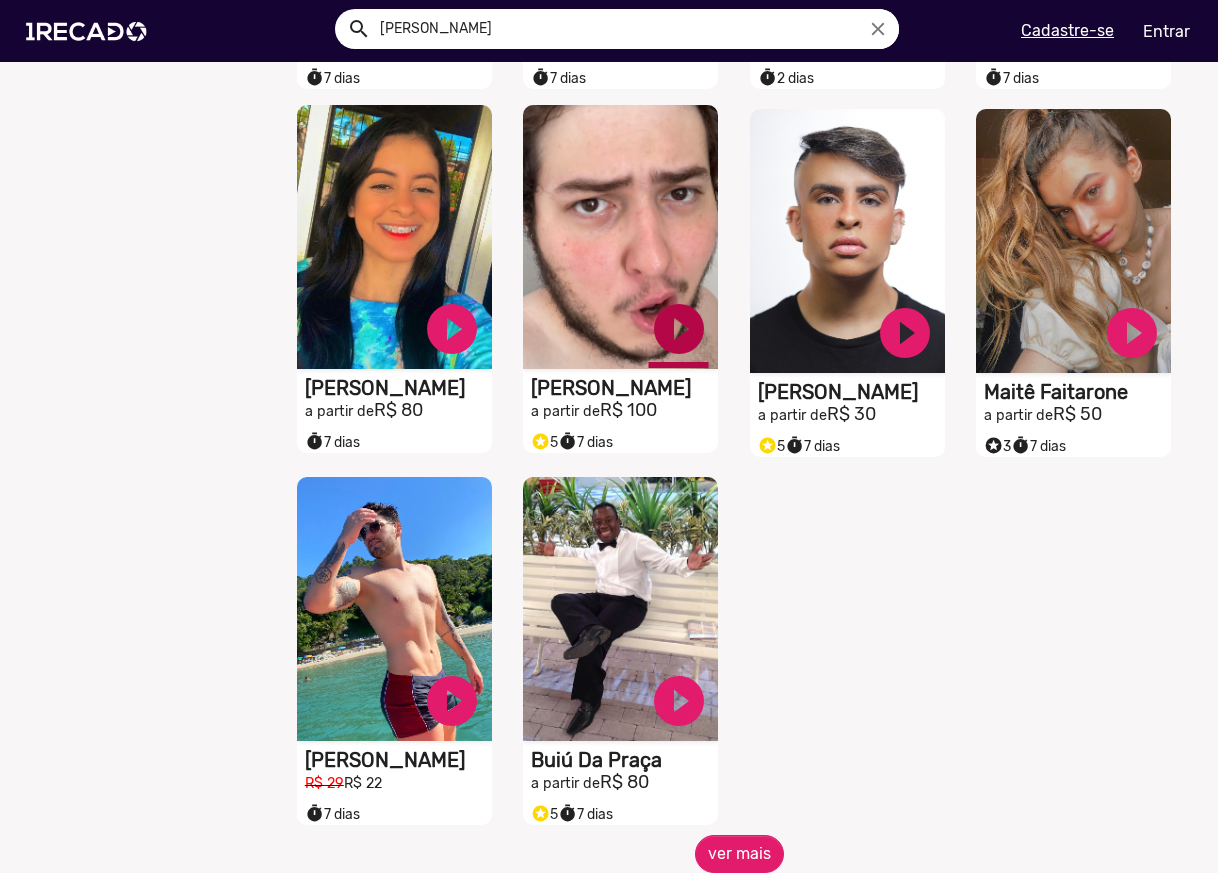 click on "play_circle_filled" at bounding box center (452, -1870) 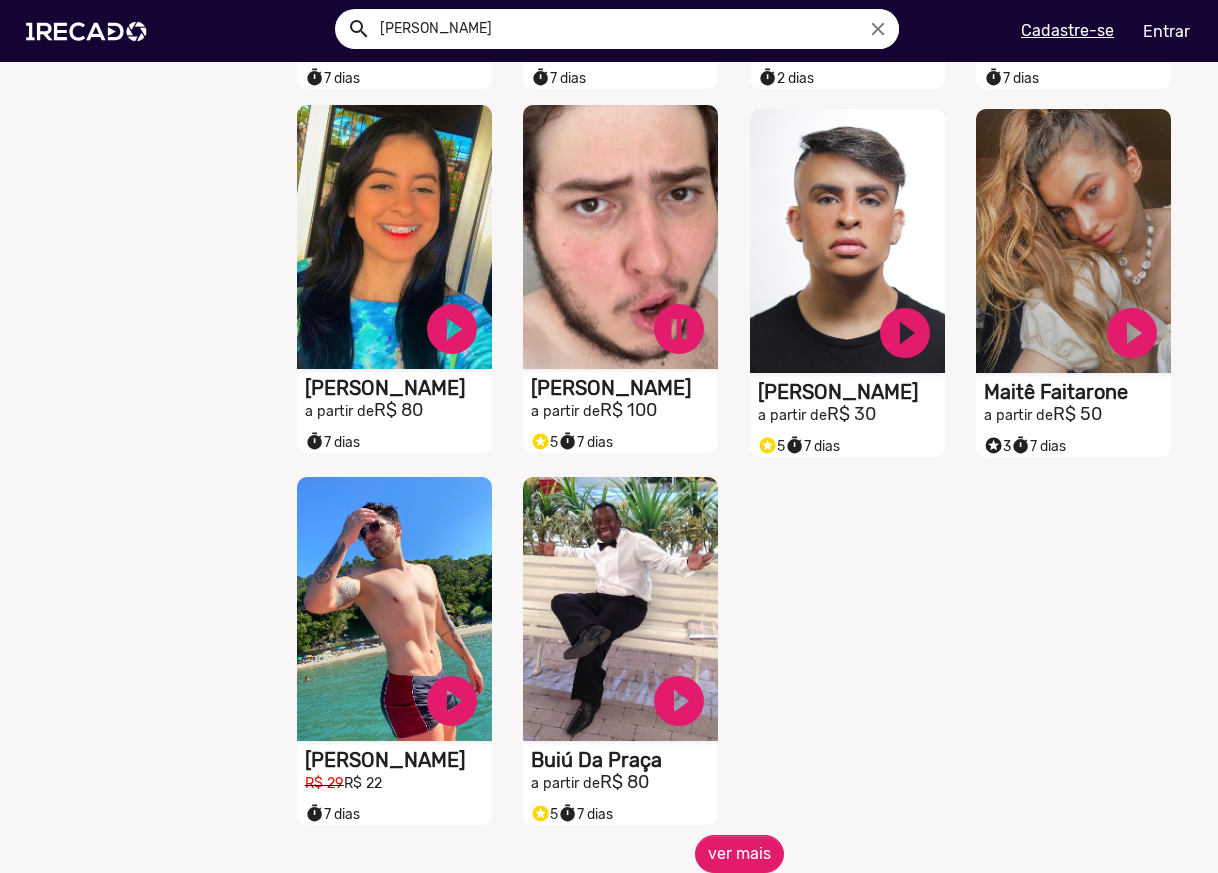 click on "S1RECADO vídeos dedicados para fãs e empresas   play_circle_filled  [PERSON_NAME] a partir de  R$ 40   S1RECADO vídeos dedicados para fãs e empresas   play_circle_filled  Davicper a partir de  R$ 20   S1RECADO vídeos dedicados para fãs e empresas   play_circle_filled  Sósia Do Vini Jr. a partir de  R$ 300   S1RECADO vídeos dedicados para fãs e empresas   play_circle_filled  [PERSON_NAME]  a partir de  R$ 50   S1RECADO vídeos dedicados para fãs e empresas   play_circle_filled  Gudan, O Husky a partir de  R$ 800   S1RECADO vídeos dedicados para fãs e empresas   play_circle_filled  [PERSON_NAME] a partir de  R$ 29  timer  7 dias   S1RECADO vídeos dedicados para fãs e empresas   play_circle_filled  Wilber Cleyver a partir de  R$ 80   S1RECADO vídeos dedicados para fãs e empresas   play_circle_filled  Gabizinha a partir de  R$ 29   S1RECADO vídeos dedicados para fãs e empresas   play_circle_filled  Geisica Zorzi  a partir de  R$ 35   S1RECADO vídeos dedicados para fãs e empresas" 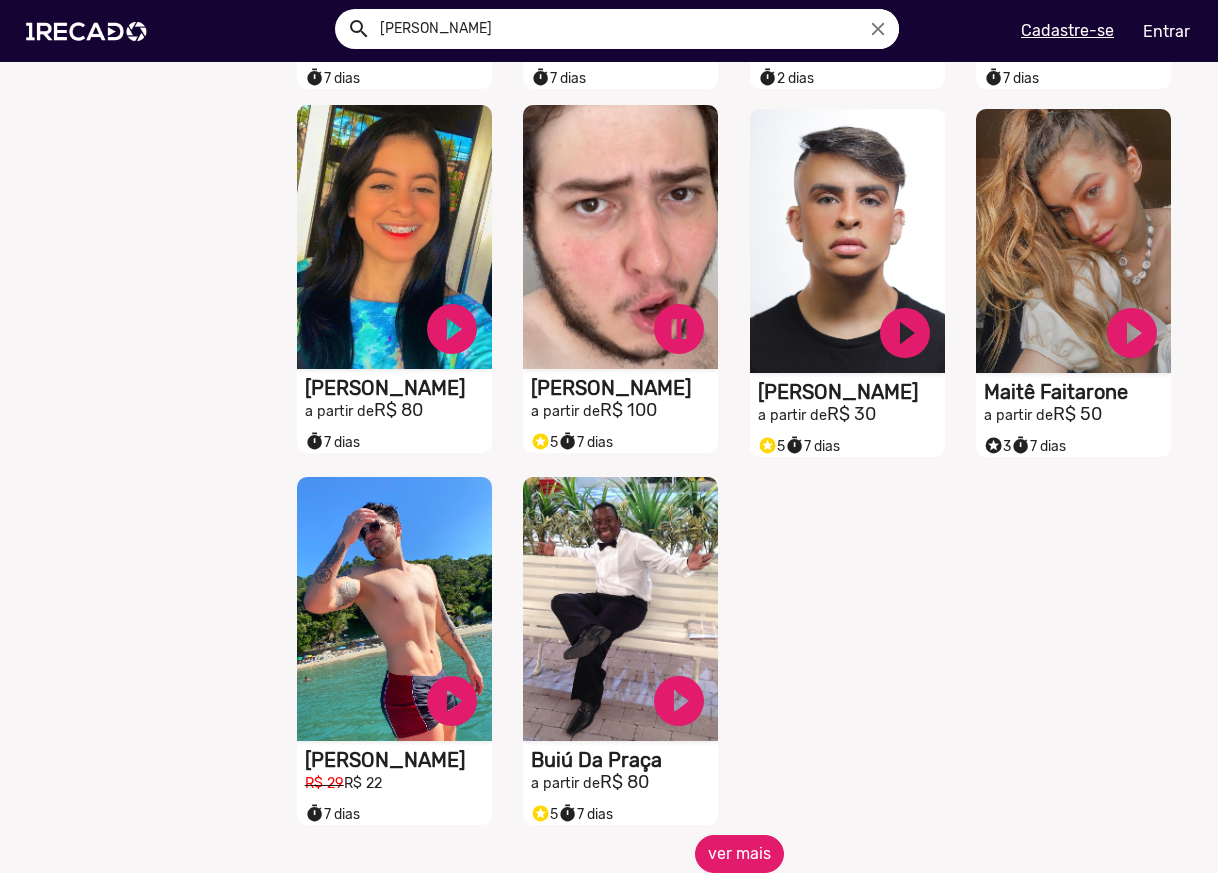 click on "ver mais" 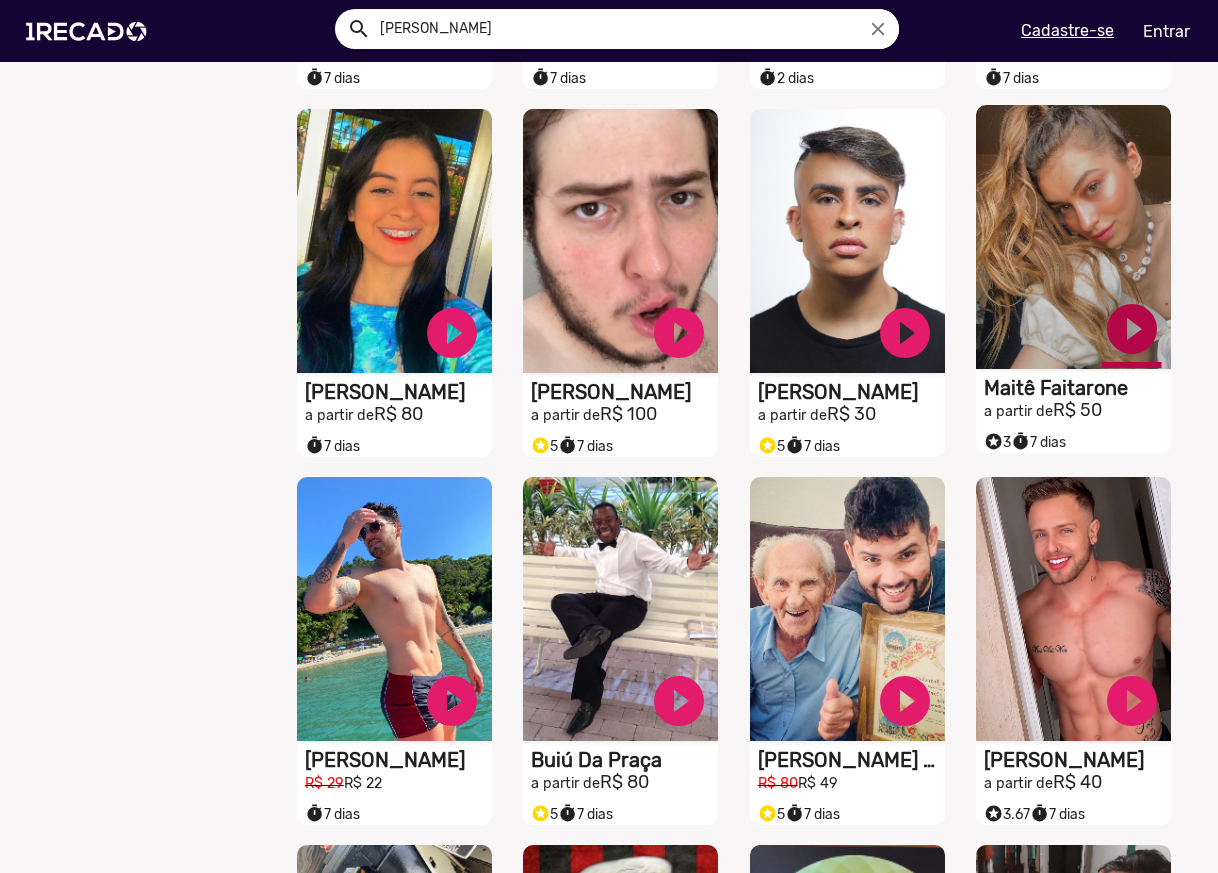 click on "play_circle_filled" at bounding box center (452, -1870) 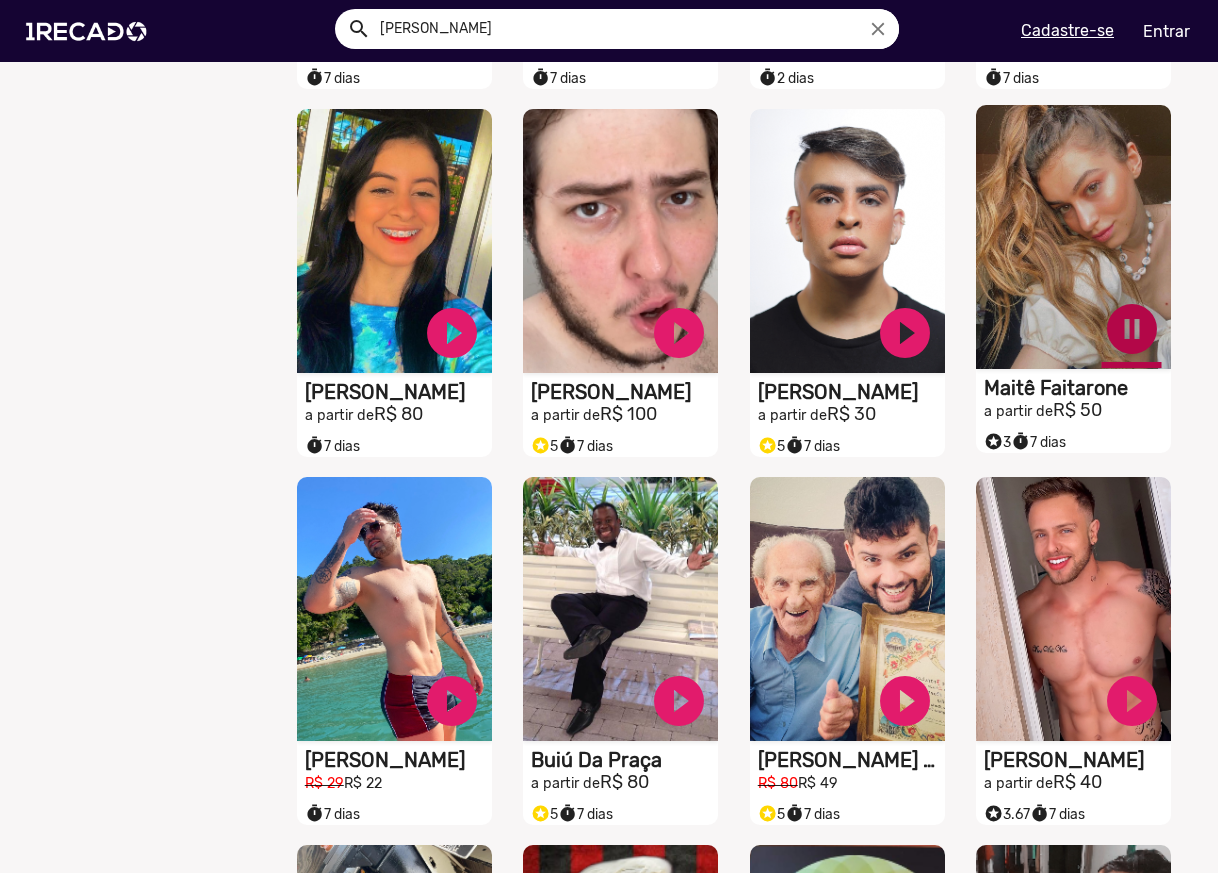 click on "pause_circle" at bounding box center [452, -1870] 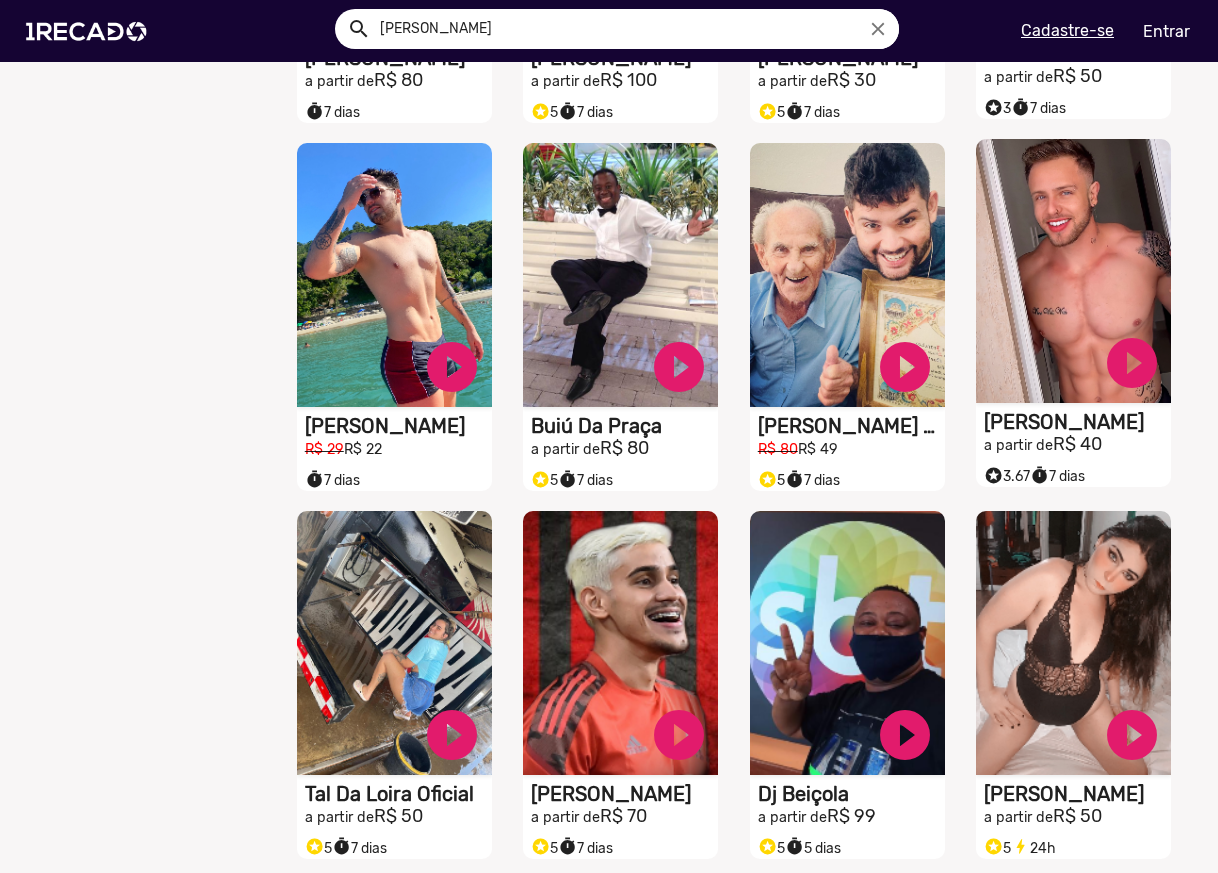 scroll, scrollTop: 2833, scrollLeft: 0, axis: vertical 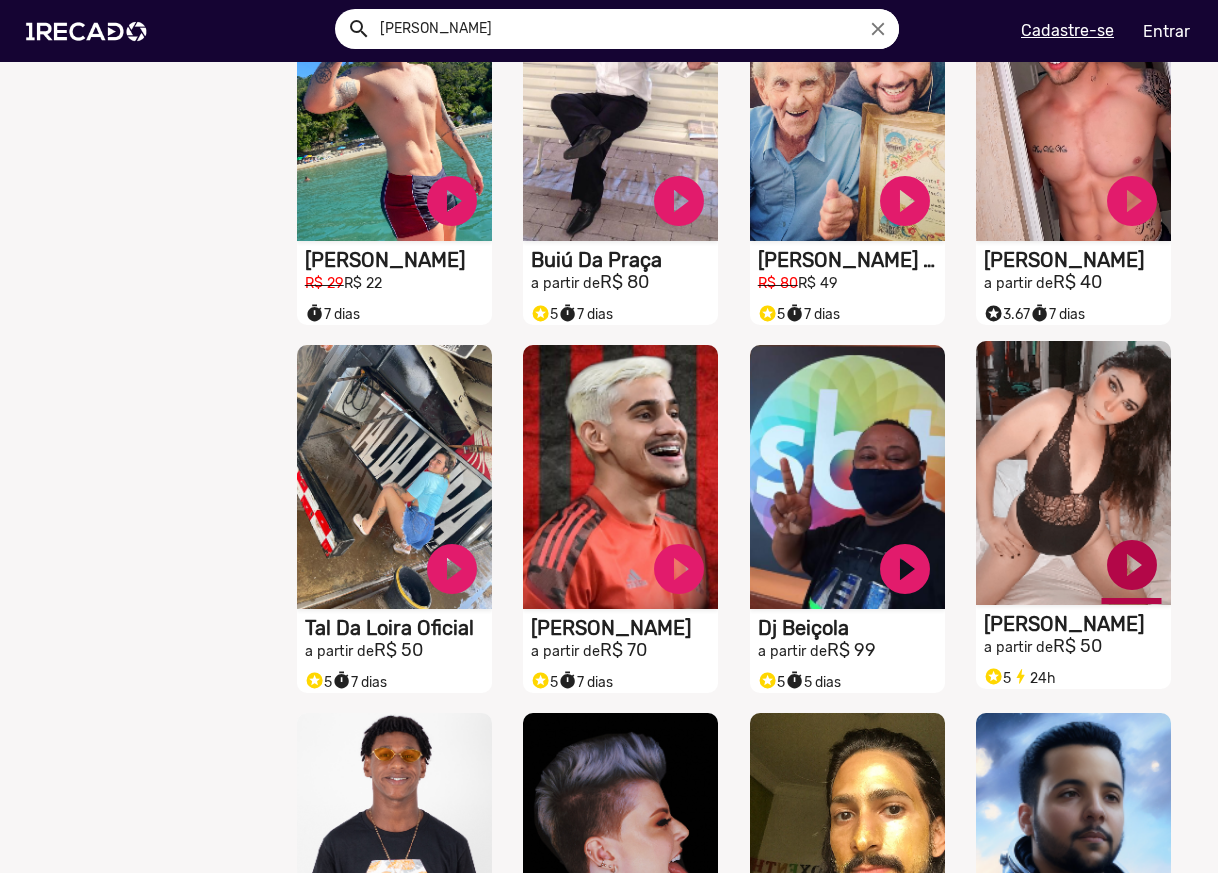 click on "play_circle_filled" at bounding box center (452, -2370) 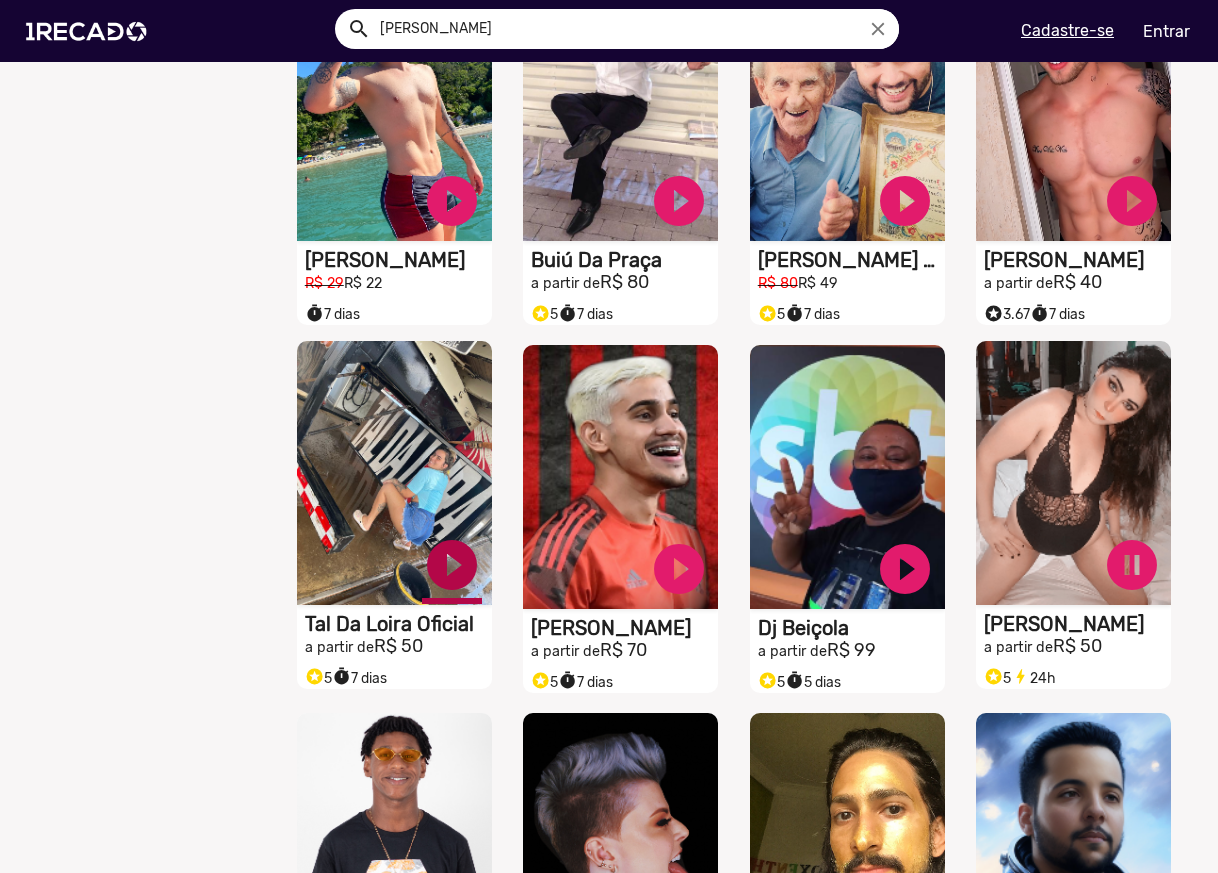 click on "play_circle_filled" at bounding box center (452, -2370) 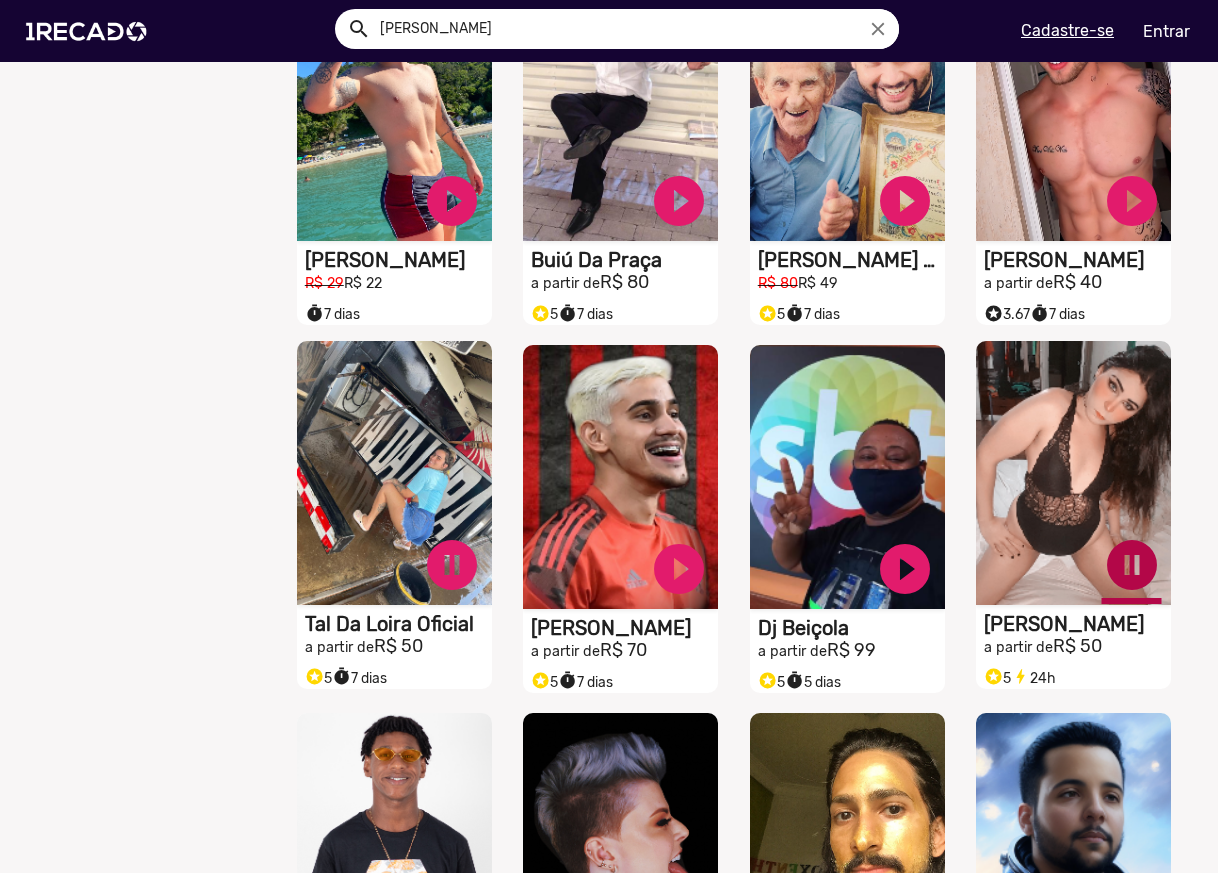 click on "pause_circle" at bounding box center (452, -2370) 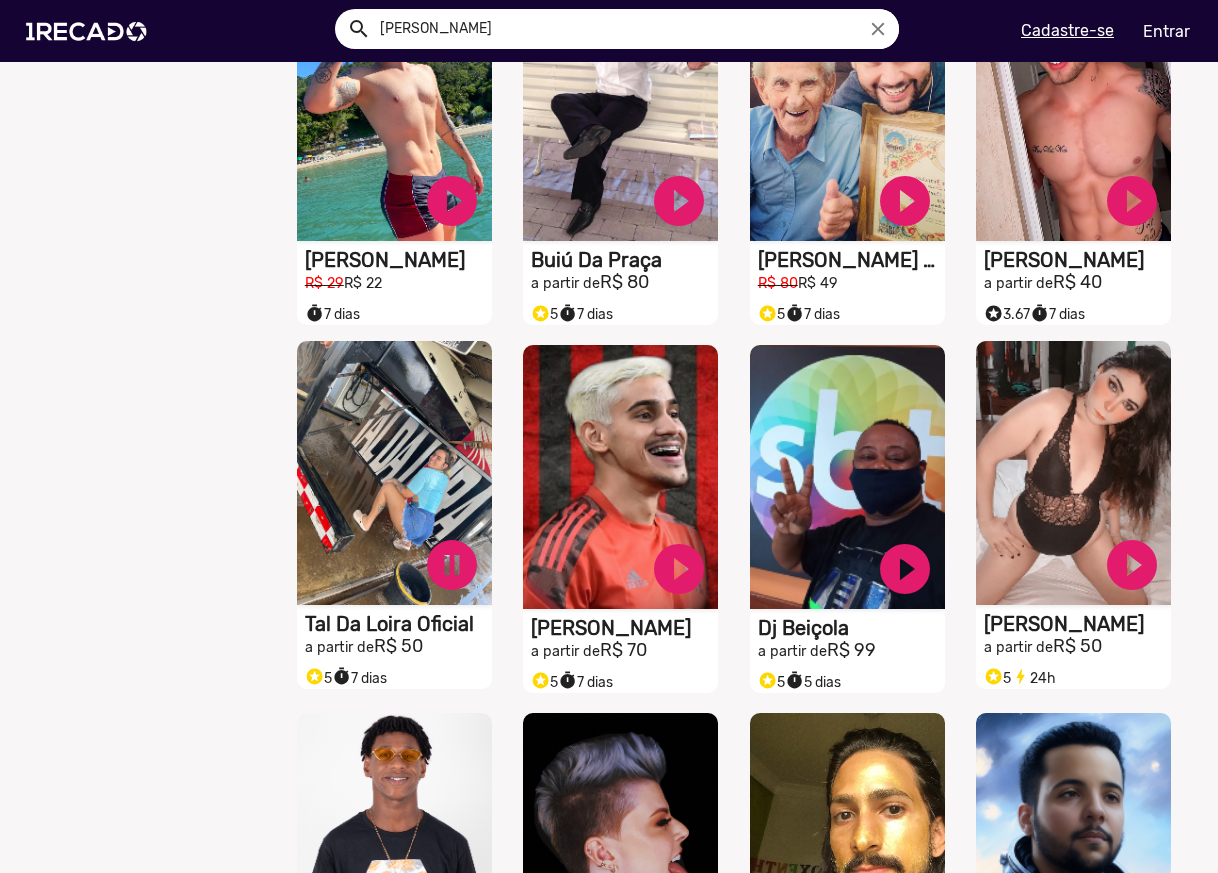 click on "Ordenar por    Recomendados     Melhores avaliações     Mais vendidos     Respondem mais rápido     Mais pedidos     Novidades     Menor preco  1Recado empresarial    Para empresas  Filtrar por preço    Grátis     Até R$49,00     R$50,00 - R$99,00     R$100,00 - R$149,00     Acima de R$150,00" 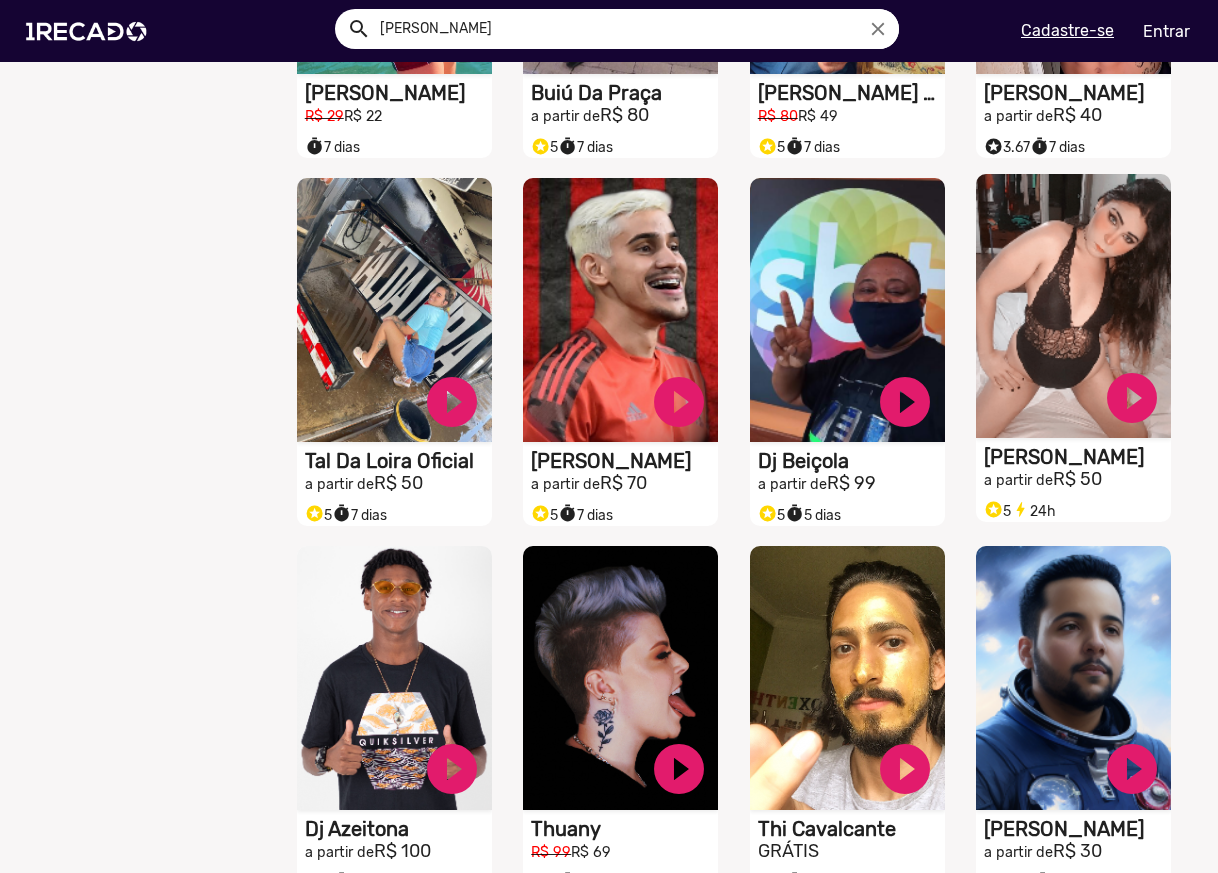 scroll, scrollTop: 3167, scrollLeft: 0, axis: vertical 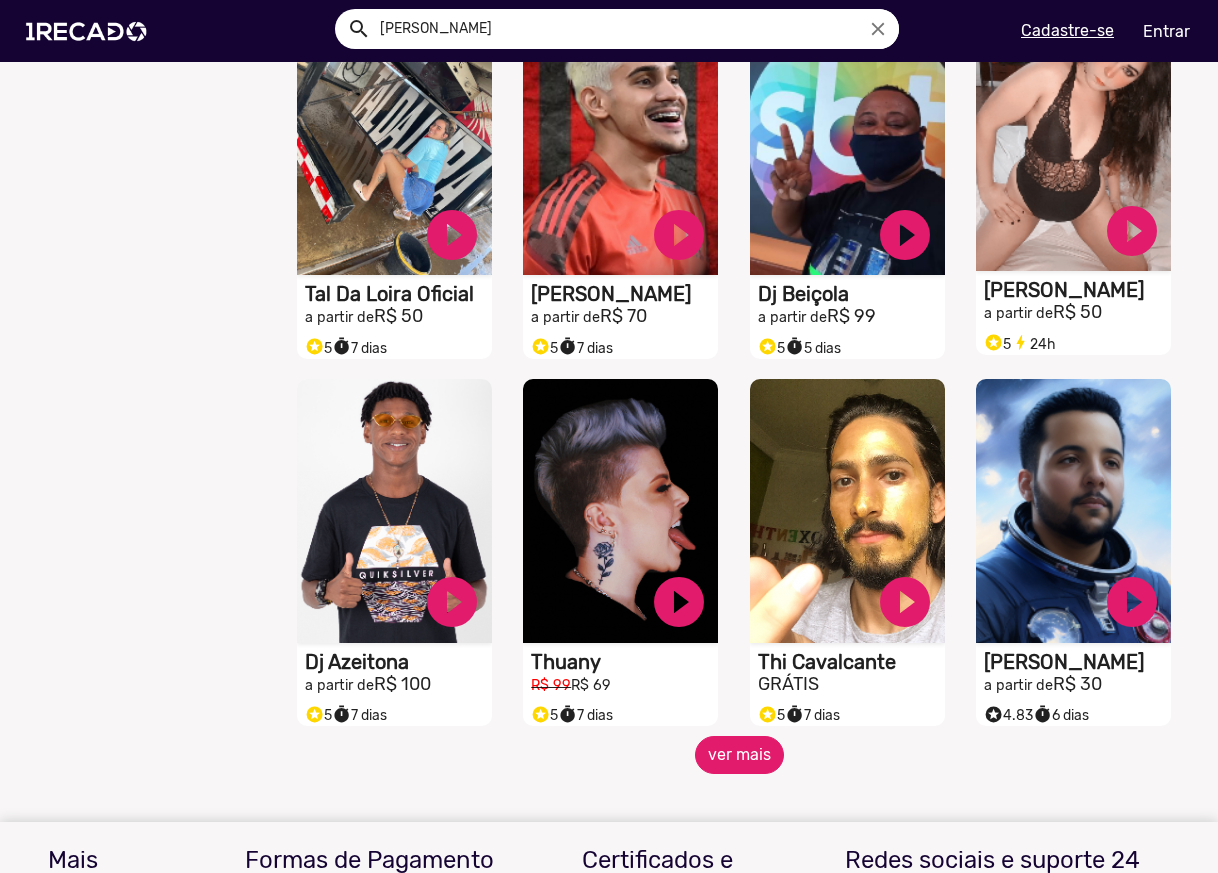 click on "ver mais" 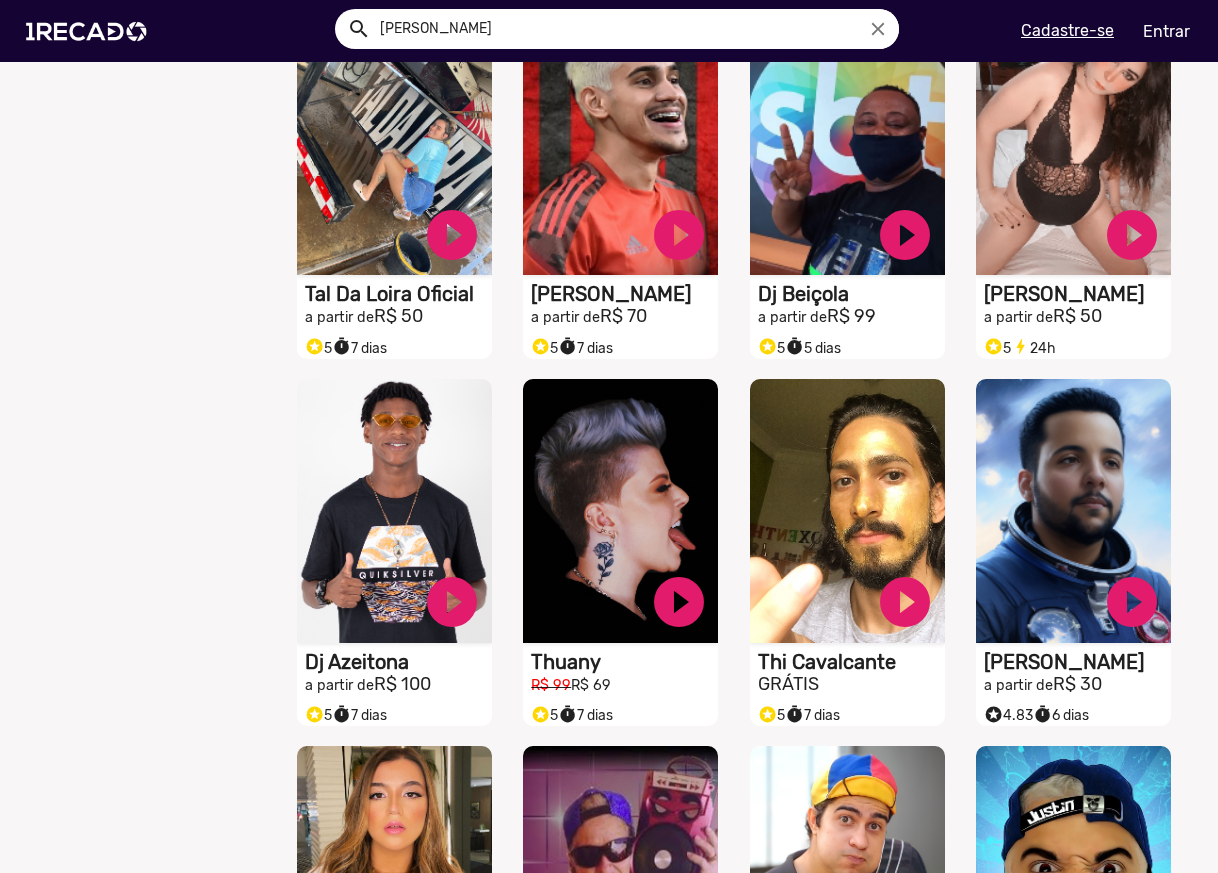 scroll, scrollTop: 3333, scrollLeft: 0, axis: vertical 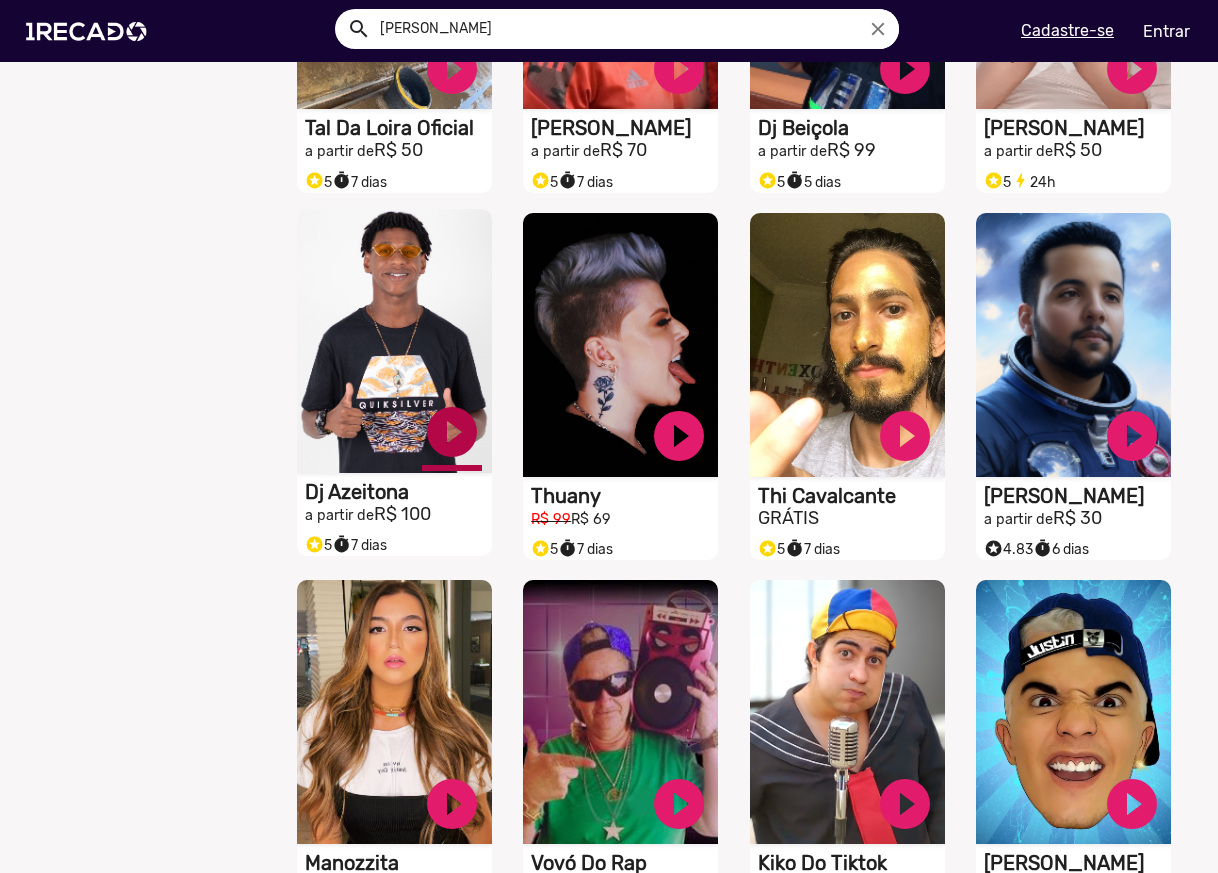 click on "play_circle_filled" at bounding box center [452, -2870] 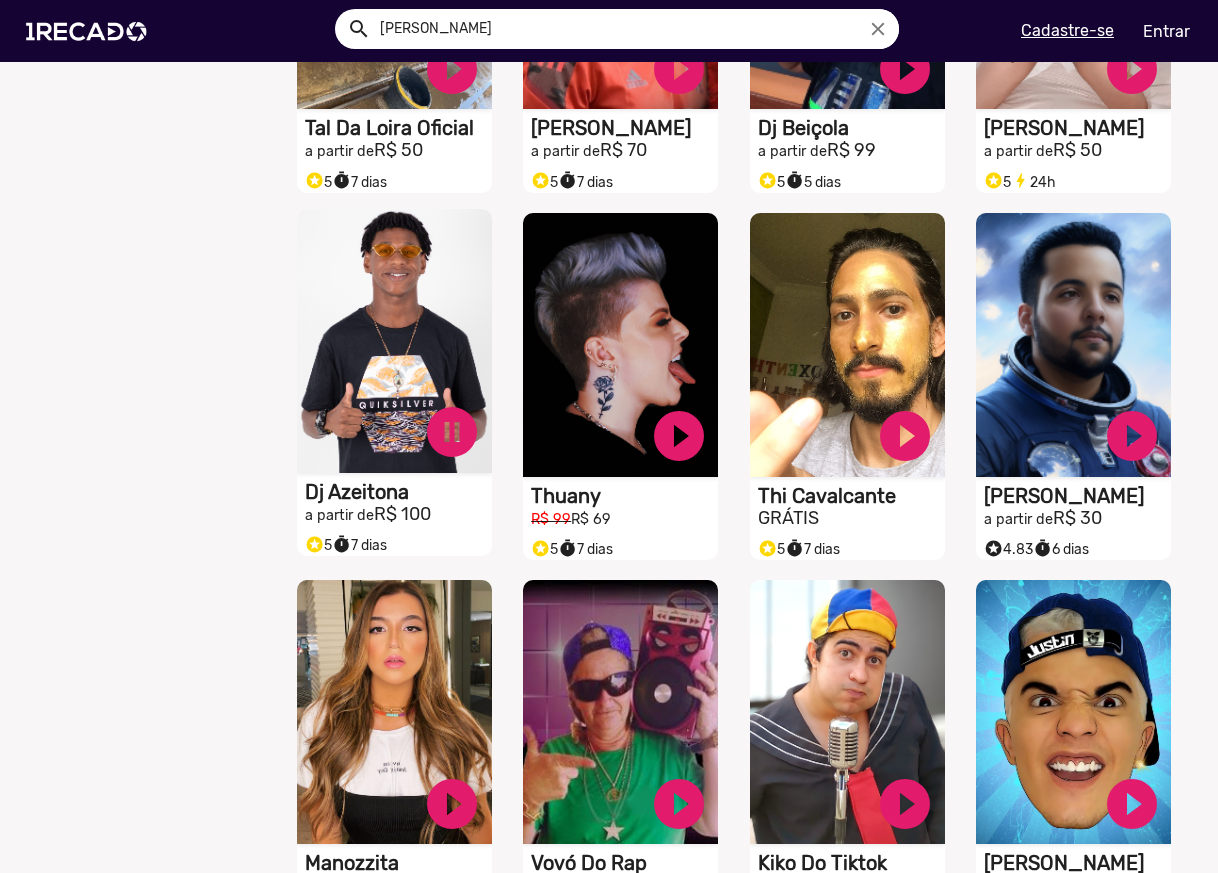 click on "Ordenar por    Recomendados     Melhores avaliações     Mais vendidos     Respondem mais rápido     Mais pedidos     Novidades     Menor preco  1Recado empresarial    Para empresas  Filtrar por preço    Grátis     Até R$49,00     R$50,00 - R$99,00     R$100,00 - R$149,00     Acima de R$150,00" 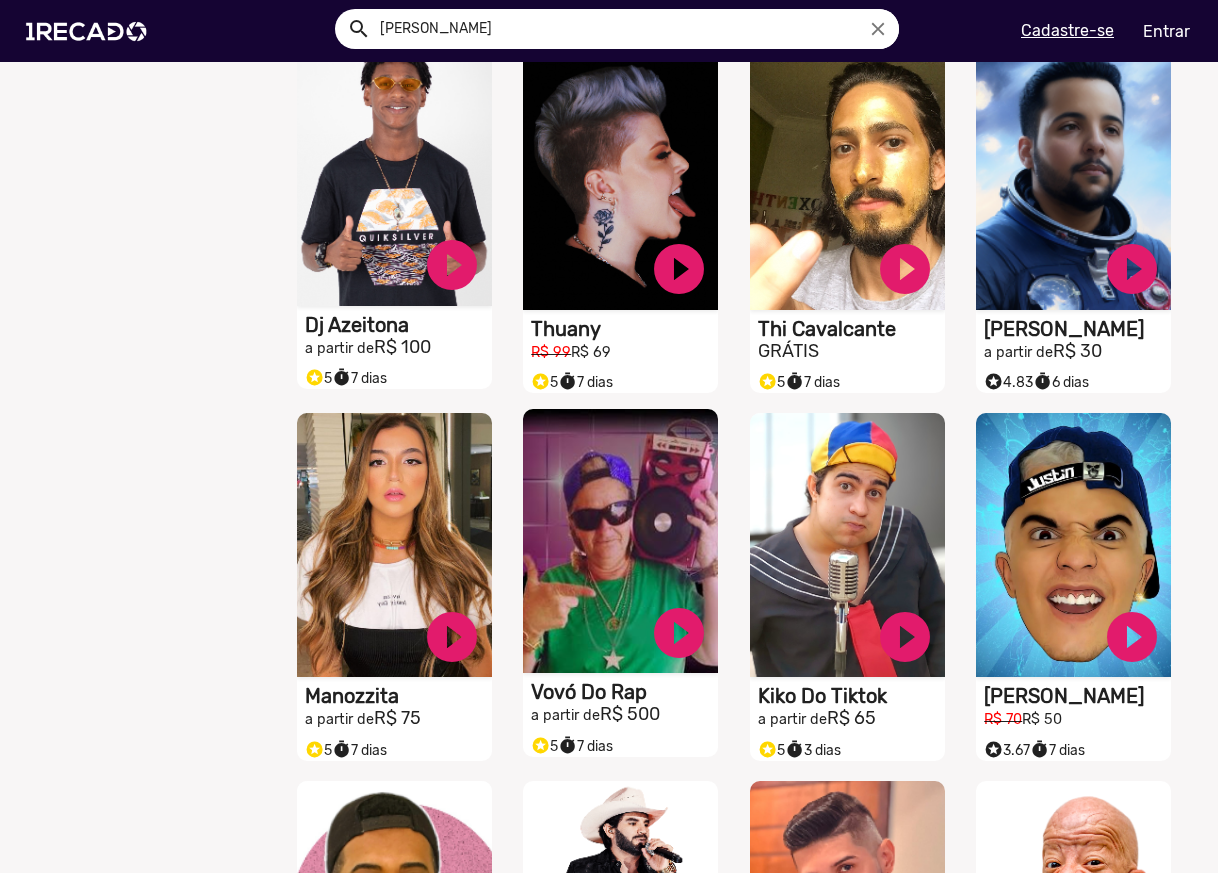 scroll, scrollTop: 3667, scrollLeft: 0, axis: vertical 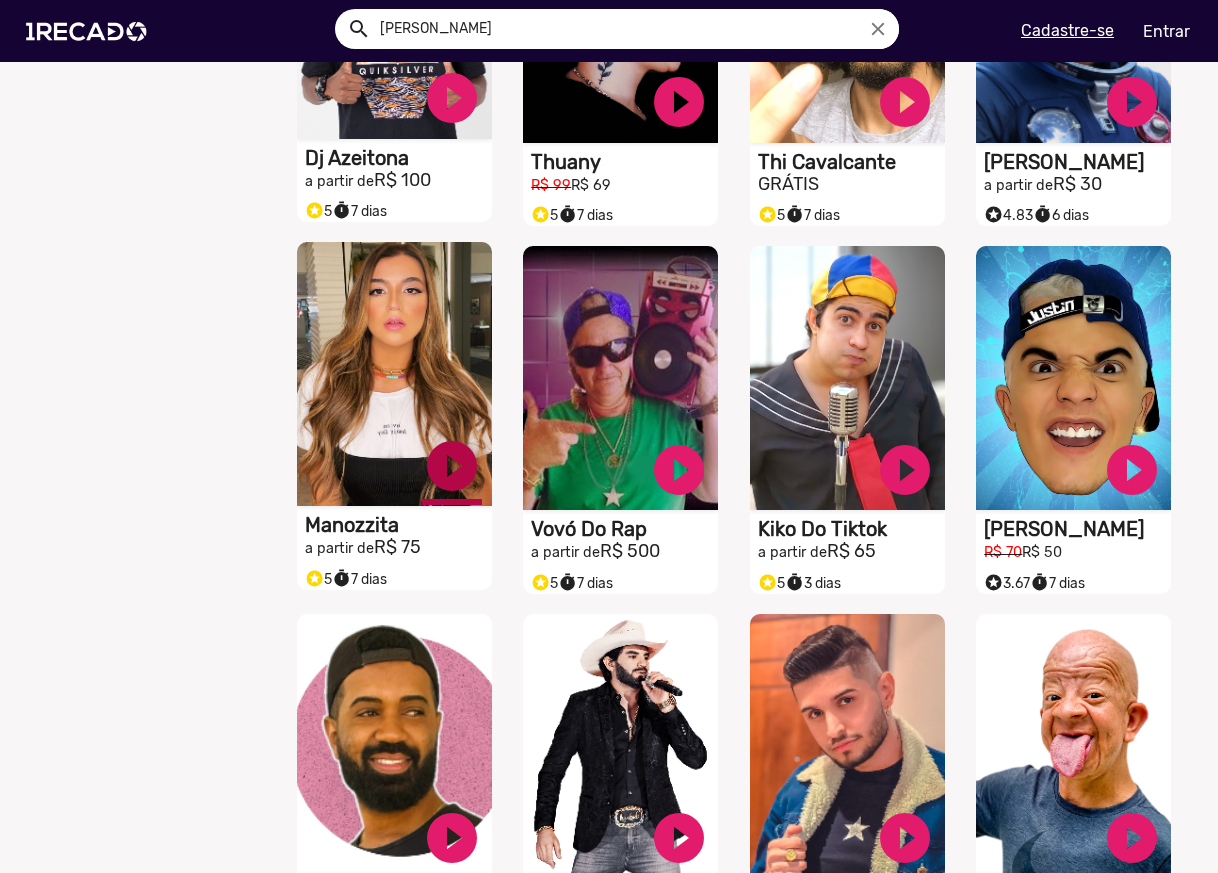 click on "play_circle_filled" at bounding box center [452, -3204] 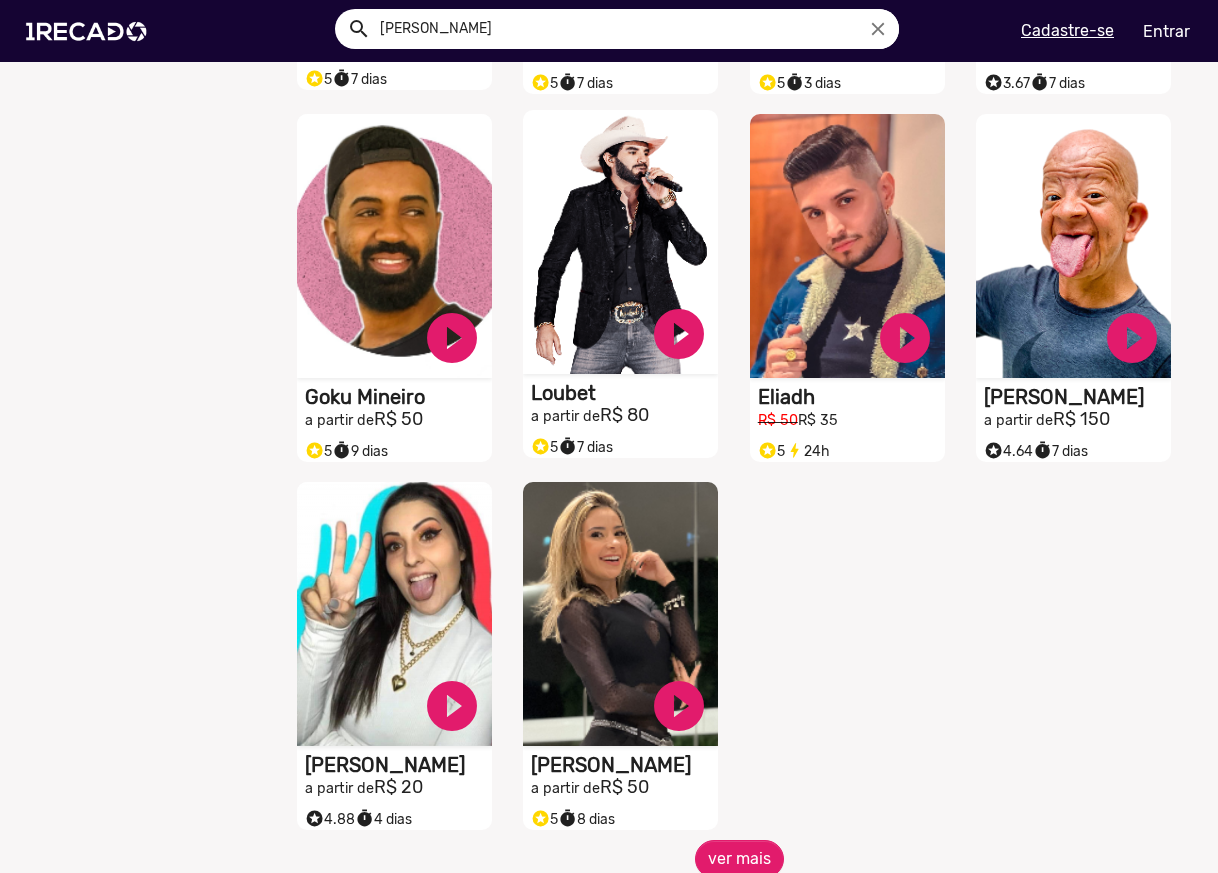 scroll, scrollTop: 4333, scrollLeft: 0, axis: vertical 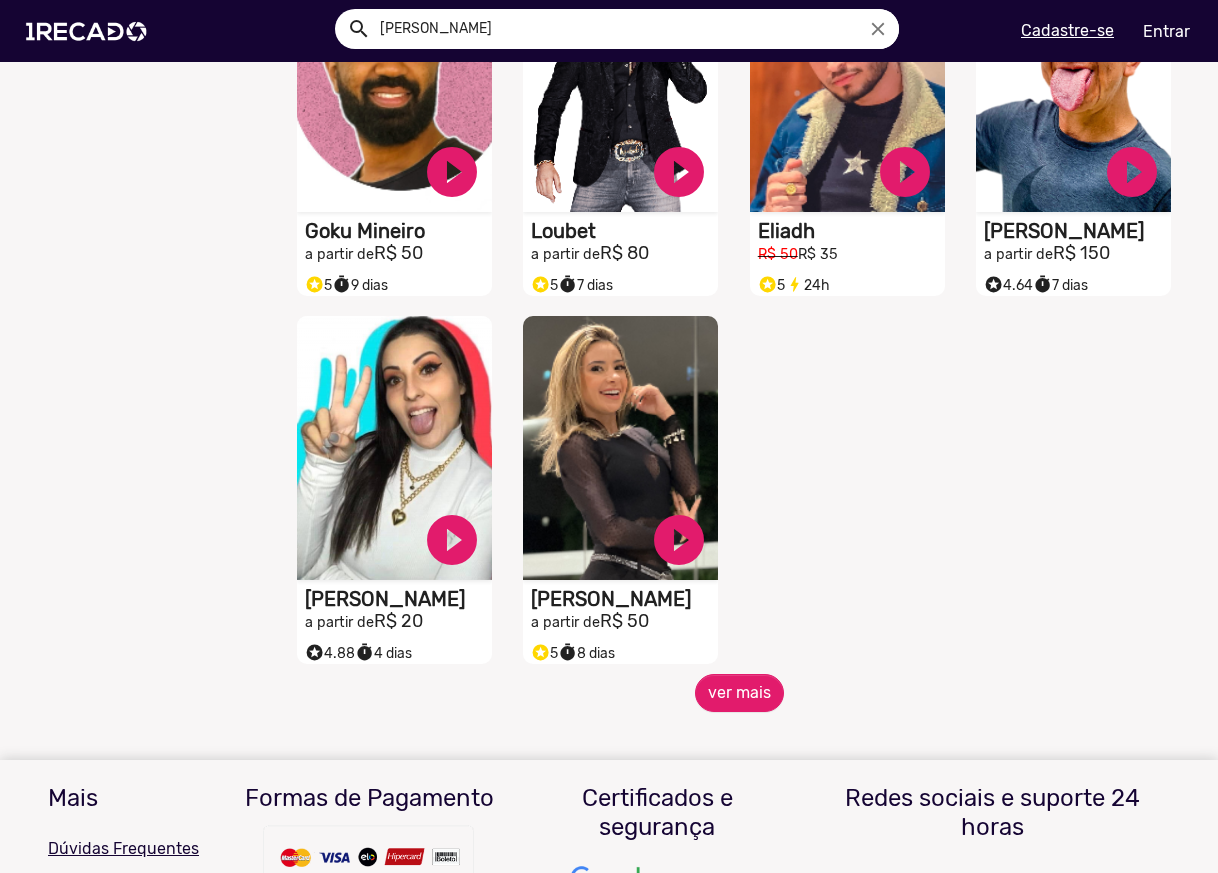 click on "S1RECADO vídeos dedicados para fãs e empresas   play_circle_filled  [PERSON_NAME] a partir de  R$ 40   S1RECADO vídeos dedicados para fãs e empresas   play_circle_filled  Davicper a partir de  R$ 20   S1RECADO vídeos dedicados para fãs e empresas   play_circle_filled  Sósia Do Vini Jr. a partir de  R$ 300   S1RECADO vídeos dedicados para fãs e empresas   play_circle_filled  [PERSON_NAME]  a partir de  R$ 50   S1RECADO vídeos dedicados para fãs e empresas   play_circle_filled  Gudan, O Husky a partir de  R$ 800   S1RECADO vídeos dedicados para fãs e empresas   play_circle_filled  [PERSON_NAME] a partir de  R$ 29  timer  7 dias   S1RECADO vídeos dedicados para fãs e empresas   play_circle_filled  Wilber Cleyver a partir de  R$ 80   S1RECADO vídeos dedicados para fãs e empresas   play_circle_filled  Gabizinha a partir de  R$ 29   S1RECADO vídeos dedicados para fãs e empresas   play_circle_filled  Geisica Zorzi  a partir de  R$ 35   S1RECADO vídeos dedicados para fãs e empresas" 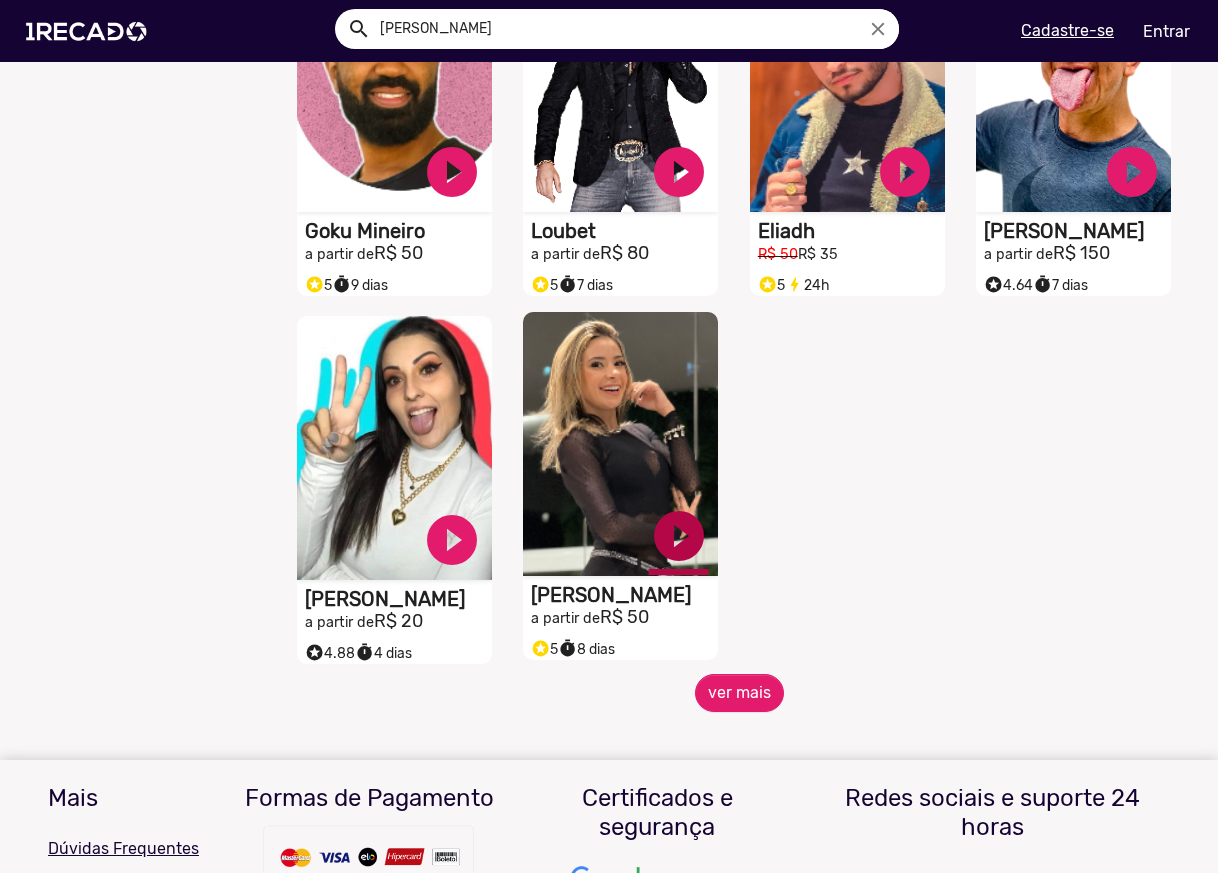 click on "play_circle_filled" at bounding box center (452, -3870) 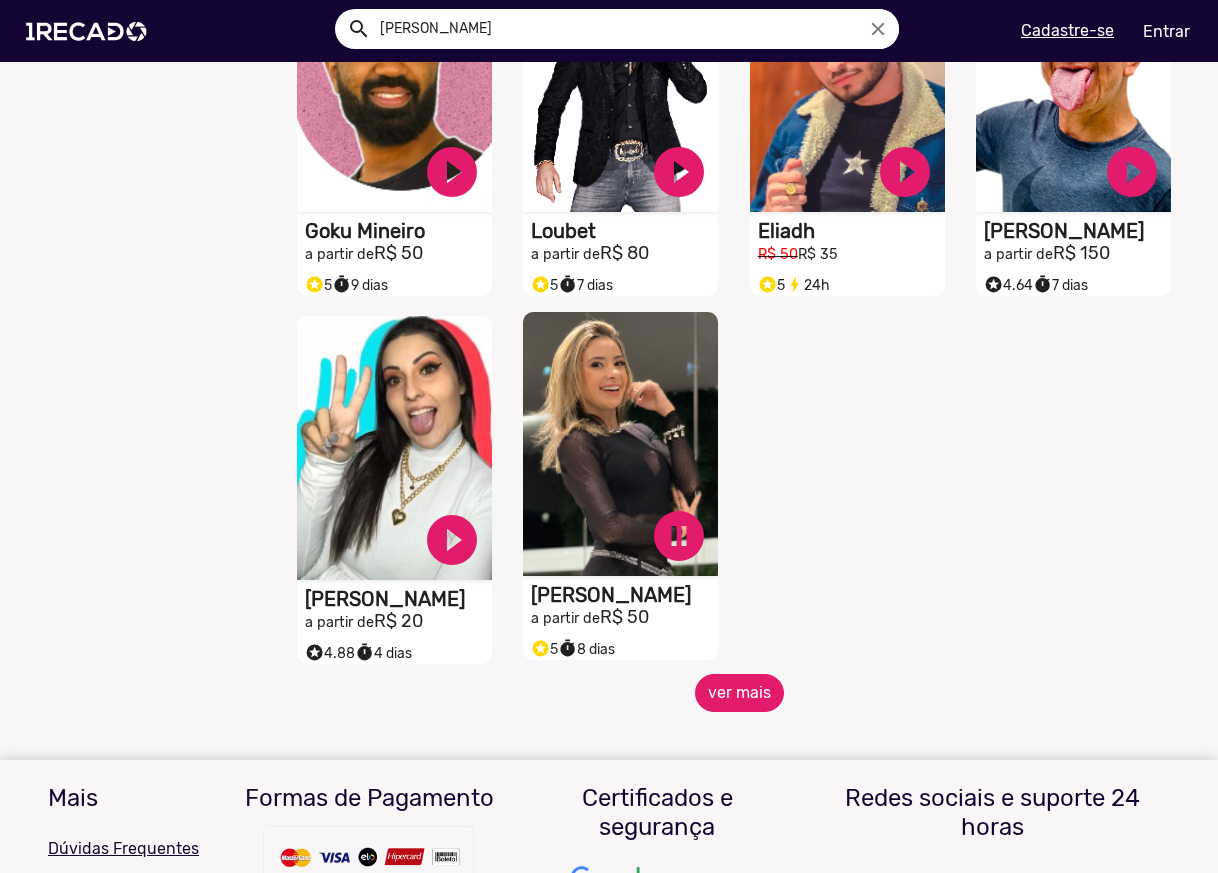click on "ver mais" 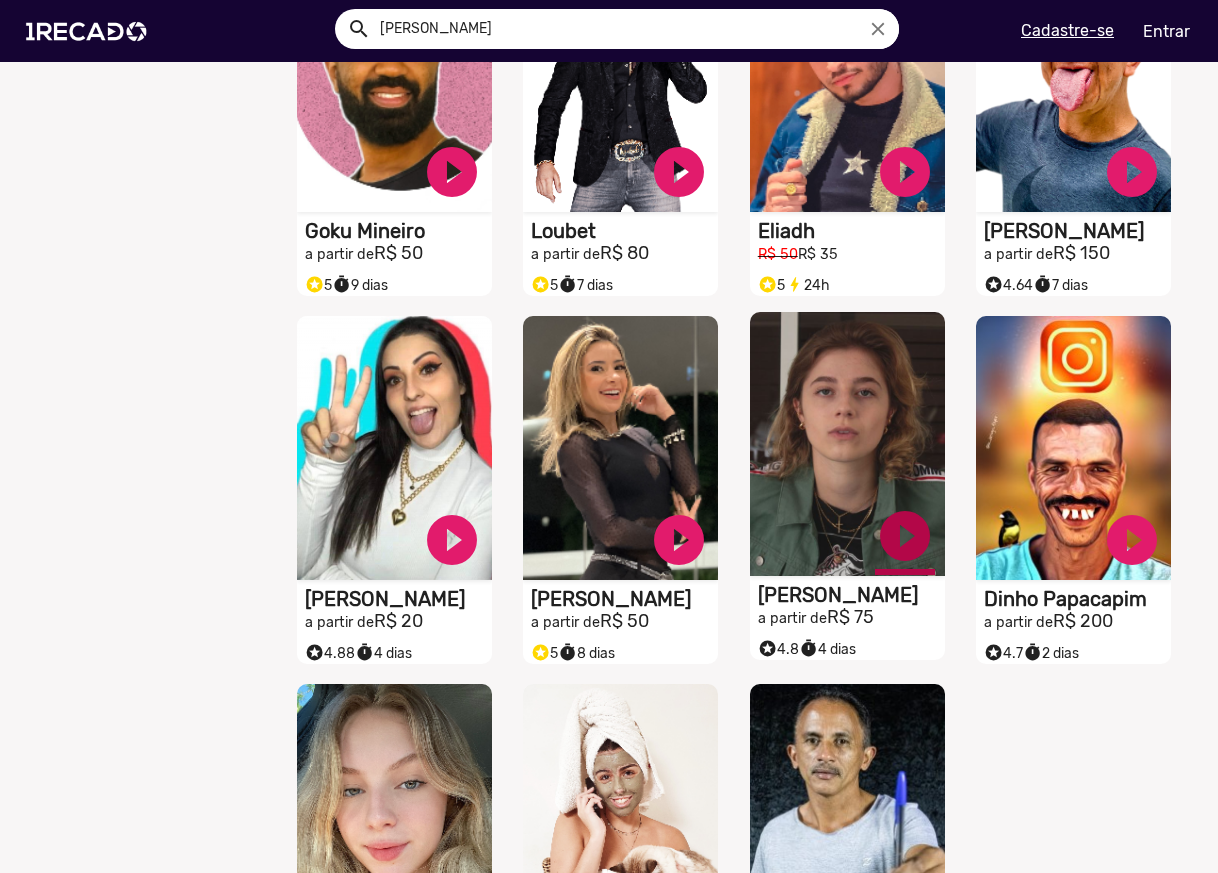 click on "play_circle_filled" at bounding box center [452, -3870] 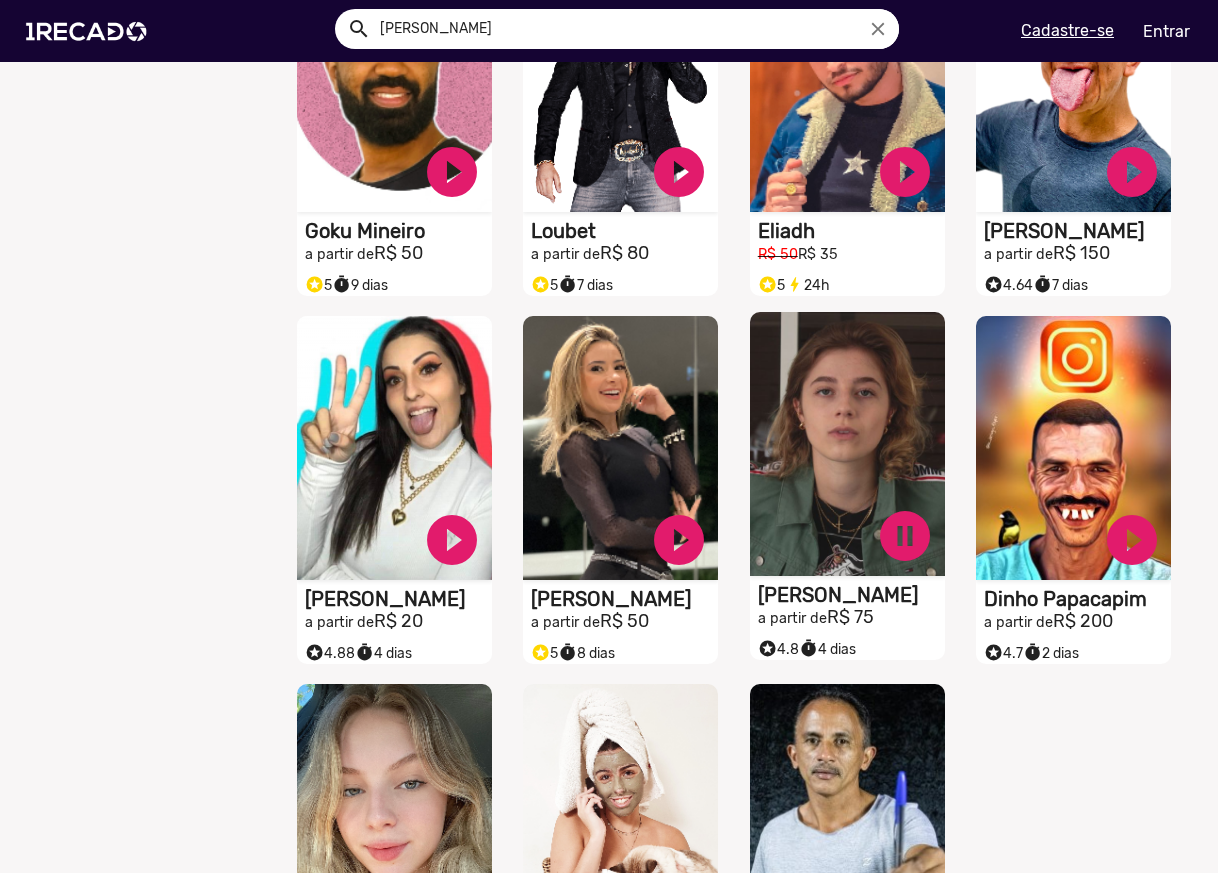 click on "S1RECADO vídeos dedicados para fãs e empresas   play_circle_filled  [PERSON_NAME] a partir de  R$ 40   S1RECADO vídeos dedicados para fãs e empresas   play_circle_filled  Davicper a partir de  R$ 20   S1RECADO vídeos dedicados para fãs e empresas   play_circle_filled  Sósia Do Vini Jr. a partir de  R$ 300   S1RECADO vídeos dedicados para fãs e empresas   play_circle_filled  [PERSON_NAME]  a partir de  R$ 50   S1RECADO vídeos dedicados para fãs e empresas   play_circle_filled  Gudan, O Husky a partir de  R$ 800   S1RECADO vídeos dedicados para fãs e empresas   play_circle_filled  [PERSON_NAME] a partir de  R$ 29  timer  7 dias   S1RECADO vídeos dedicados para fãs e empresas   play_circle_filled  Wilber Cleyver a partir de  R$ 80   S1RECADO vídeos dedicados para fãs e empresas   play_circle_filled  Gabizinha a partir de  R$ 29   S1RECADO vídeos dedicados para fãs e empresas   play_circle_filled  Geisica Zorzi  a partir de  R$ 35   S1RECADO vídeos dedicados para fãs e empresas" 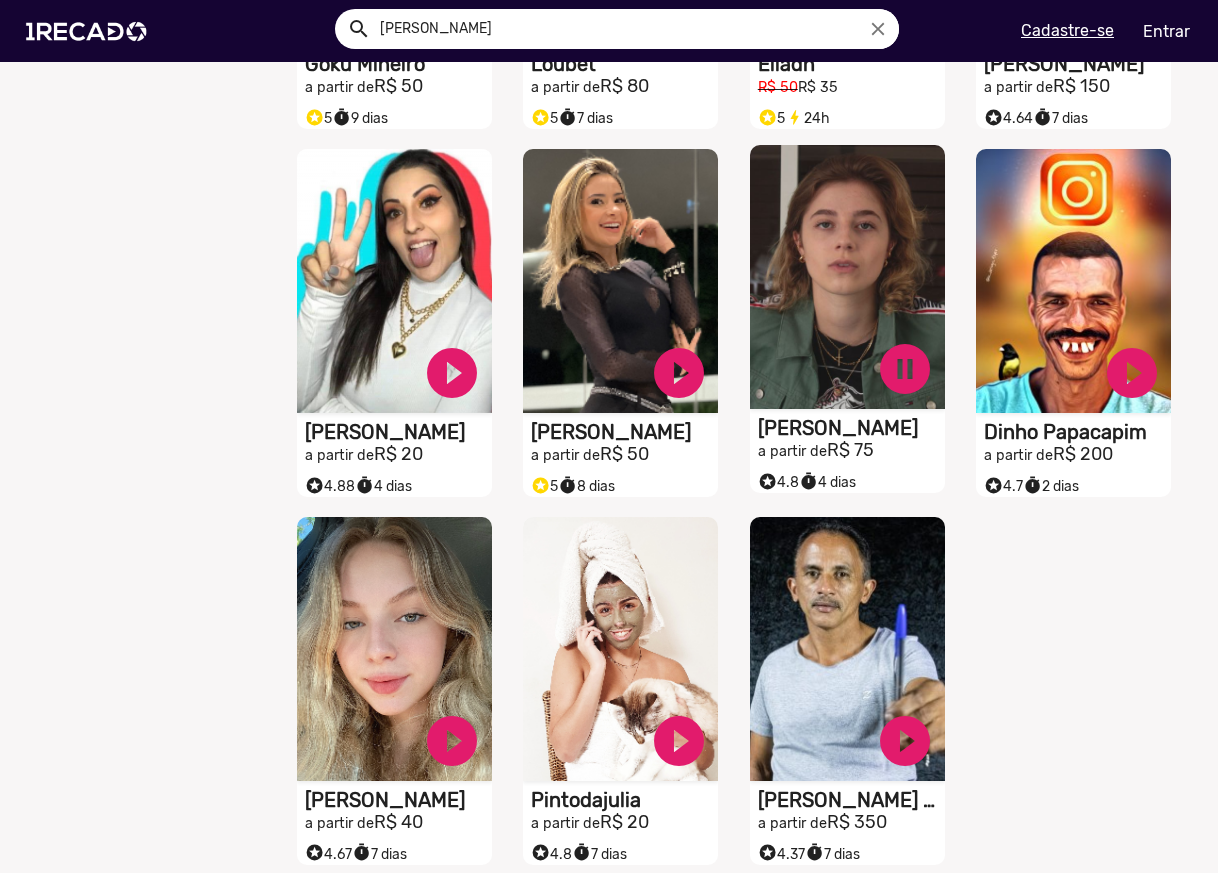 scroll, scrollTop: 4667, scrollLeft: 0, axis: vertical 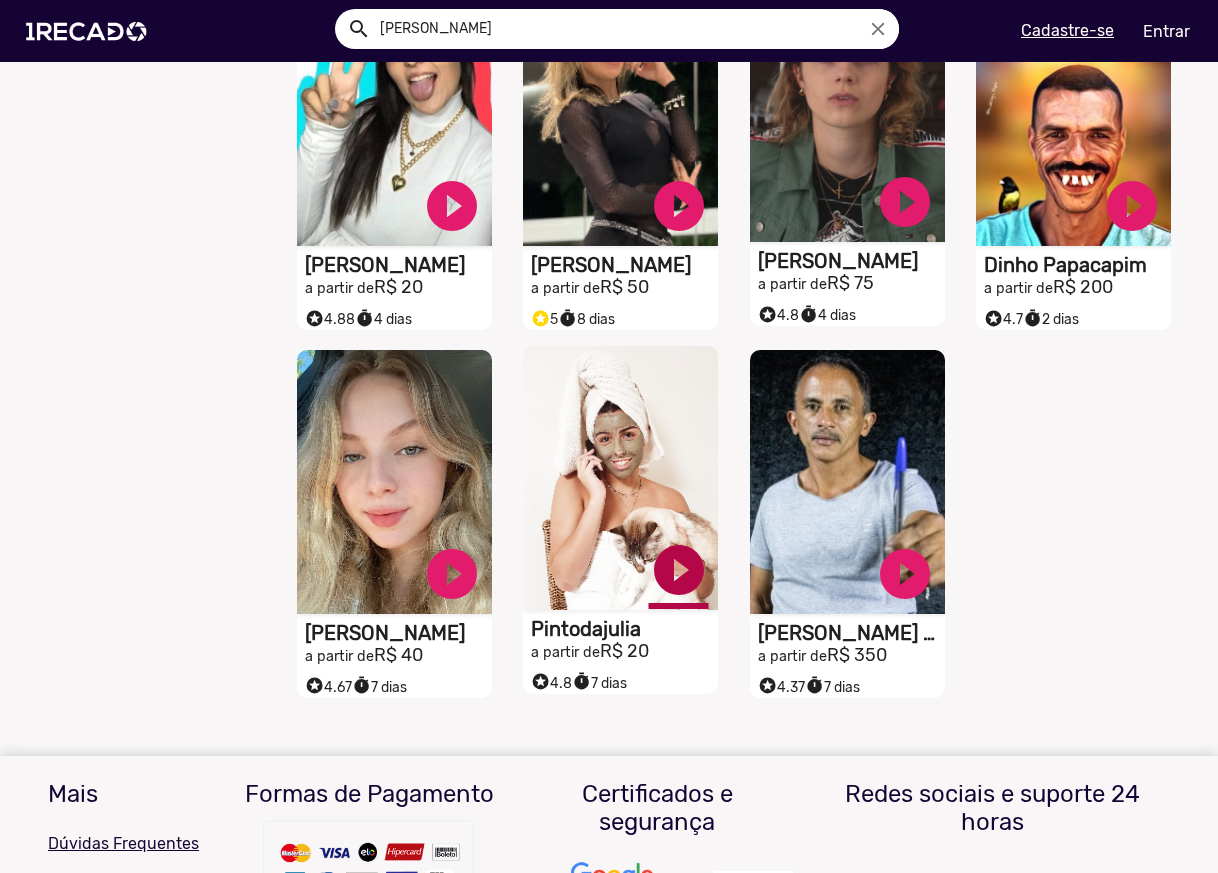 click on "play_circle_filled" at bounding box center [452, -4204] 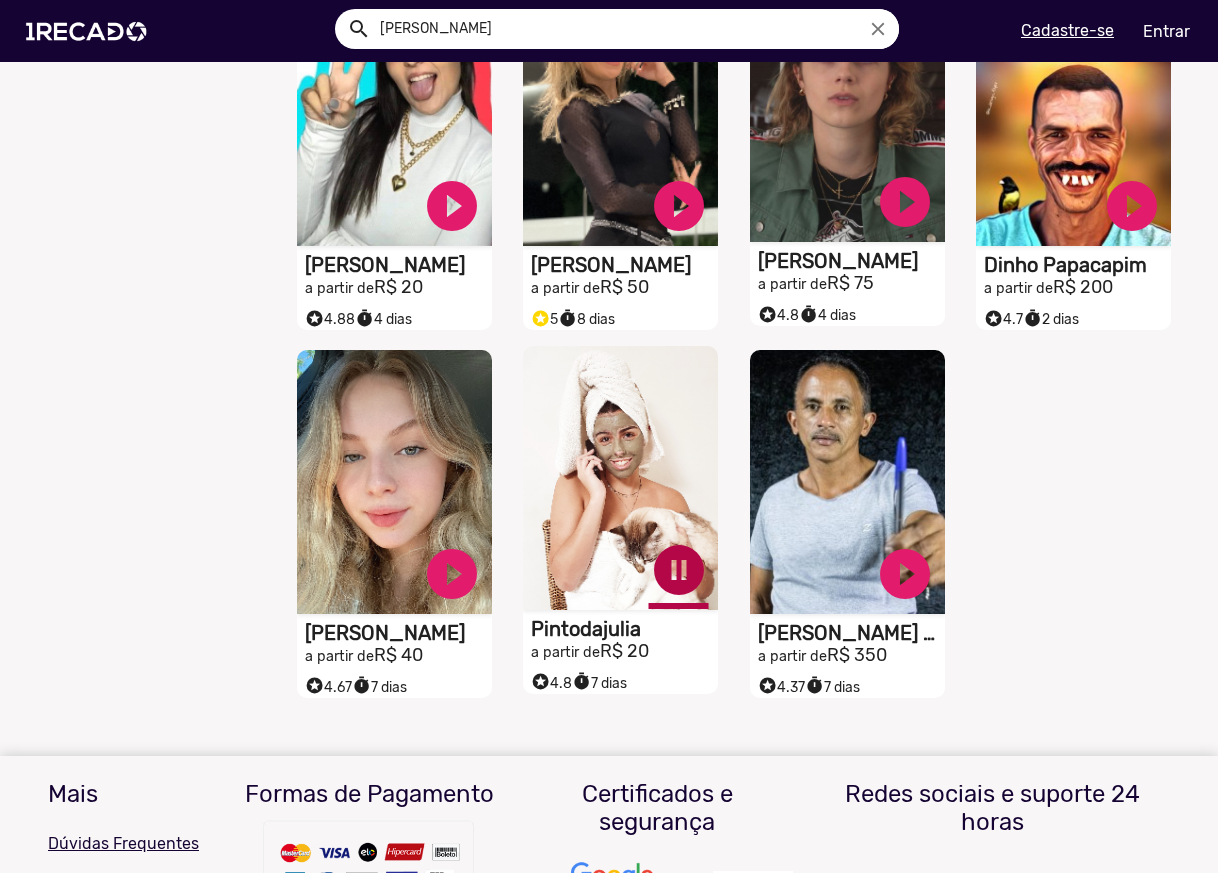 click on "pause_circle" at bounding box center [452, -4204] 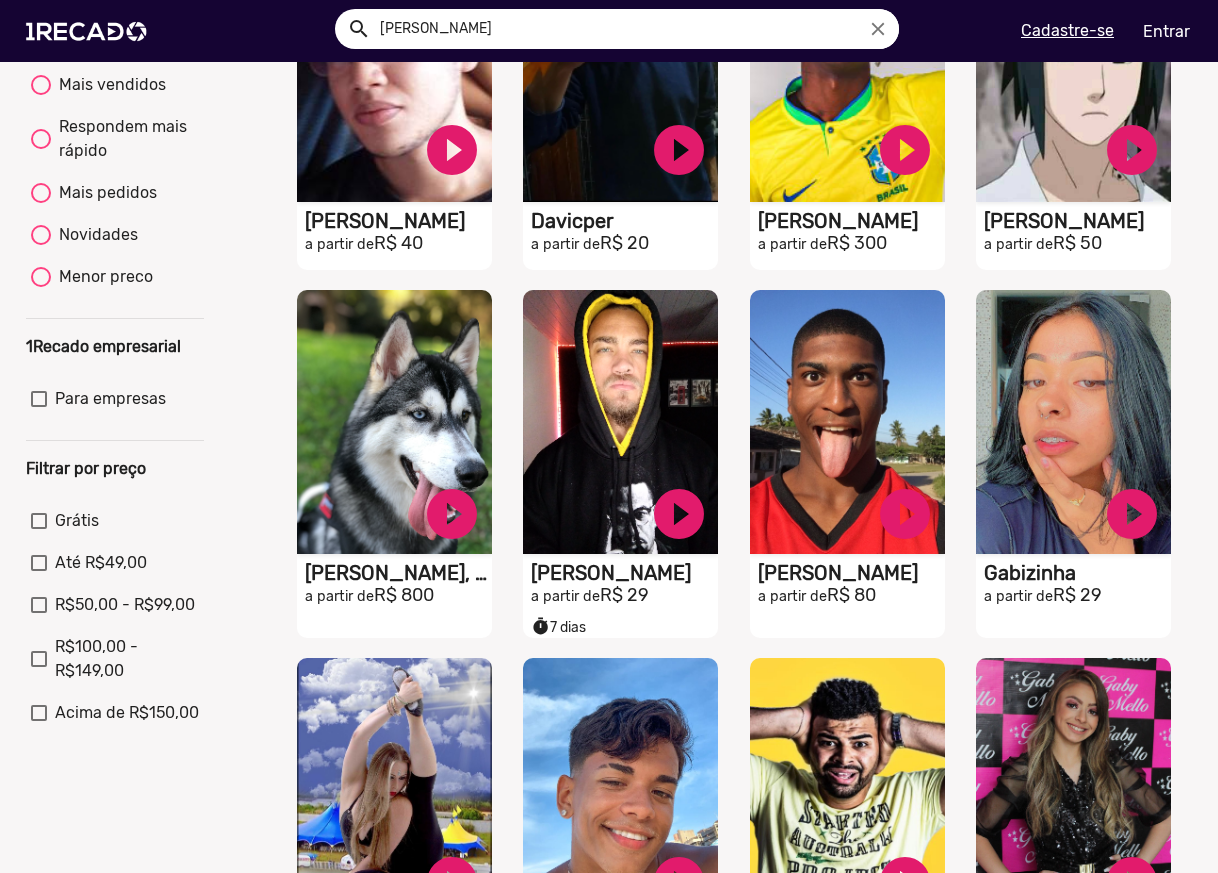 scroll, scrollTop: 0, scrollLeft: 0, axis: both 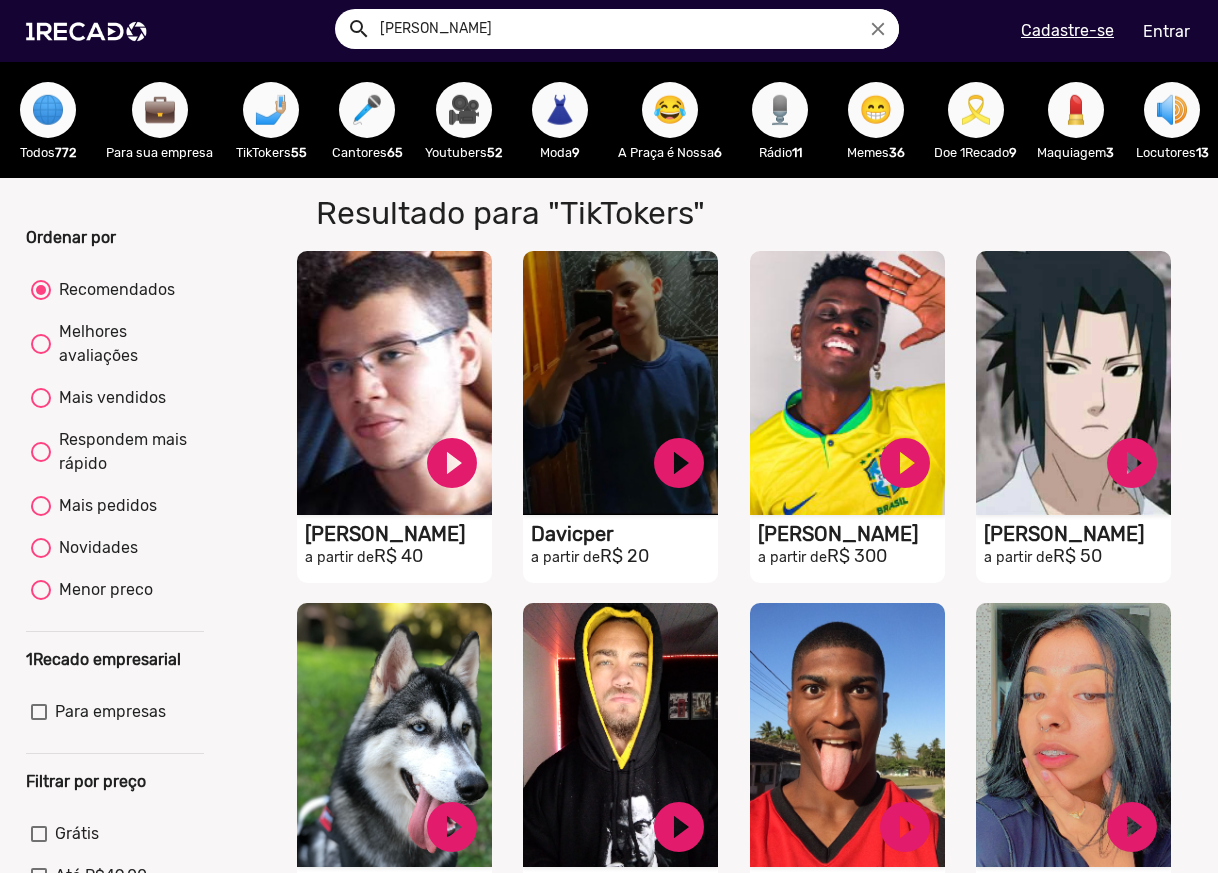 click on "🌐" at bounding box center [48, 110] 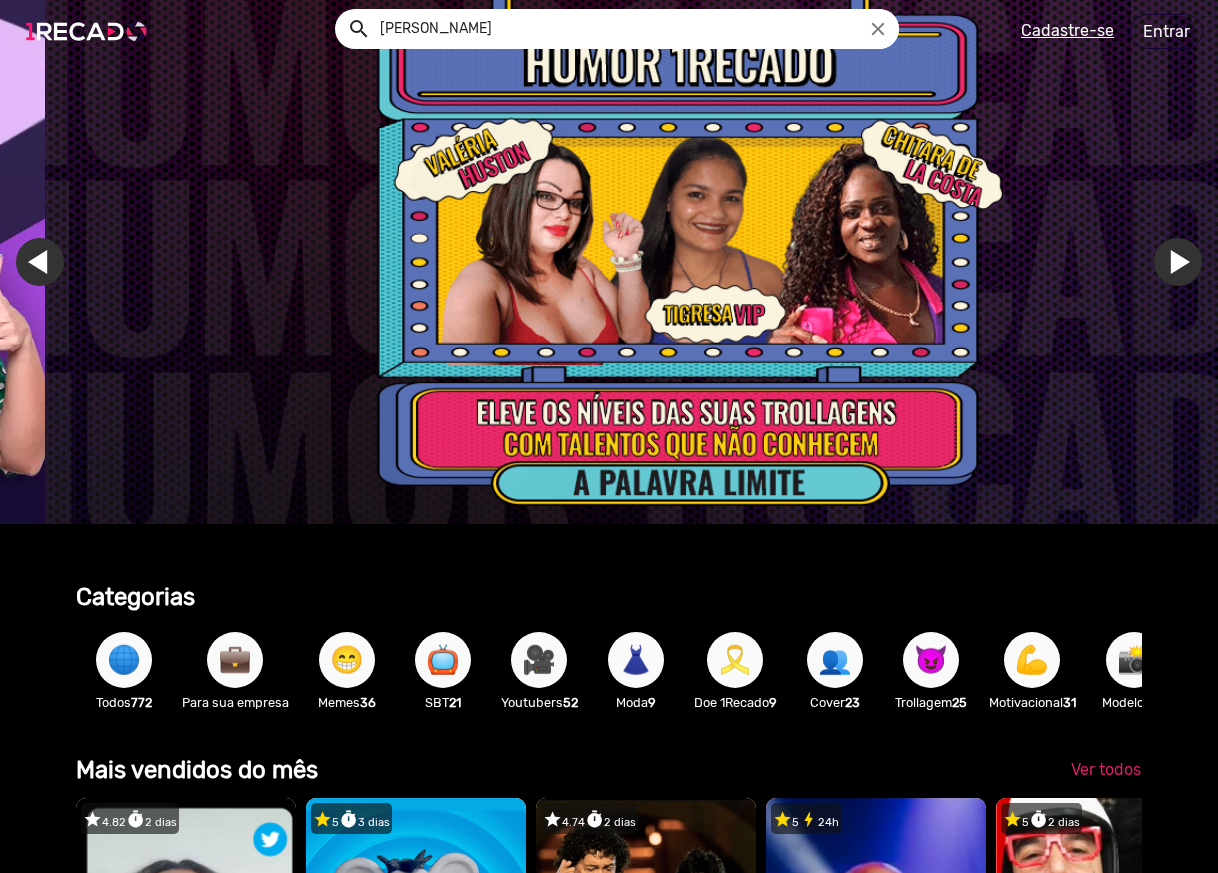 scroll, scrollTop: 0, scrollLeft: 0, axis: both 